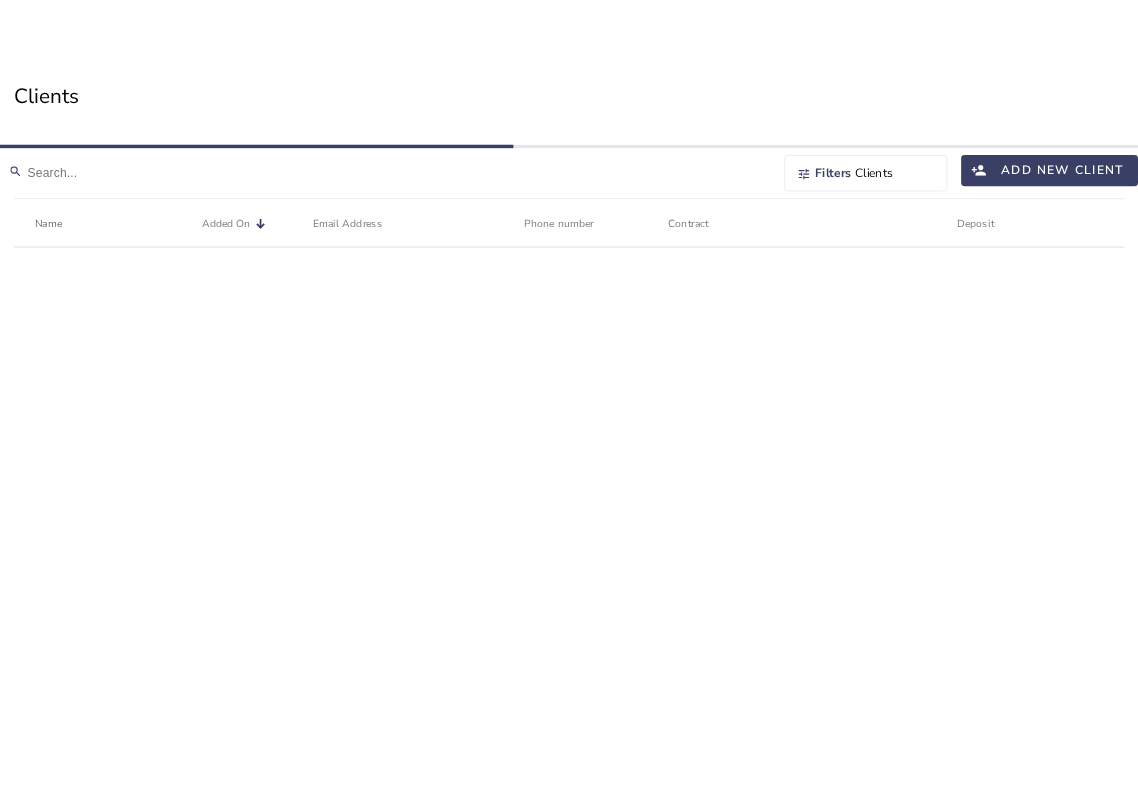 scroll, scrollTop: 0, scrollLeft: 0, axis: both 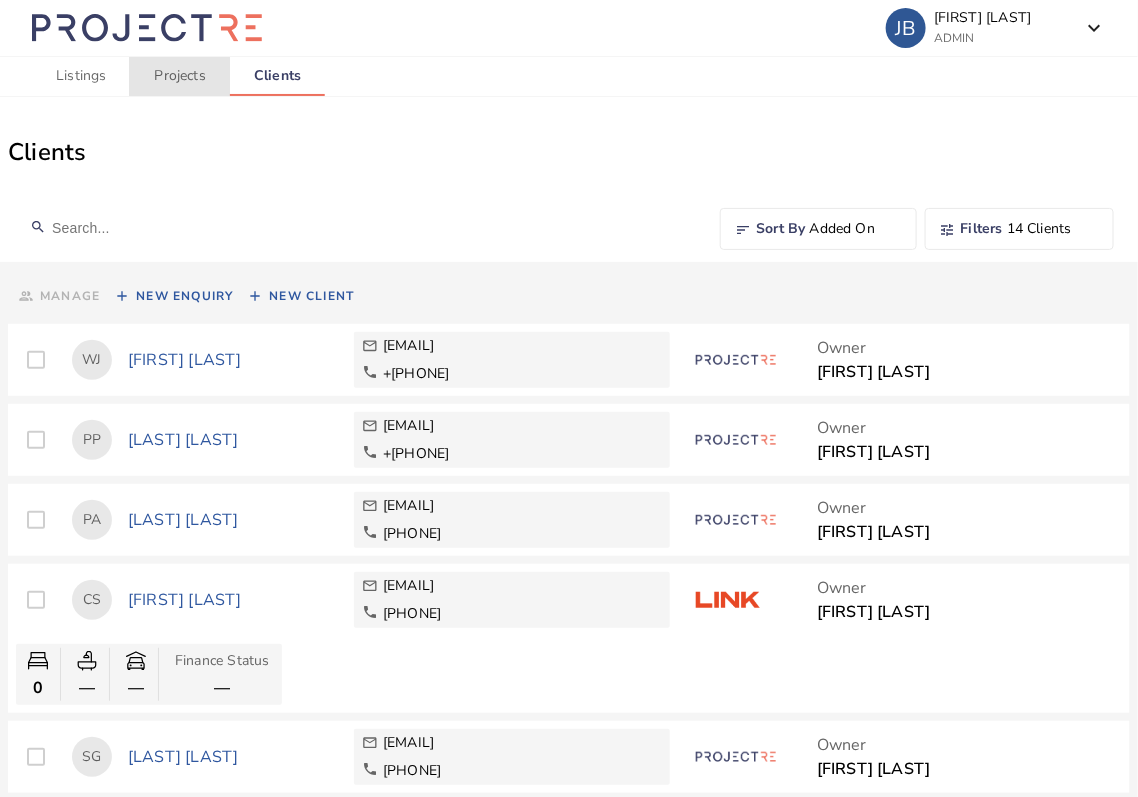 click on "Projects" at bounding box center (179, 76) 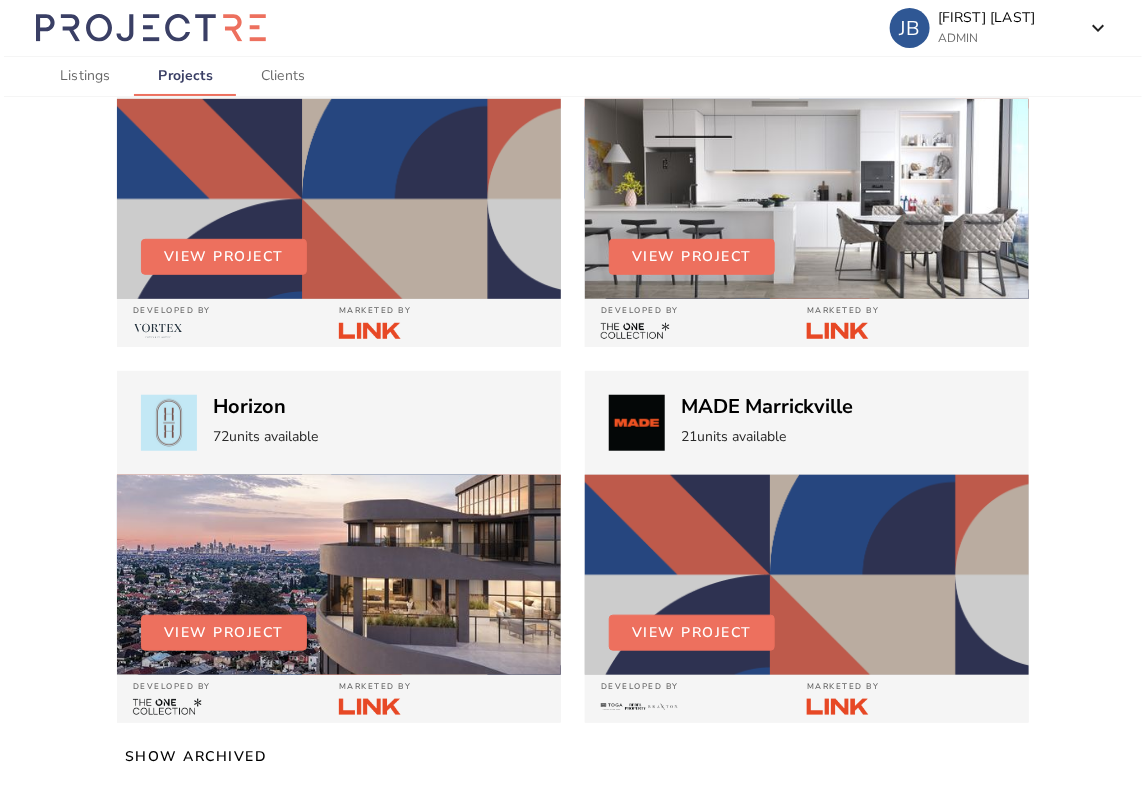 scroll, scrollTop: 190, scrollLeft: 0, axis: vertical 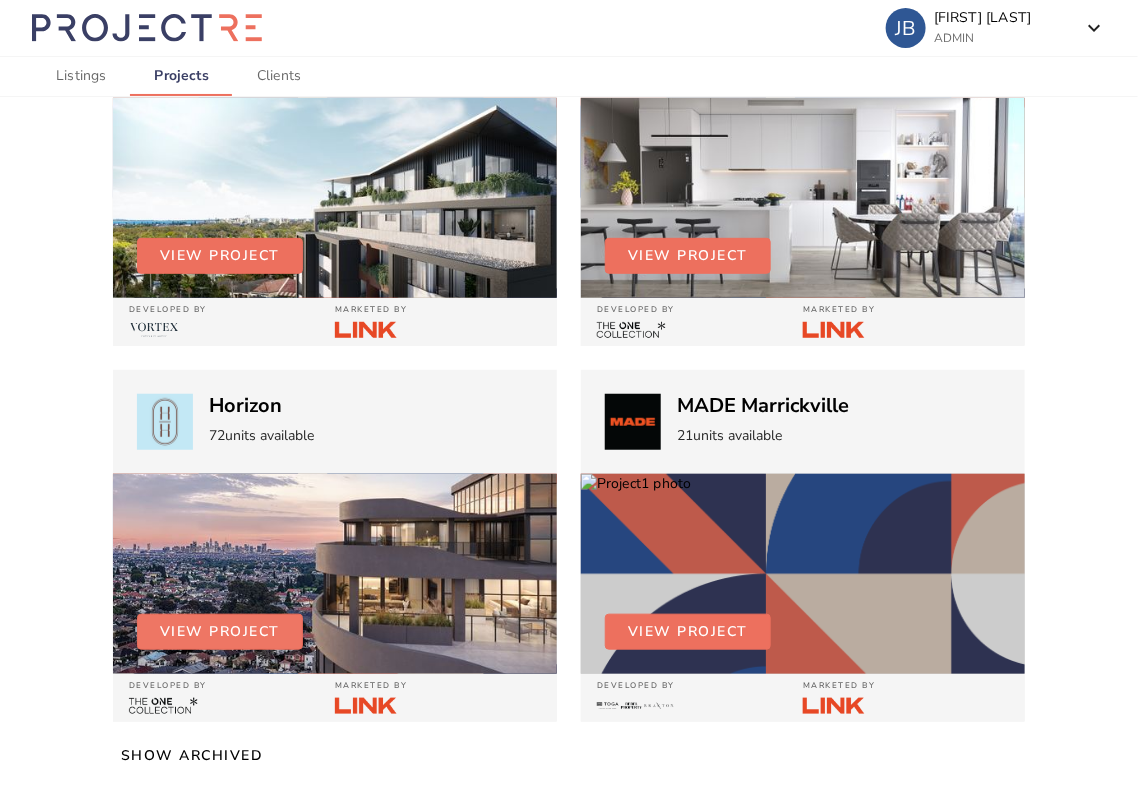 click on "View Project" at bounding box center (220, 632) 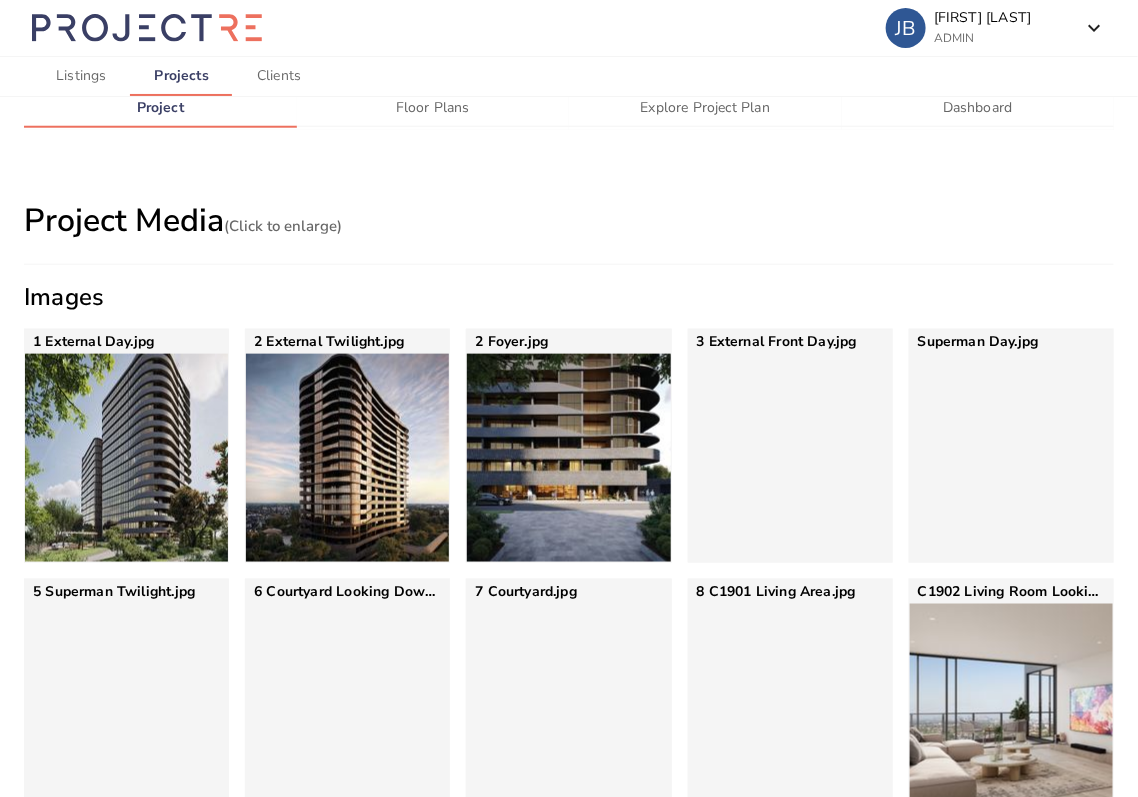 scroll, scrollTop: 125, scrollLeft: 0, axis: vertical 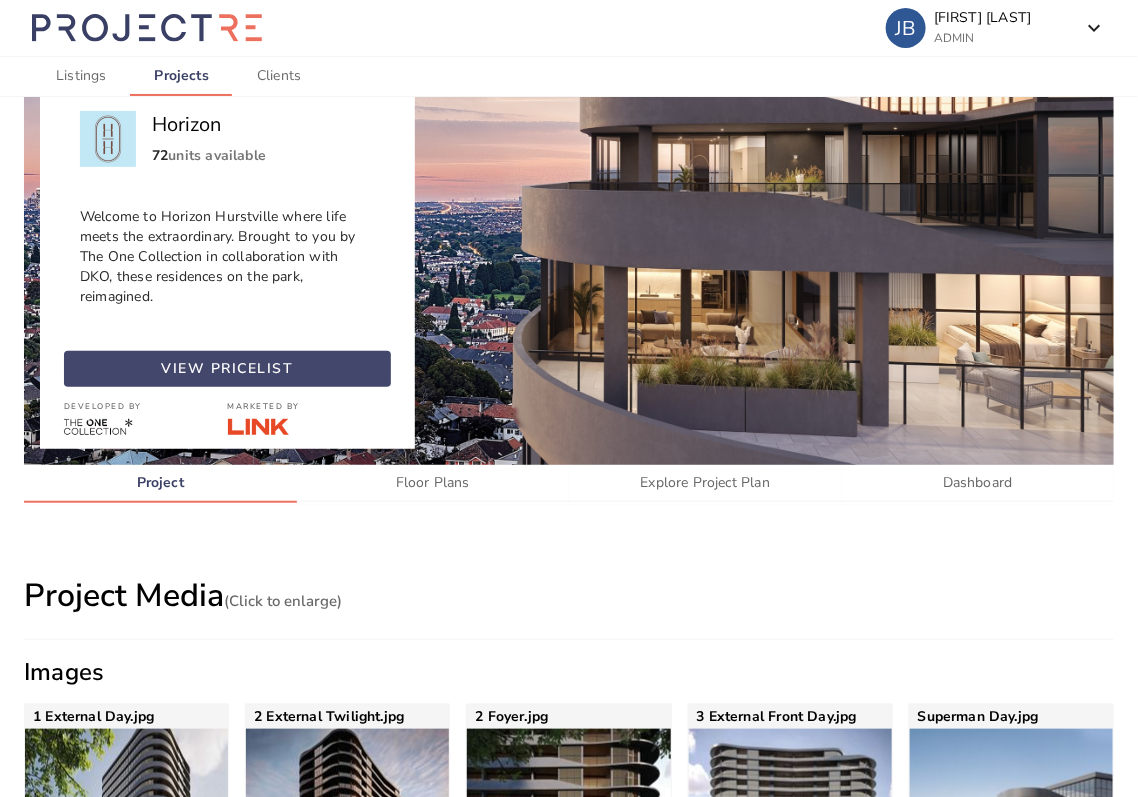 click on "view pricelist" at bounding box center [228, 369] 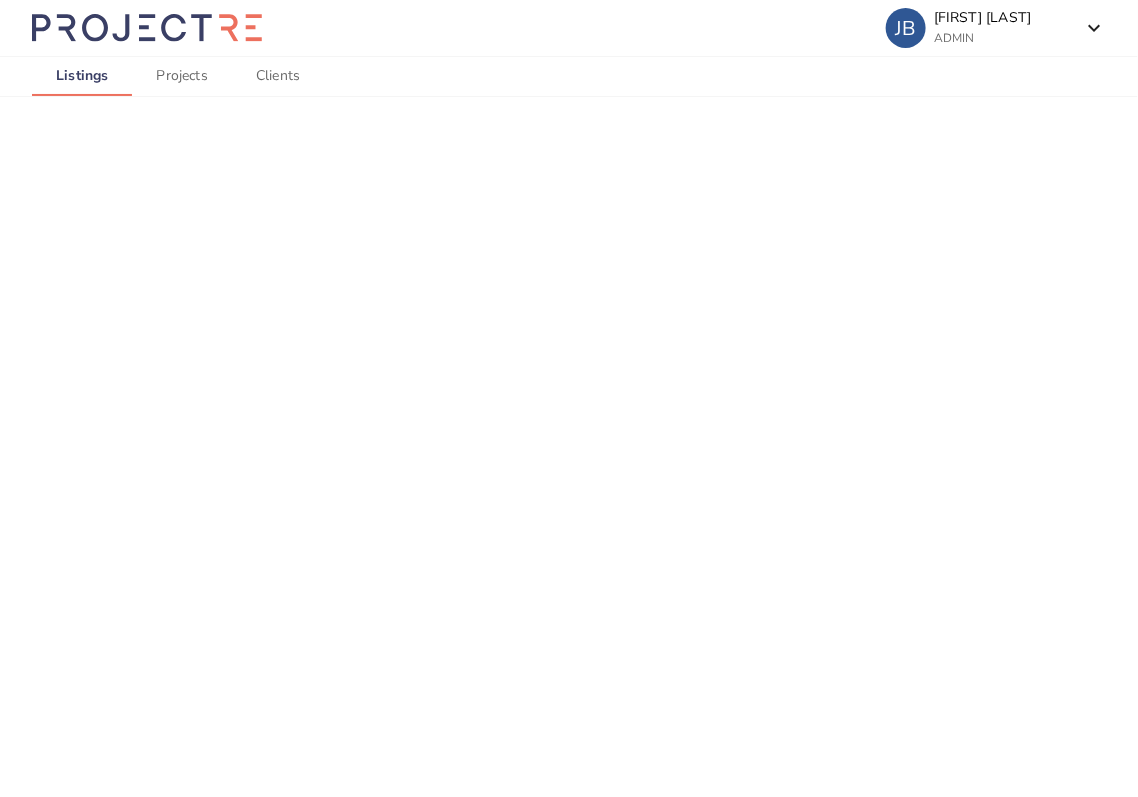 scroll, scrollTop: 0, scrollLeft: 0, axis: both 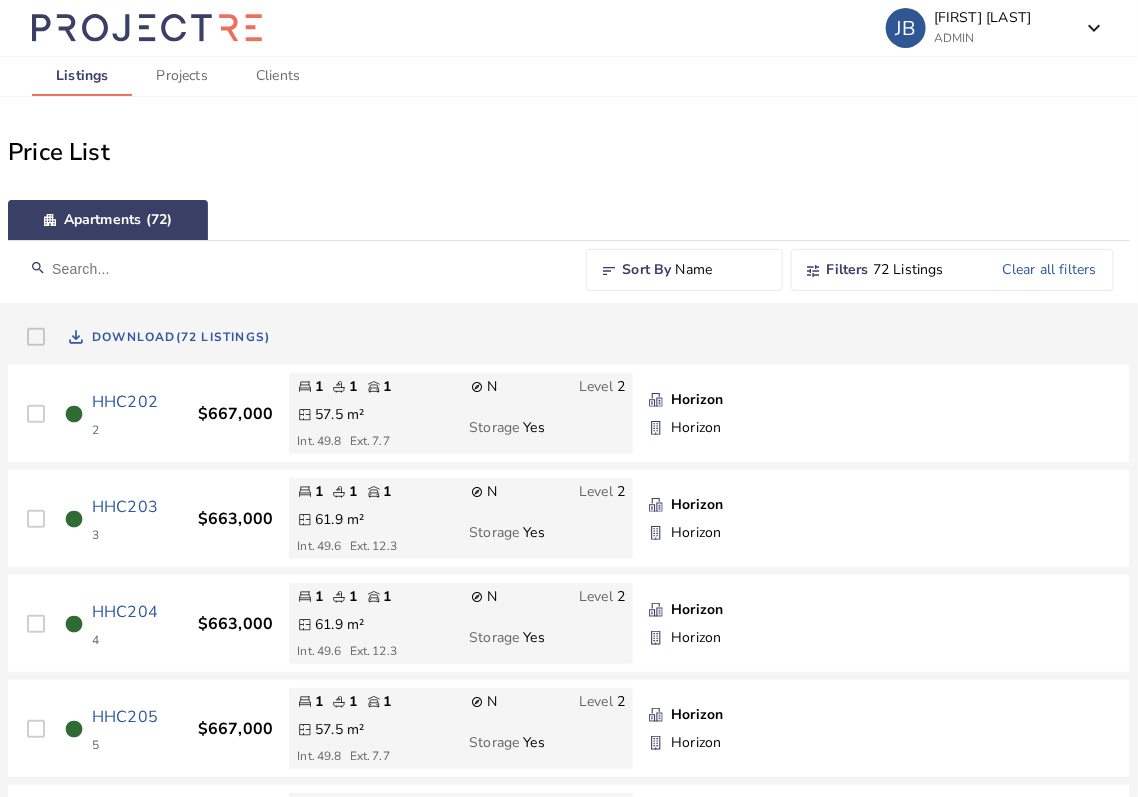 drag, startPoint x: 982, startPoint y: 146, endPoint x: 674, endPoint y: 456, distance: 436.9943 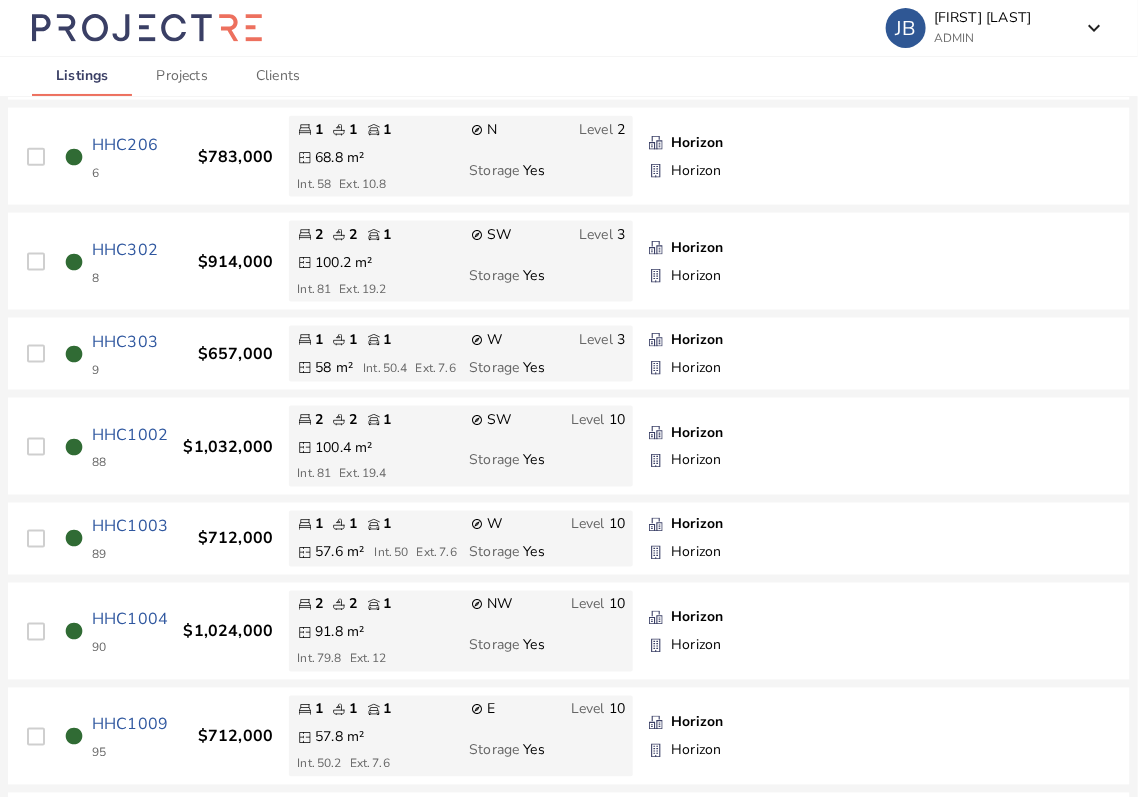scroll, scrollTop: 750, scrollLeft: 0, axis: vertical 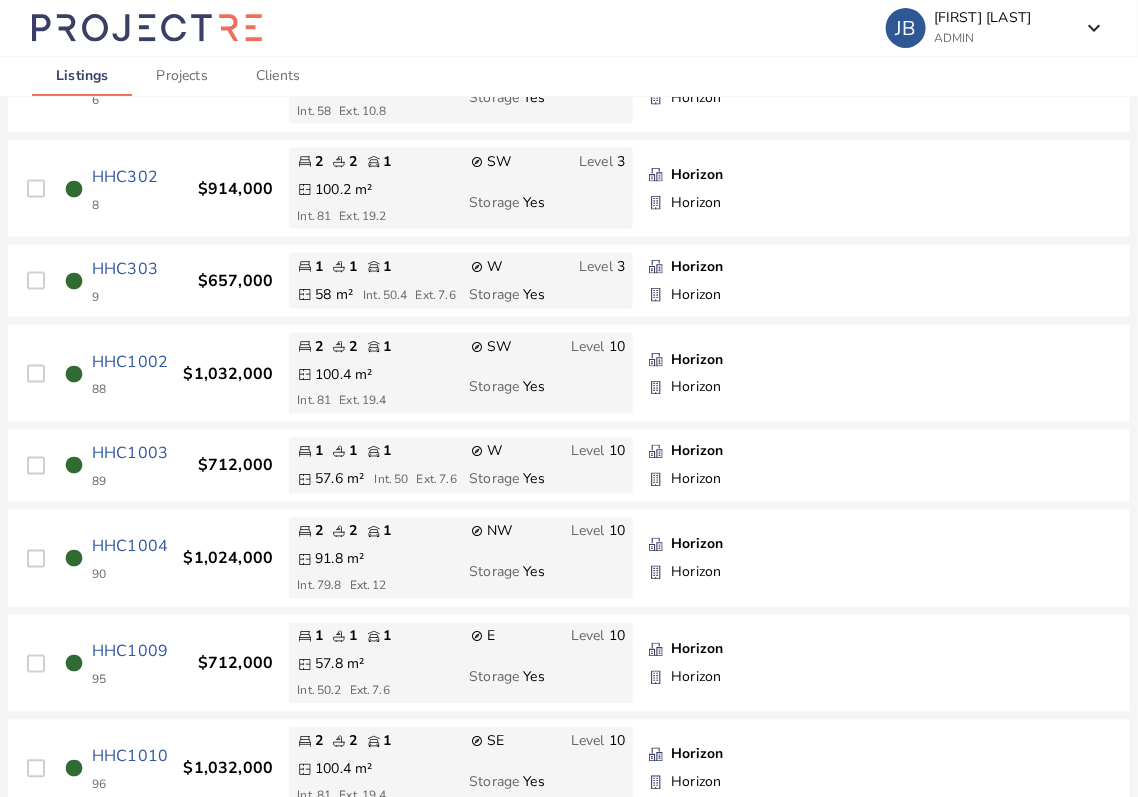 drag, startPoint x: 722, startPoint y: 18, endPoint x: 698, endPoint y: 77, distance: 63.694584 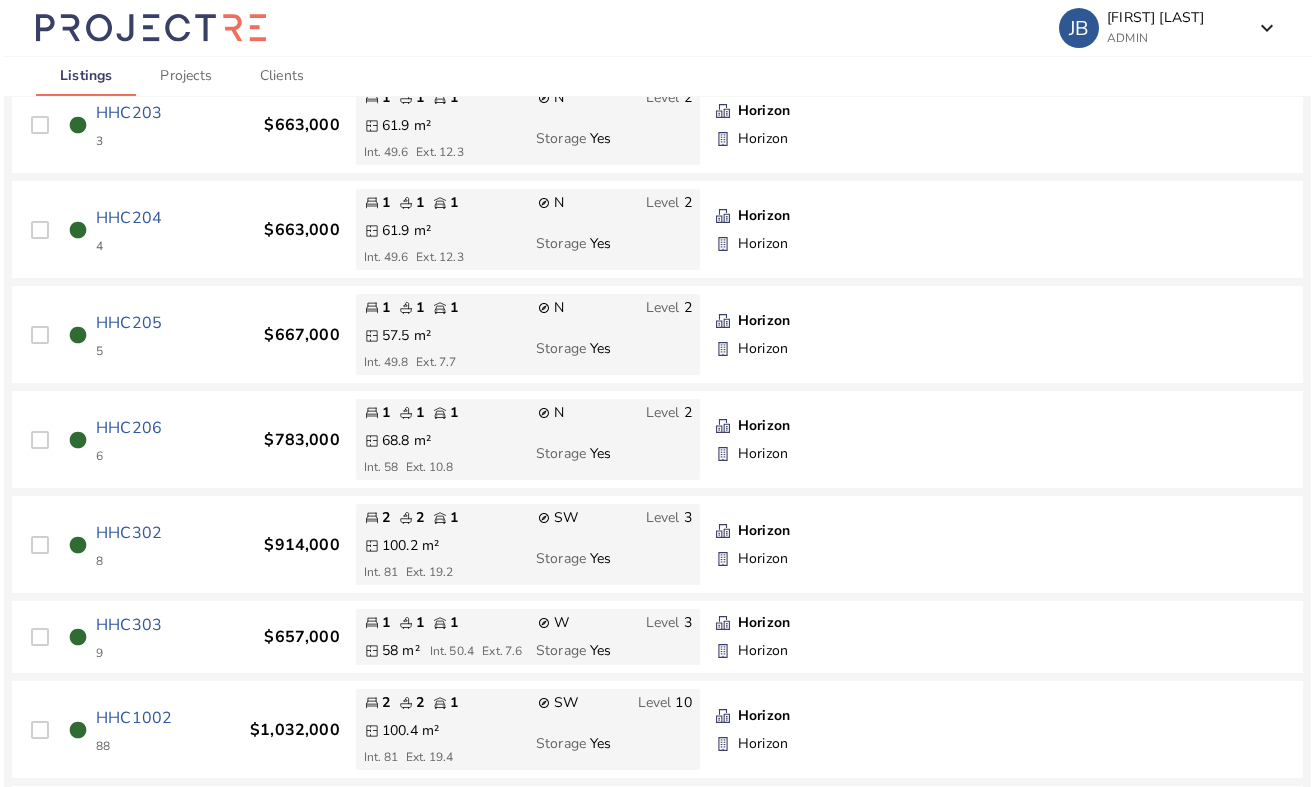 scroll, scrollTop: 375, scrollLeft: 0, axis: vertical 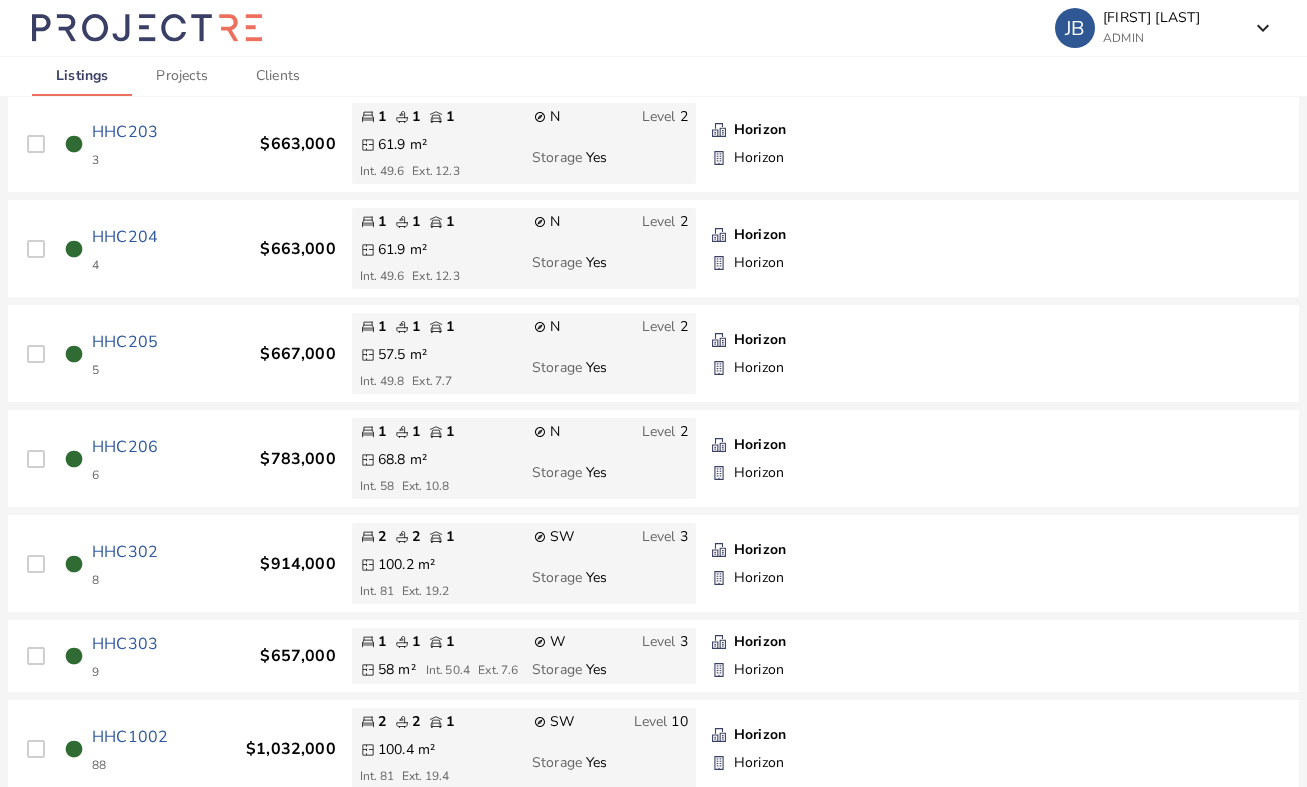 click on "dehaze JB [FIRST] [LAST] ADMIN keyboard_arrow_down Global Project Marketing Pty Ltd ADMIN logout Logout of all accounts" at bounding box center [653, 28] 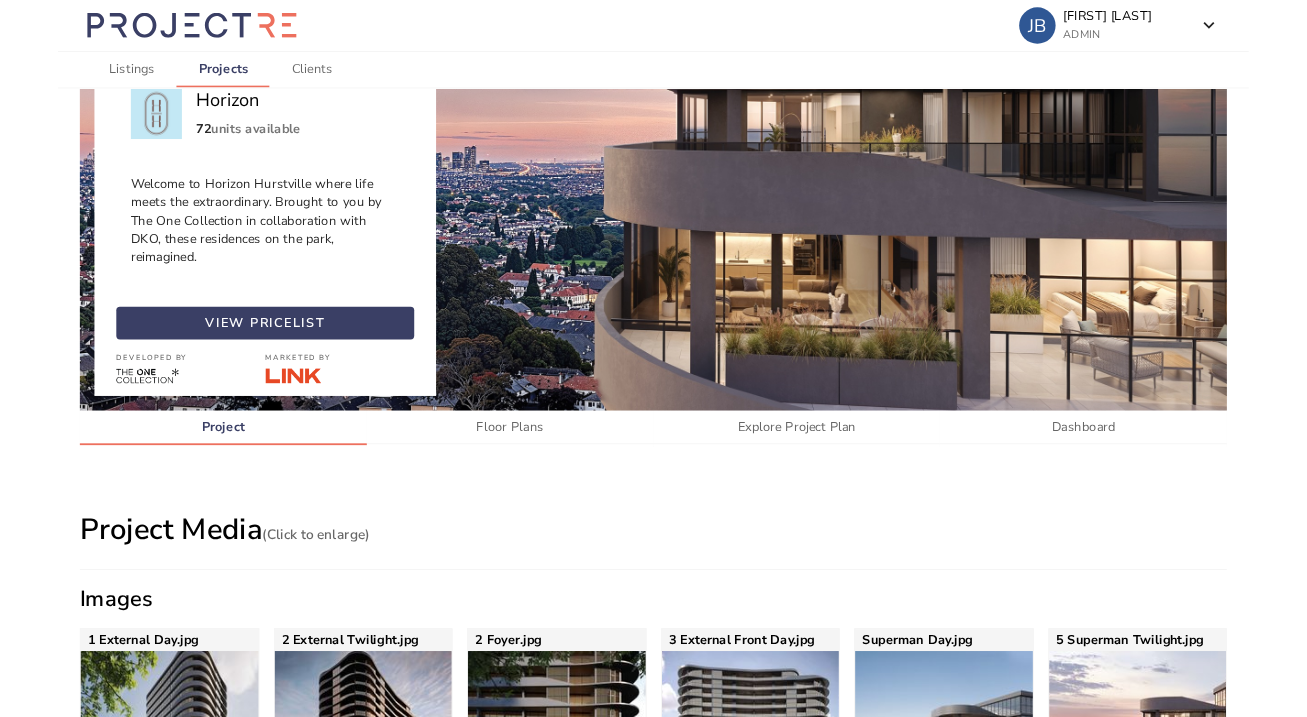 scroll, scrollTop: 0, scrollLeft: 0, axis: both 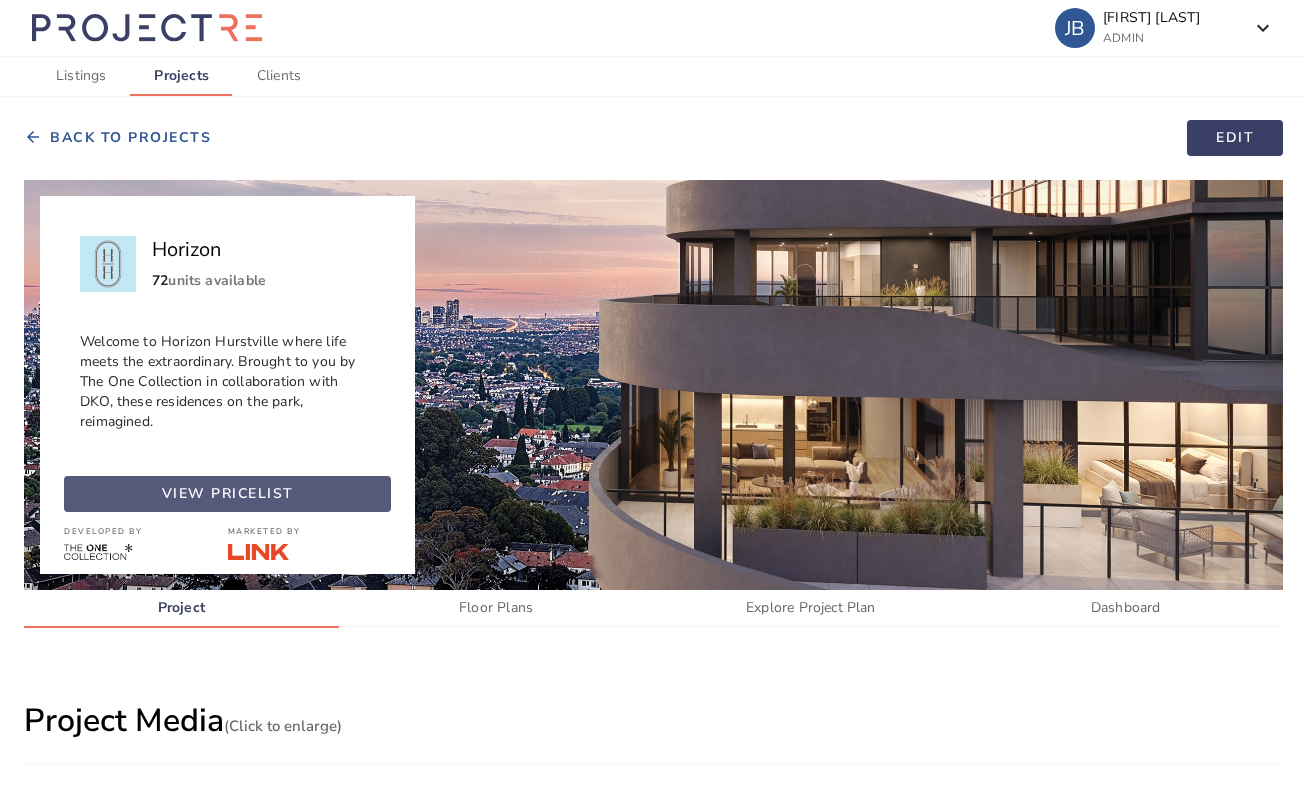 click at bounding box center (227, 494) 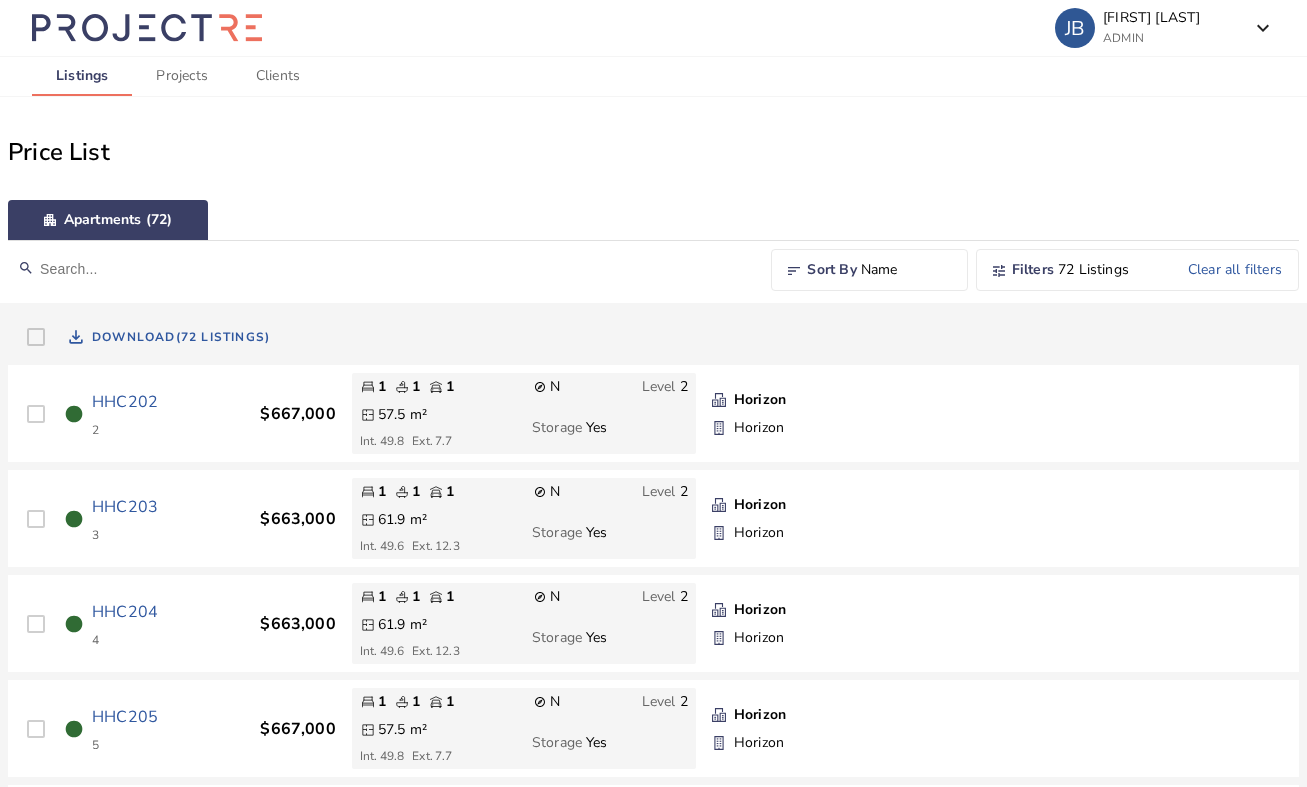click on "Price List" at bounding box center [653, 152] 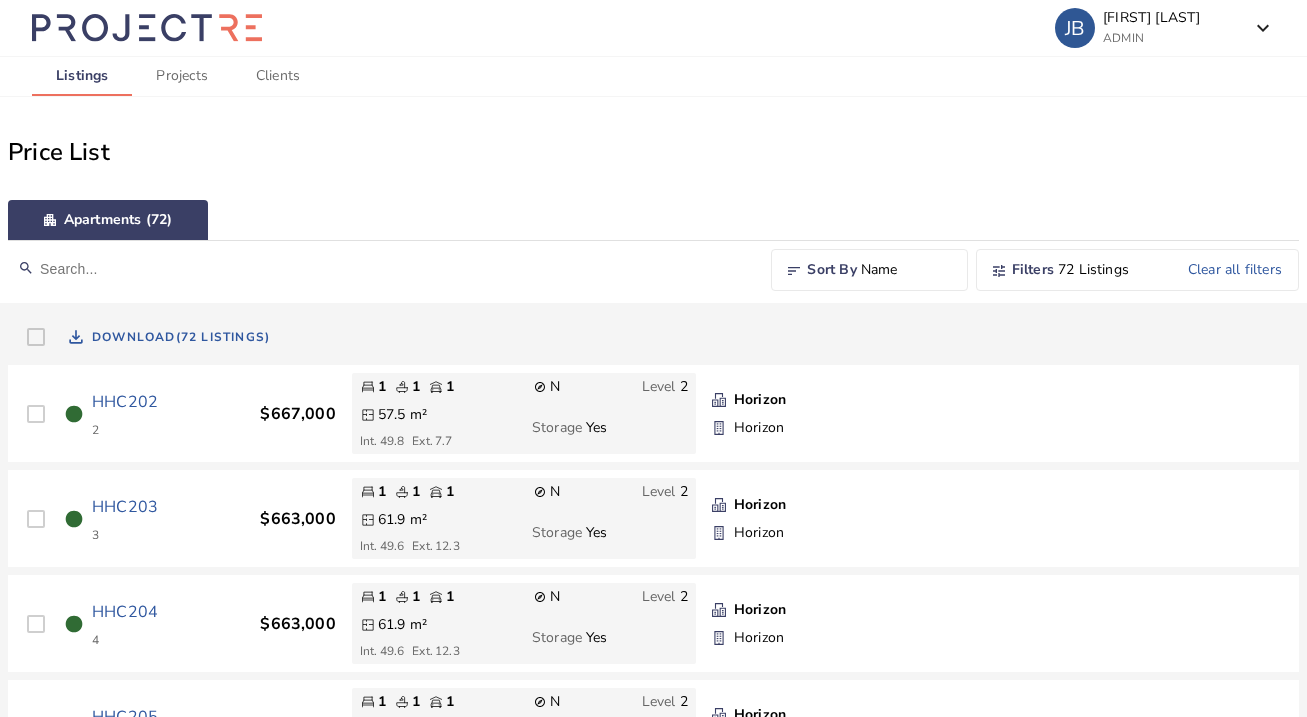 drag, startPoint x: 281, startPoint y: 715, endPoint x: 847, endPoint y: 171, distance: 785.04266 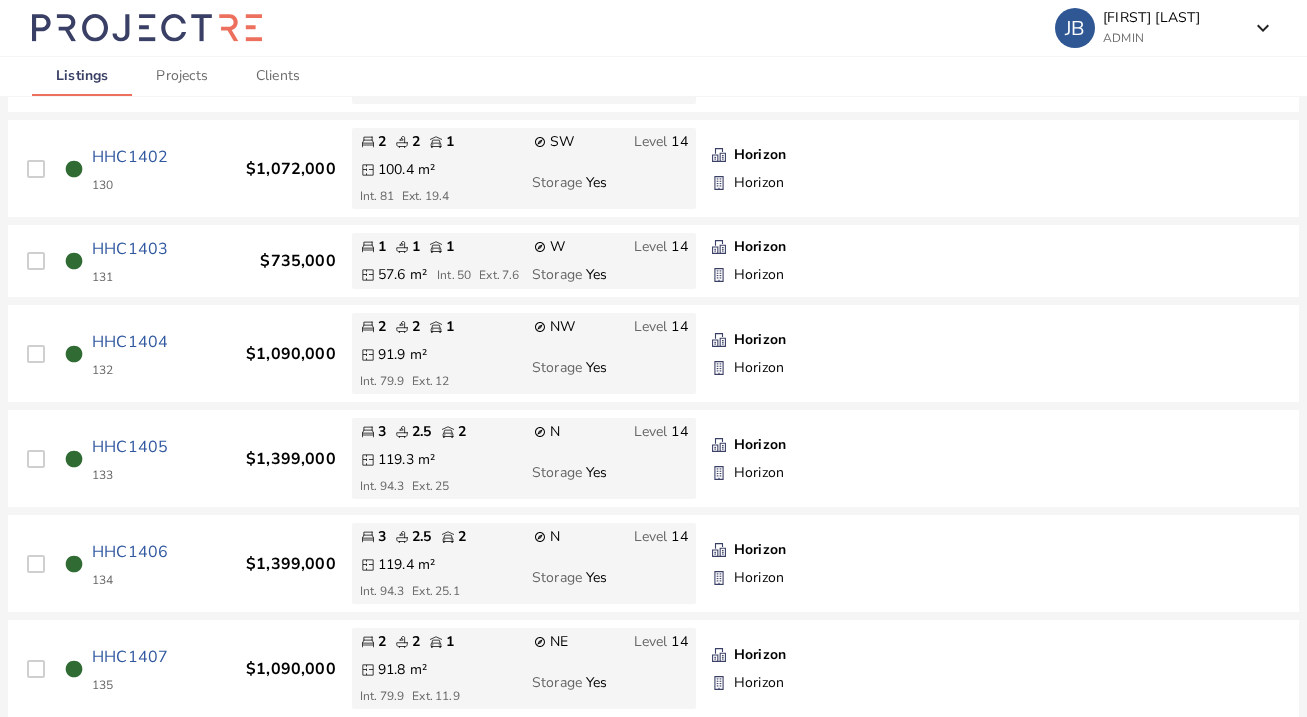 scroll, scrollTop: 4798, scrollLeft: 0, axis: vertical 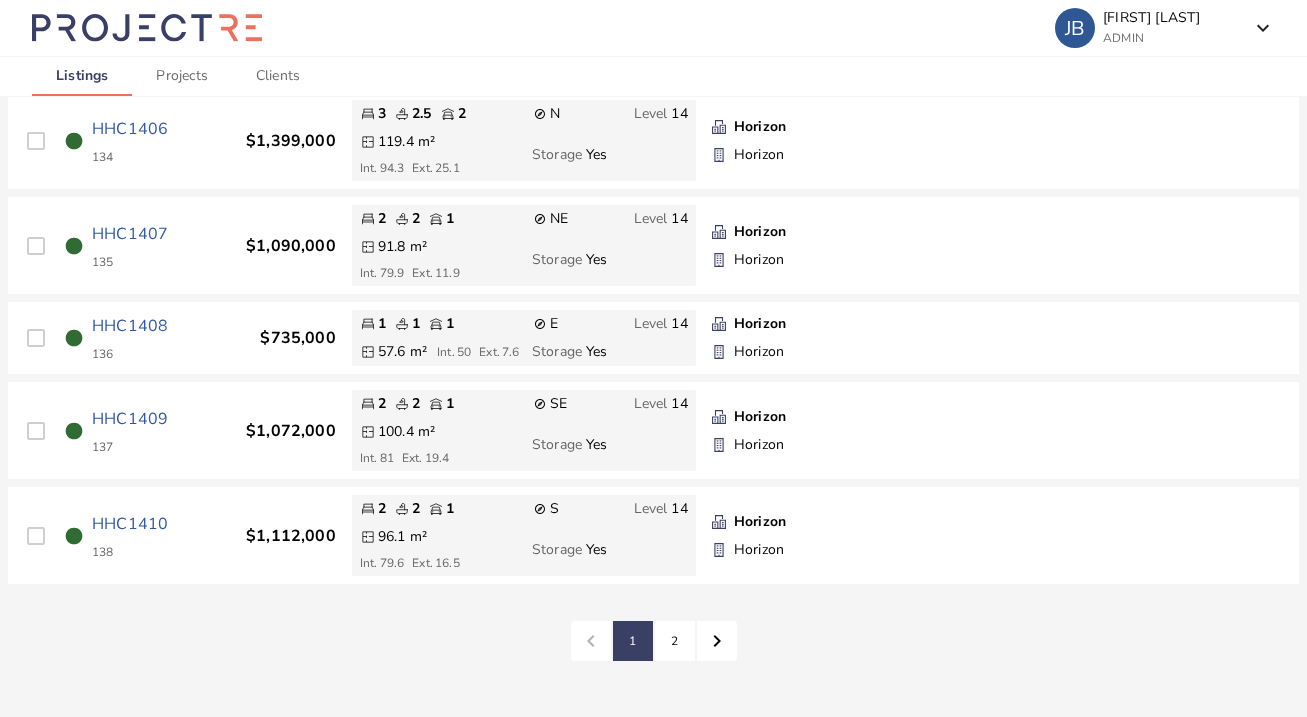click on "2" at bounding box center (633, 641) 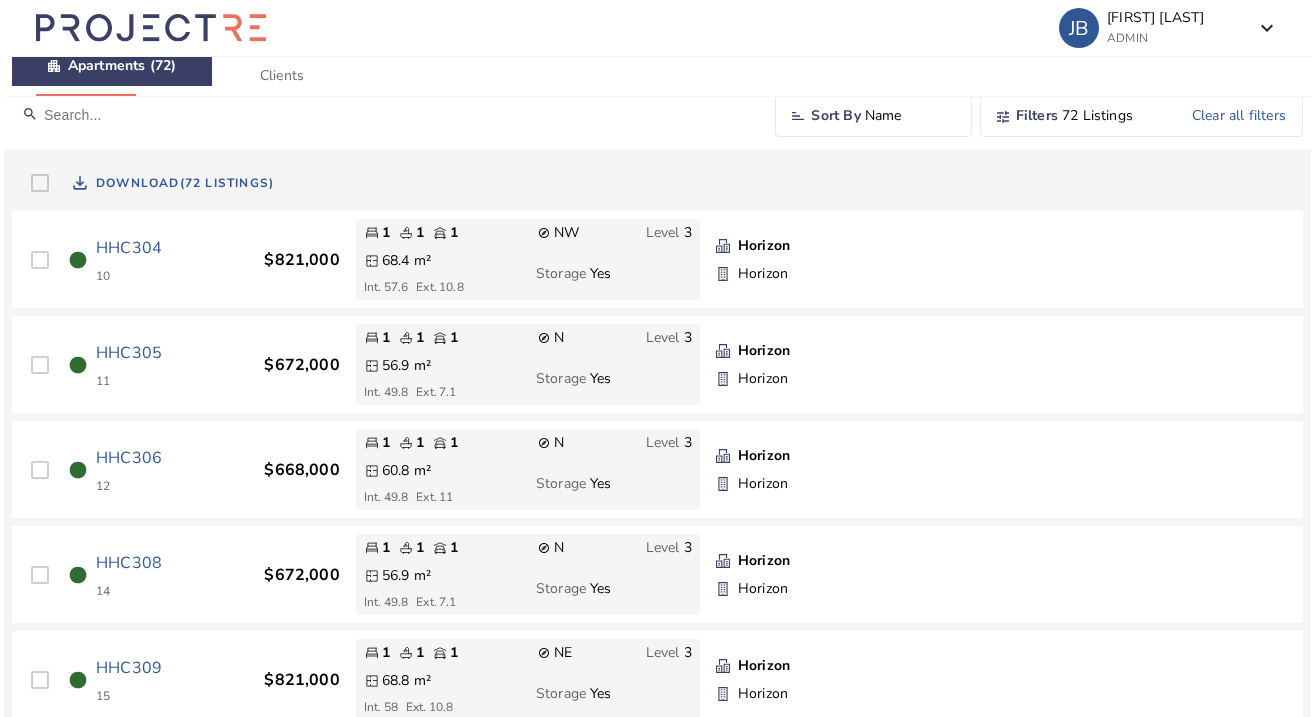 scroll, scrollTop: 250, scrollLeft: 0, axis: vertical 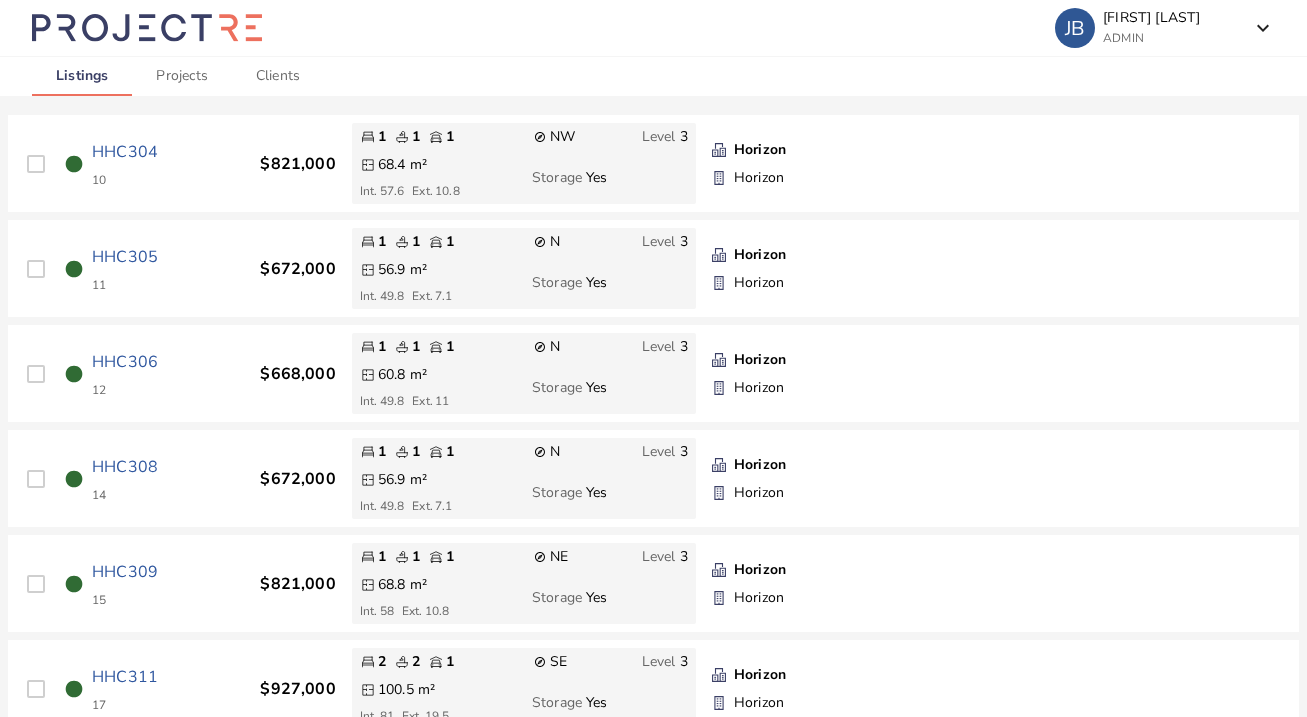 click on "HHC308" at bounding box center [125, 467] 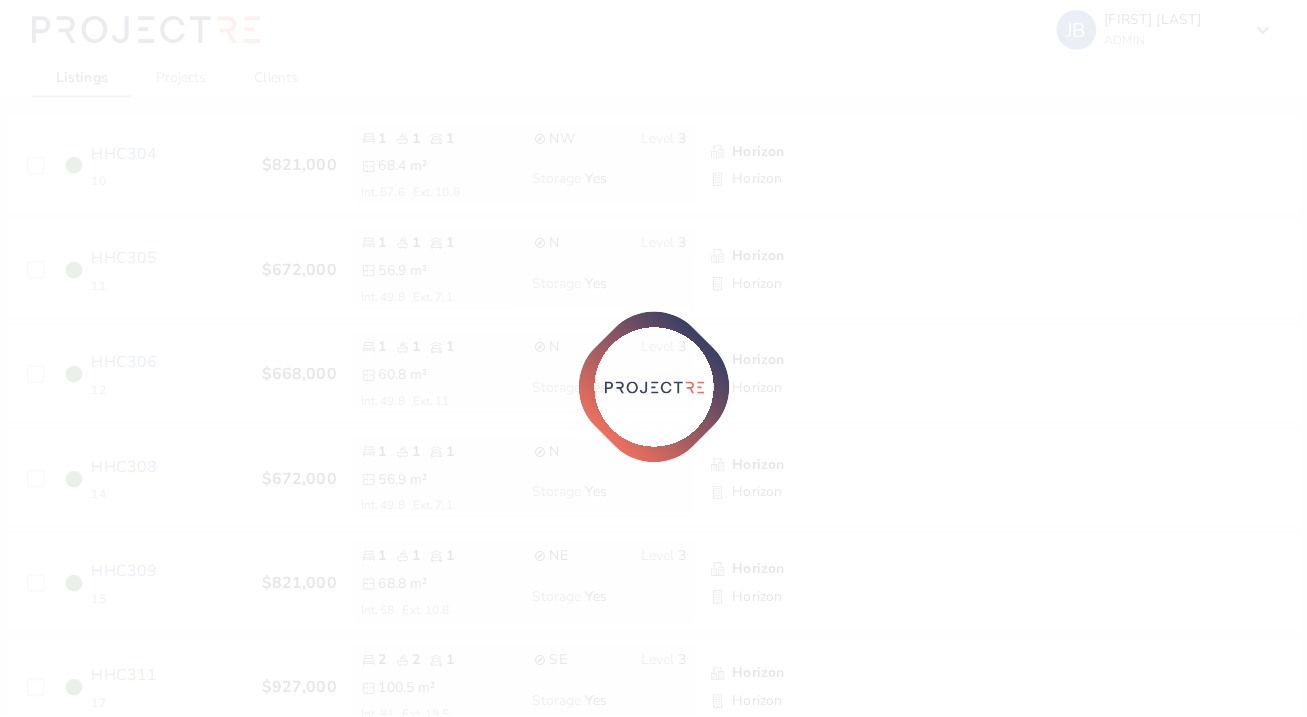 scroll, scrollTop: 0, scrollLeft: 0, axis: both 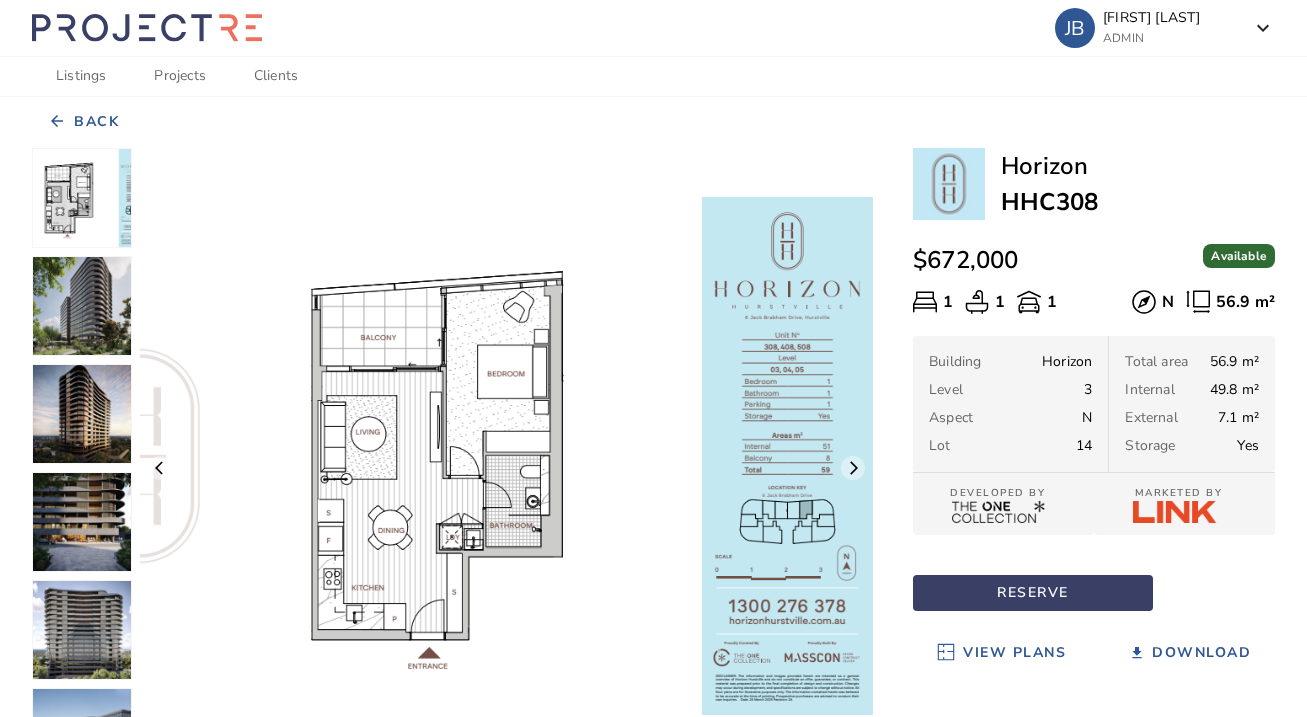 click on "dehaze JB [FIRST] [LAST] ADMIN keyboard_arrow_down Global Project Marketing Pty Ltd ADMIN logout Logout of all accounts" at bounding box center (653, 28) 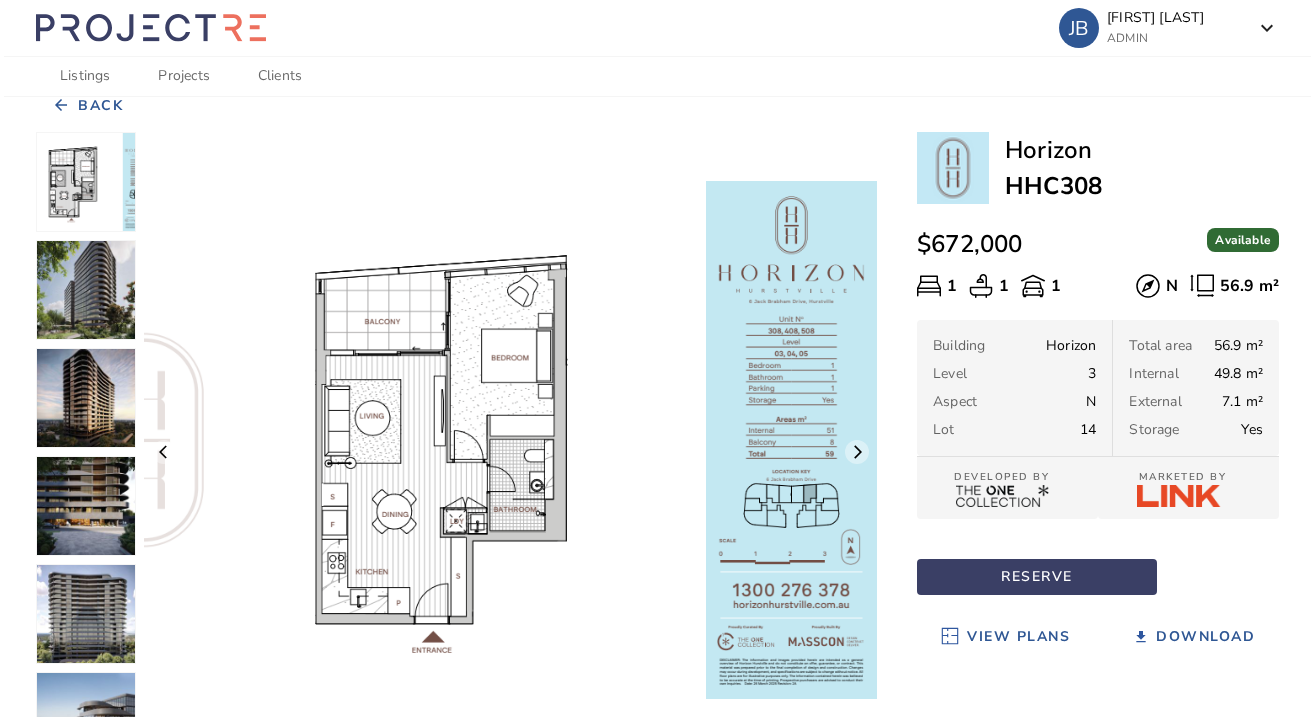 scroll, scrollTop: 0, scrollLeft: 0, axis: both 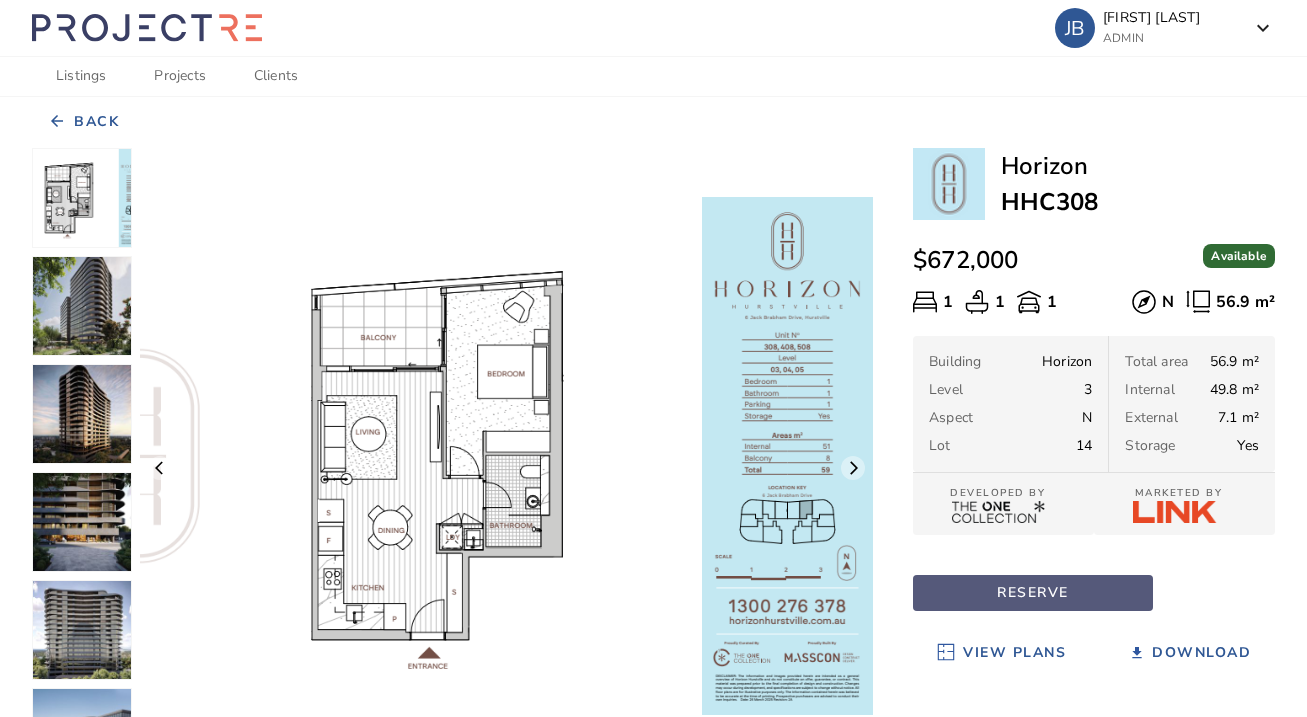click at bounding box center (1033, 593) 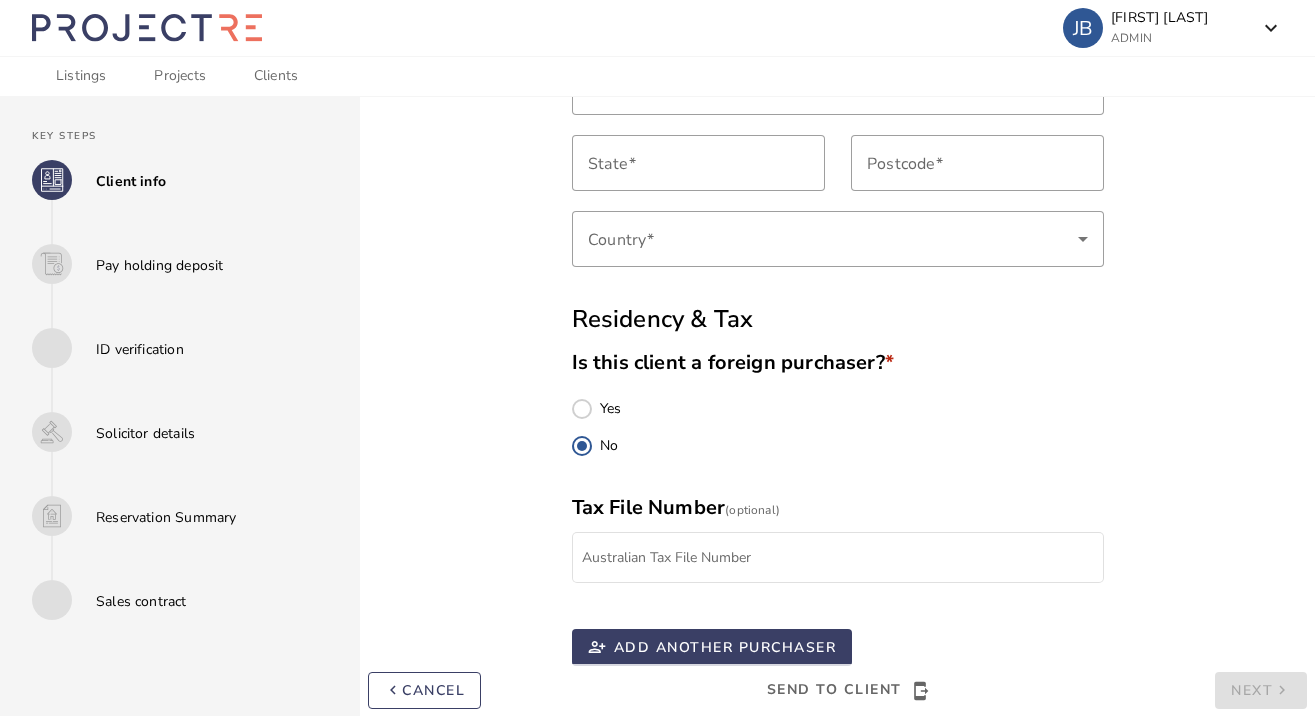 scroll, scrollTop: 0, scrollLeft: 0, axis: both 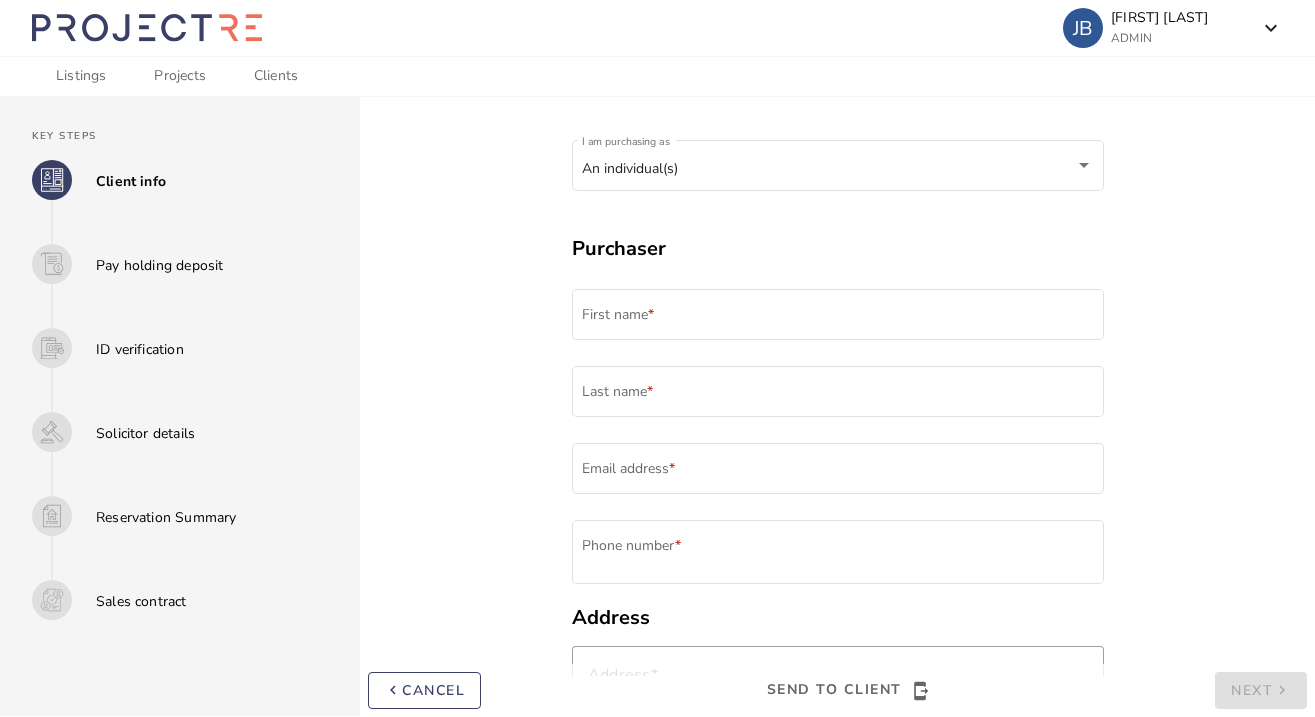 click on "An individual(s) I am purchasing as Purchaser  First name  * Last name  * Email address  * +61 Phone number  * Address Address When suggestions are available, use the up and down arrows keys to review and enter to select. Touch device users, explore by touch or with swipe gestures. Suburb State Postcode Country Residency & Tax Is this client a foreign purchaser?  *   Yes    No  Tax File Number  (optional) Australian Tax File Number person_add_alt ADD ANOTHER Purchaser Name(s) on contract keyboard_arrow_left cancel SEND TO CLIENT send_to_mobile Next keyboard_arrow_right" at bounding box center [837, 811] 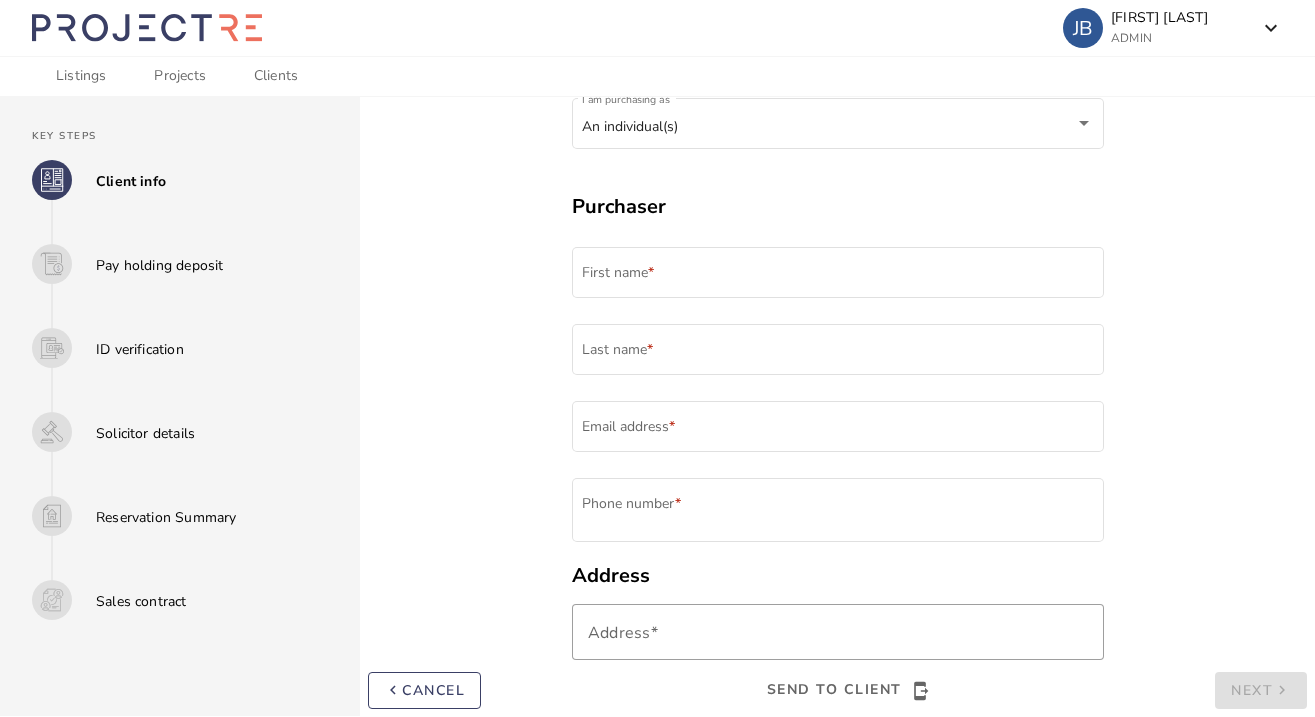 scroll, scrollTop: 0, scrollLeft: 0, axis: both 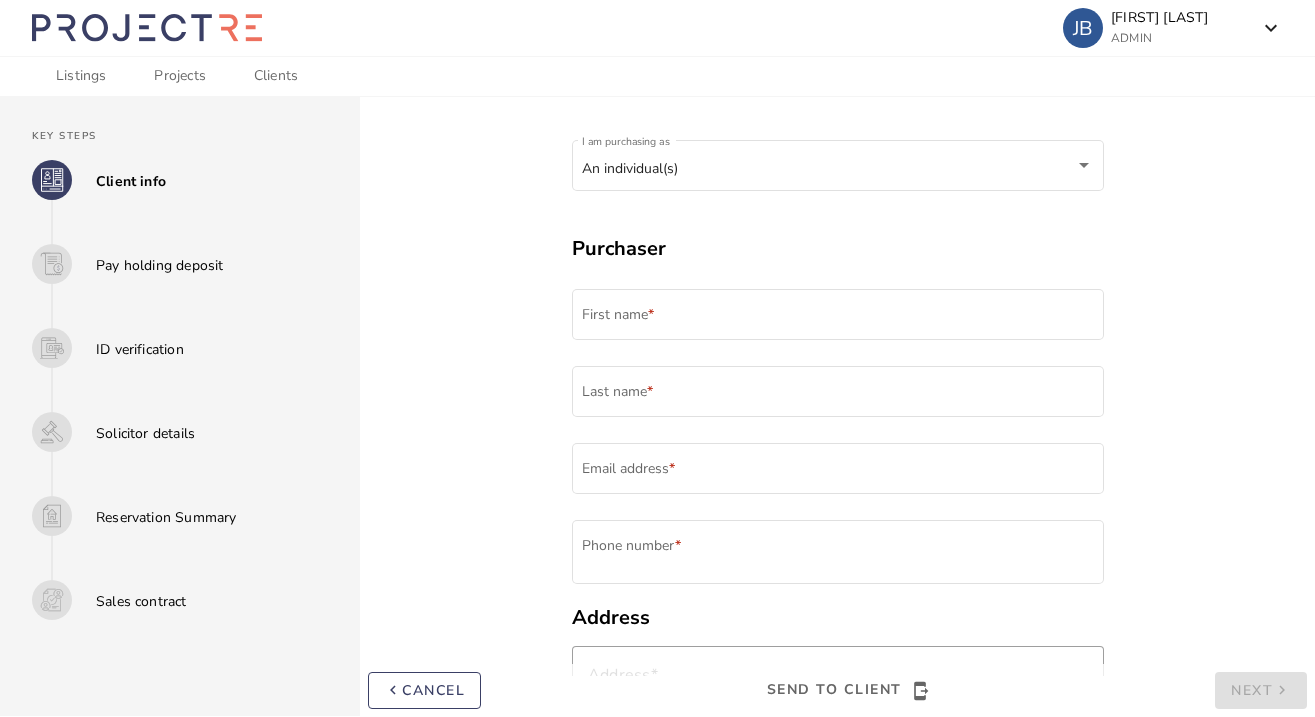 click on "An individual(s) I am purchasing as Purchaser  First name  * Last name  * Email address  * +61 Phone number  * Address Address When suggestions are available, use the up and down arrows keys to review and enter to select. Touch device users, explore by touch or with swipe gestures. Suburb State Postcode Country Residency & Tax Is this client a foreign purchaser?  *   Yes    No  Tax File Number  (optional) Australian Tax File Number person_add_alt ADD ANOTHER Purchaser Name(s) on contract keyboard_arrow_left cancel SEND TO CLIENT send_to_mobile Next keyboard_arrow_right" at bounding box center [837, 811] 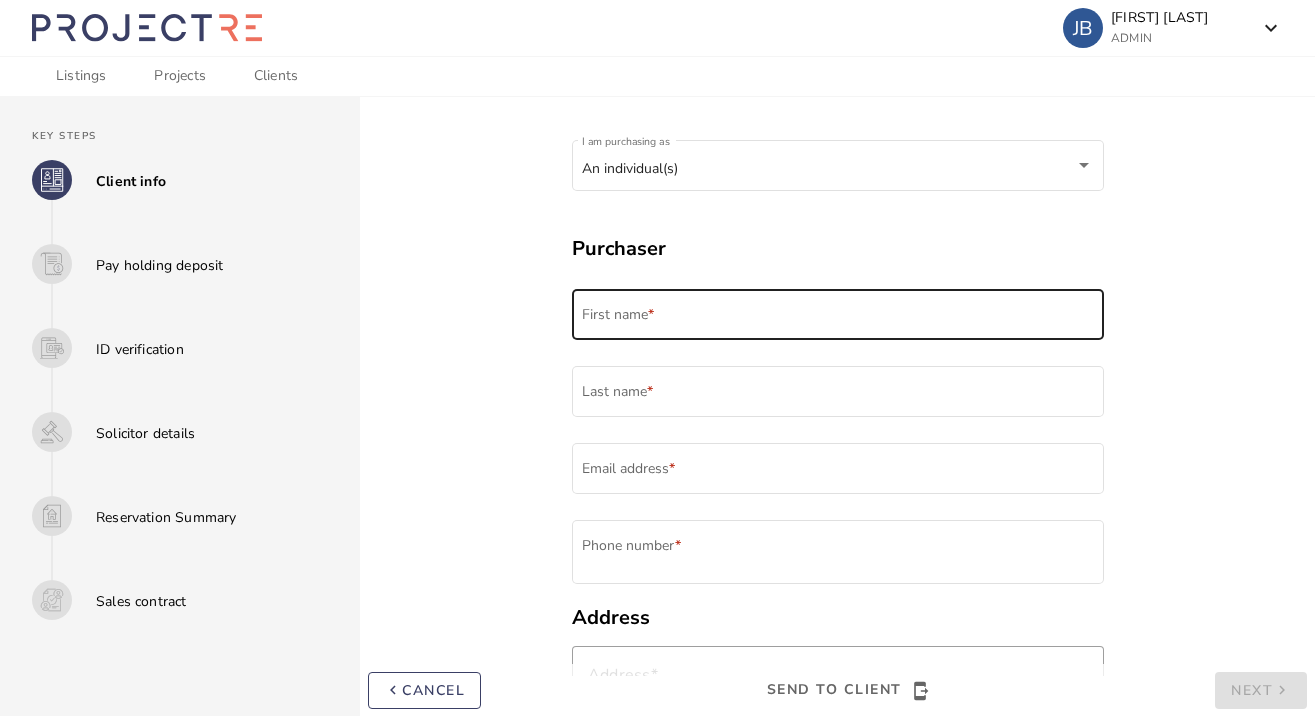 click on "First name  *" at bounding box center [837, 312] 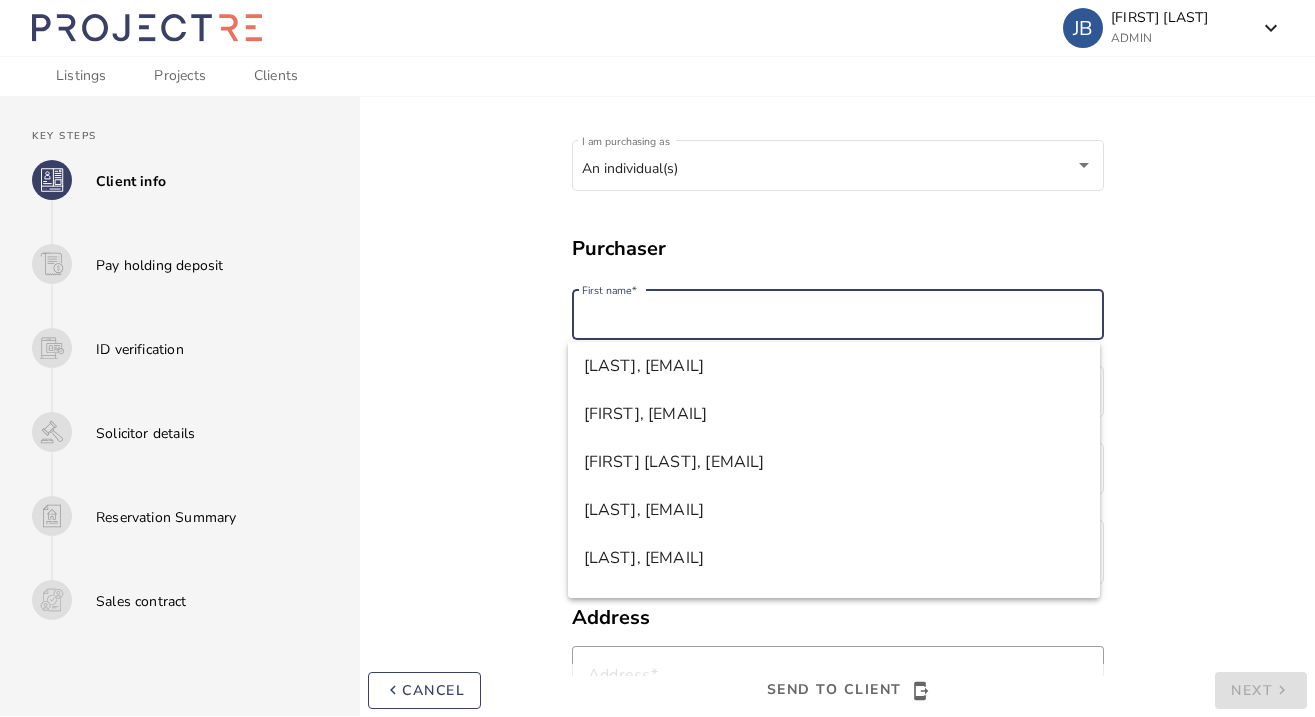 paste on "[FIRST]" 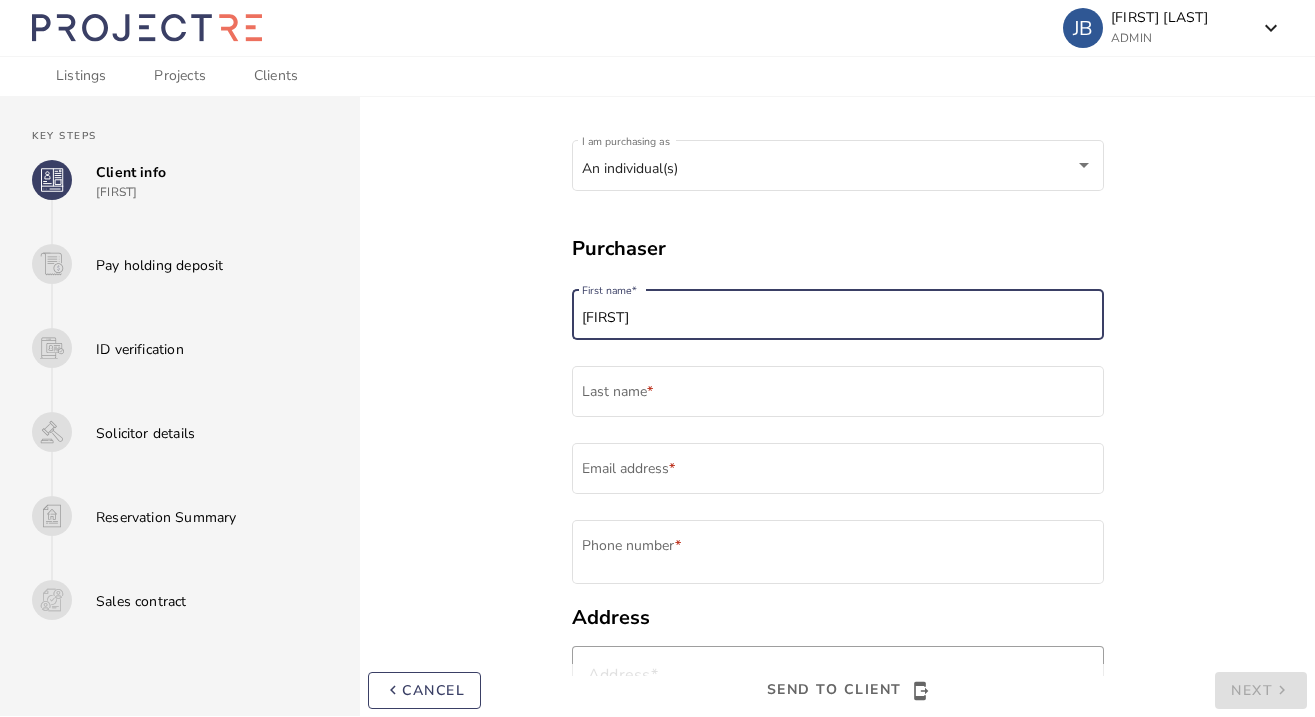 type on "[FIRST]" 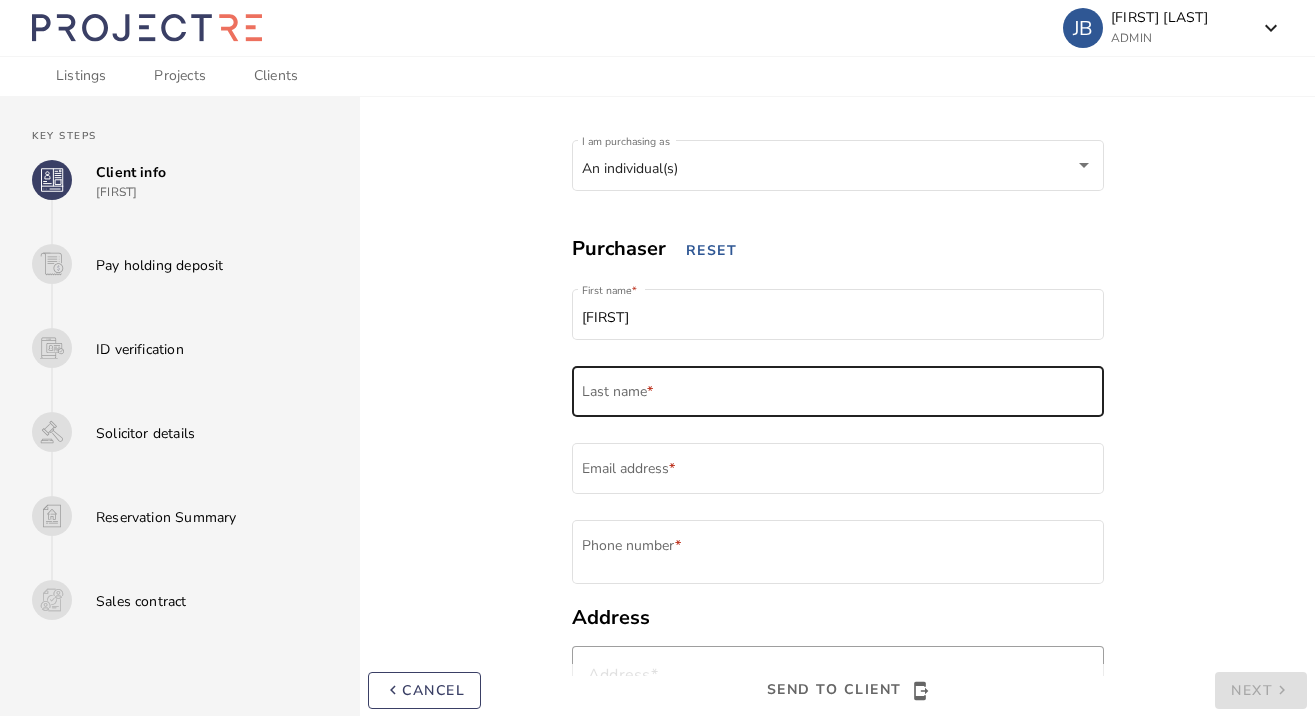 click on "Last name  *" at bounding box center (837, 389) 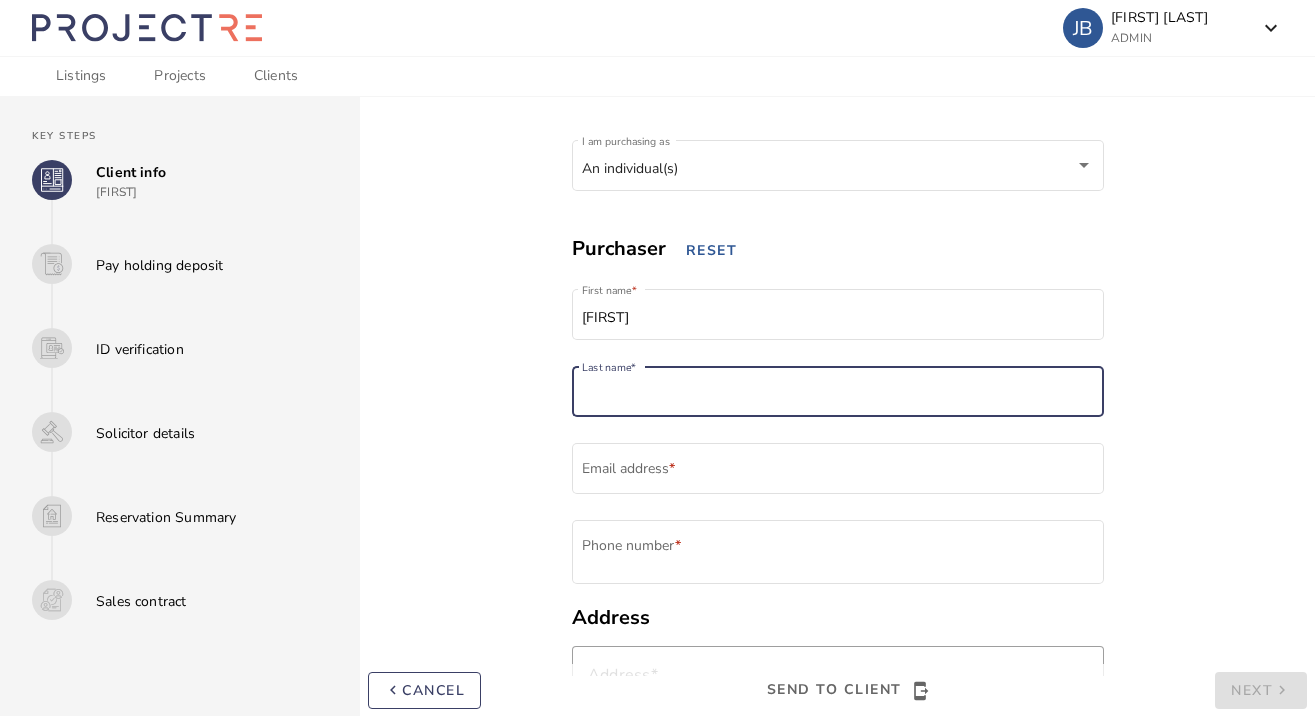 paste on "[LAST]" 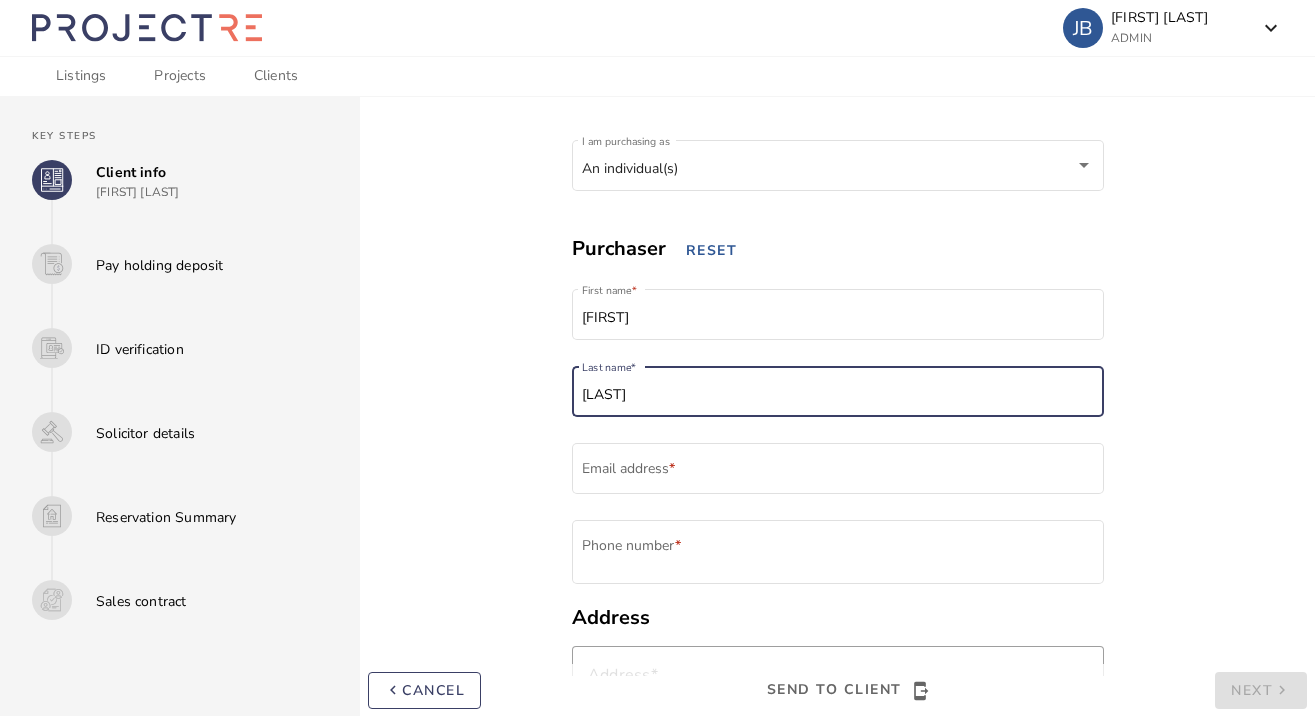 type on "[LAST]" 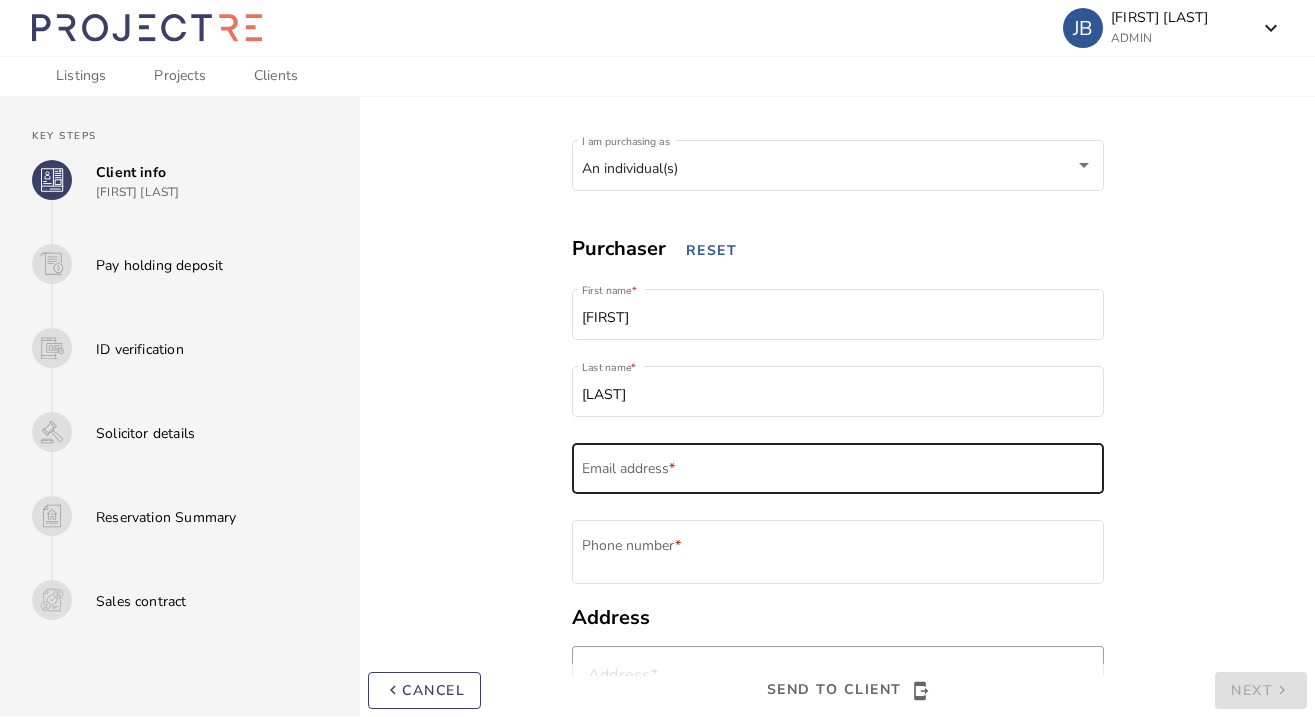 click on "Email address  *" at bounding box center [837, 466] 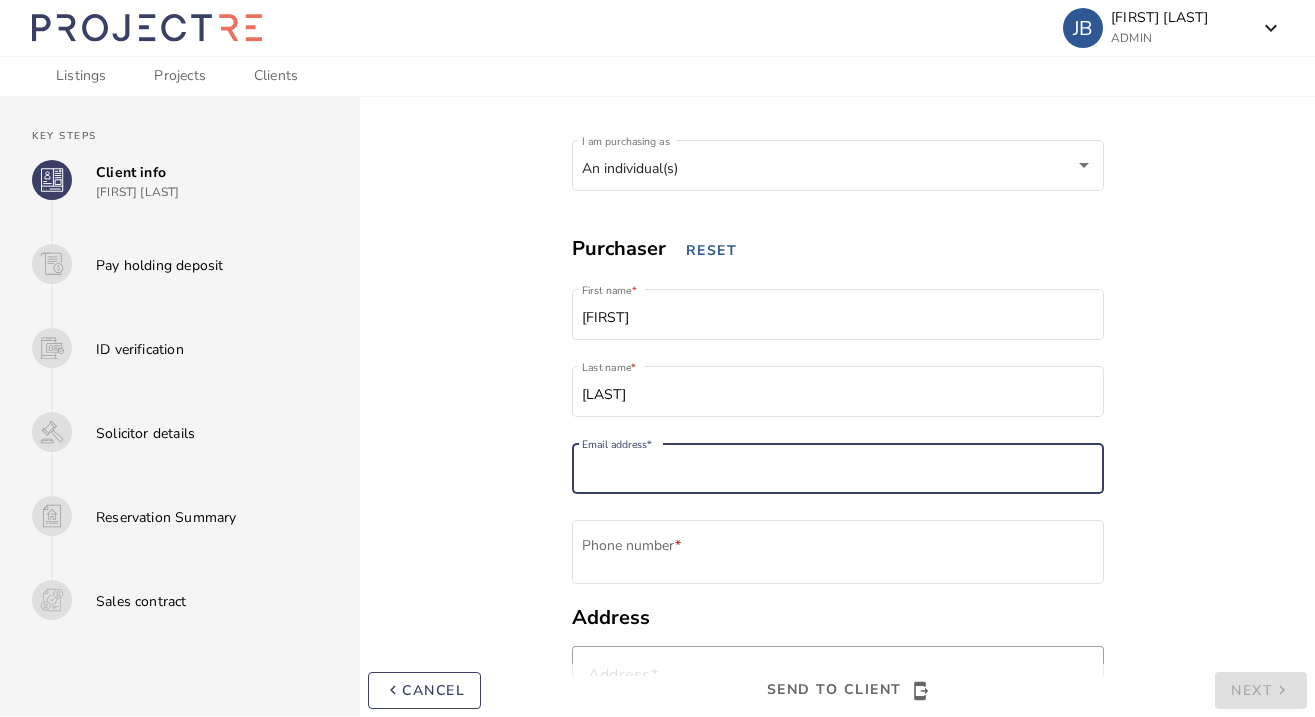 paste on "[EMAIL]" 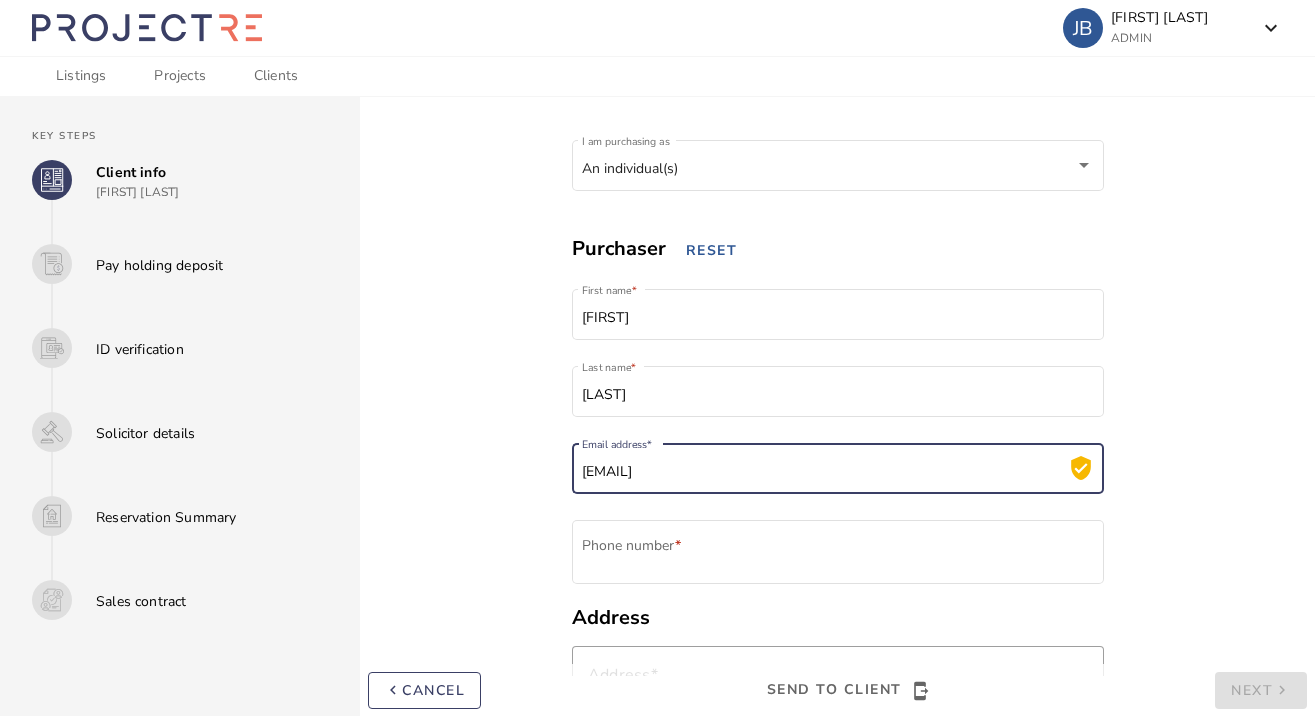 type on "[EMAIL]" 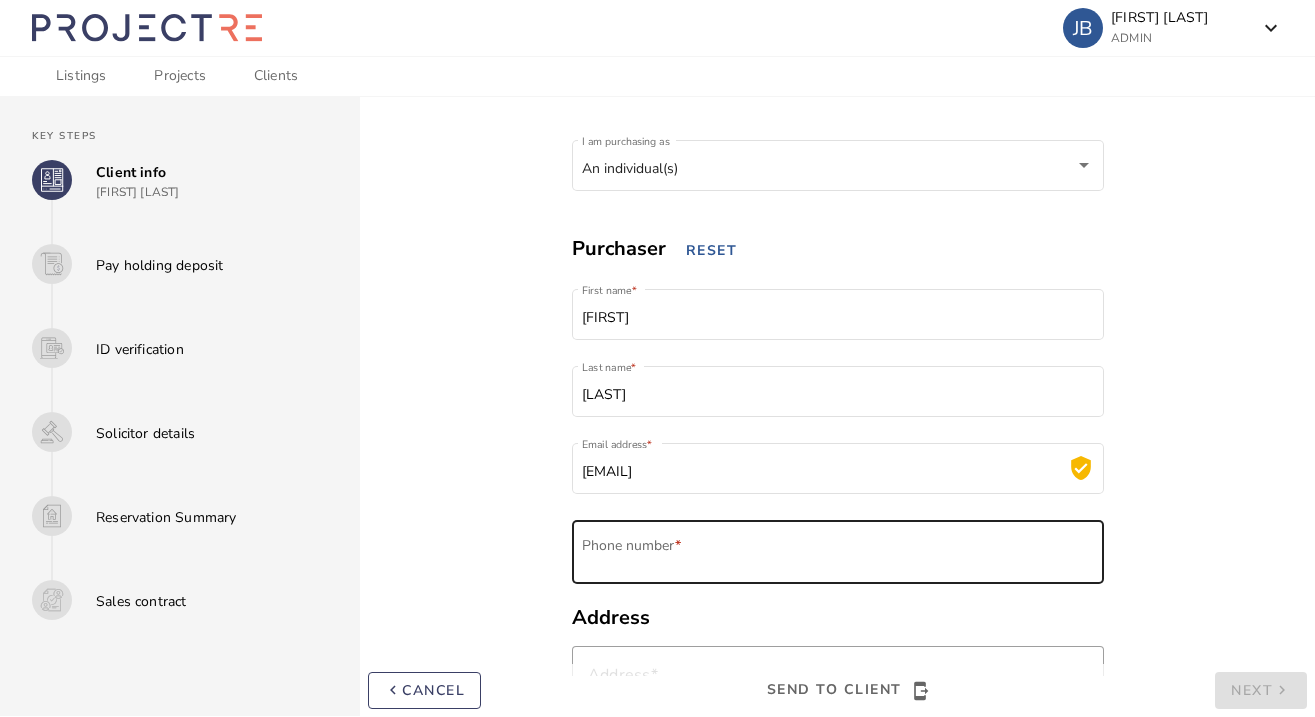 click at bounding box center [627, 556] 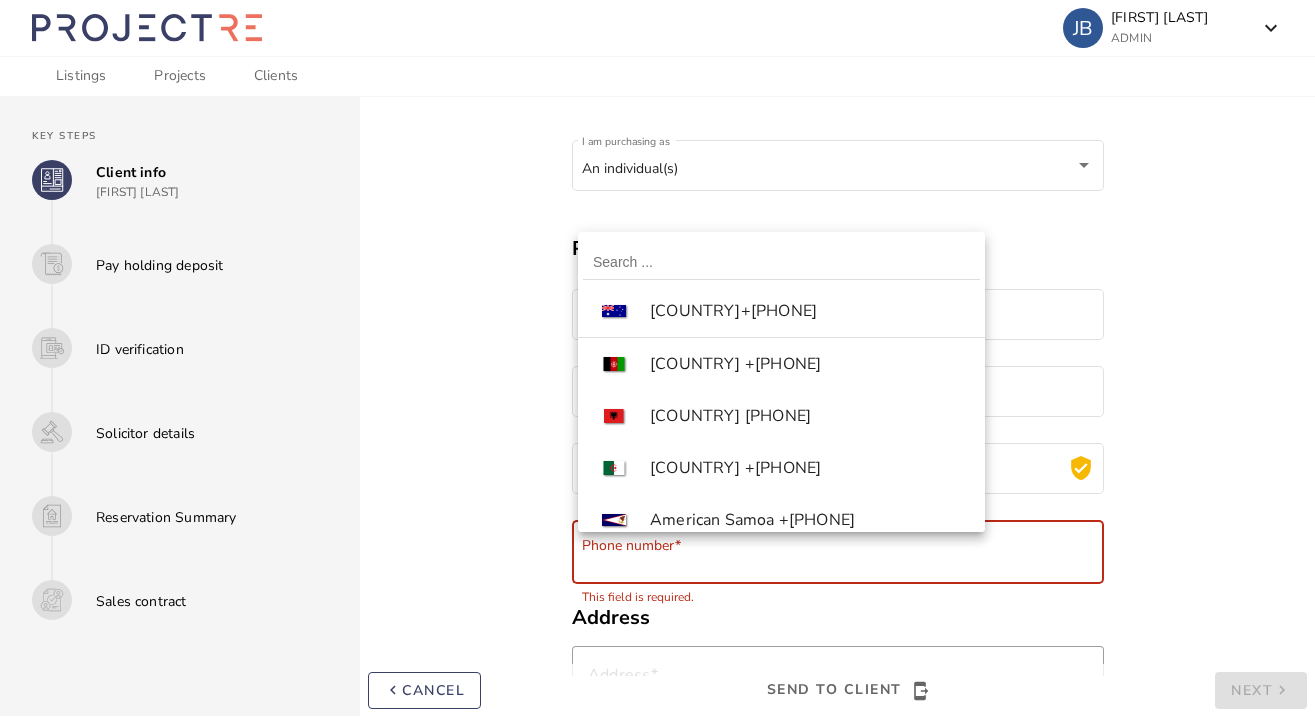 click at bounding box center (657, 358) 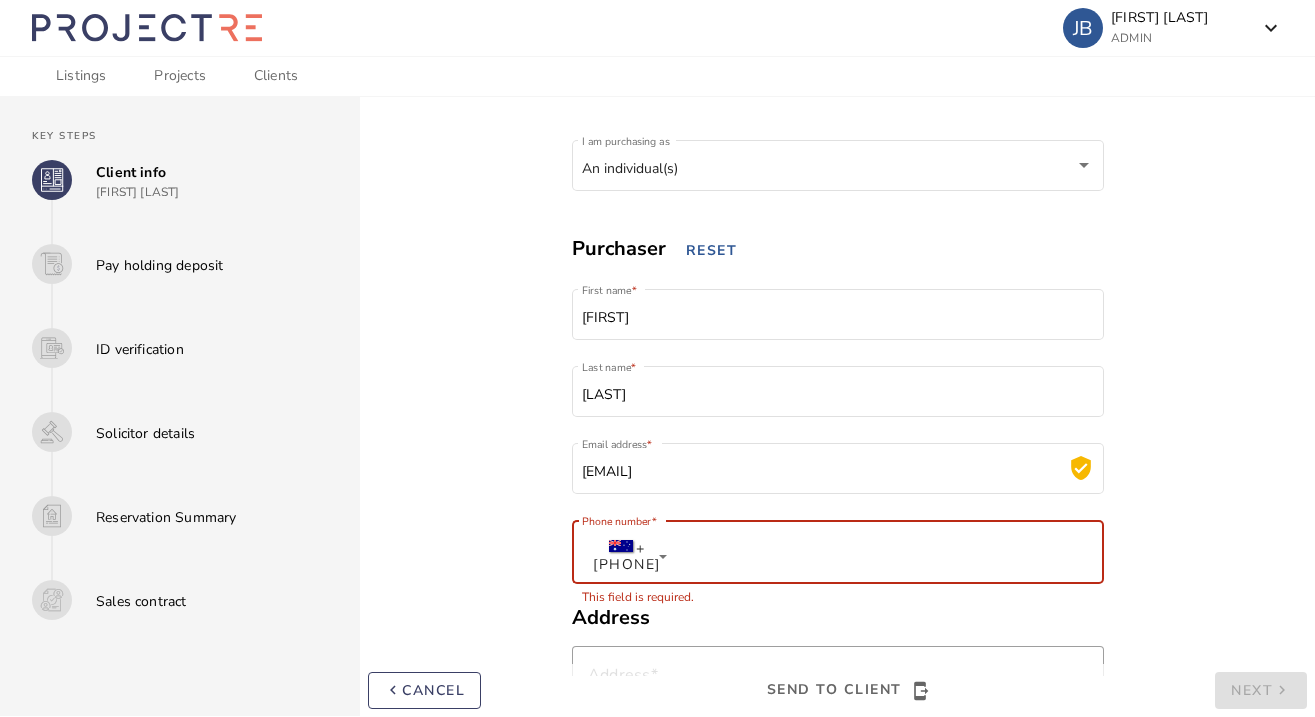 click at bounding box center [837, 556] 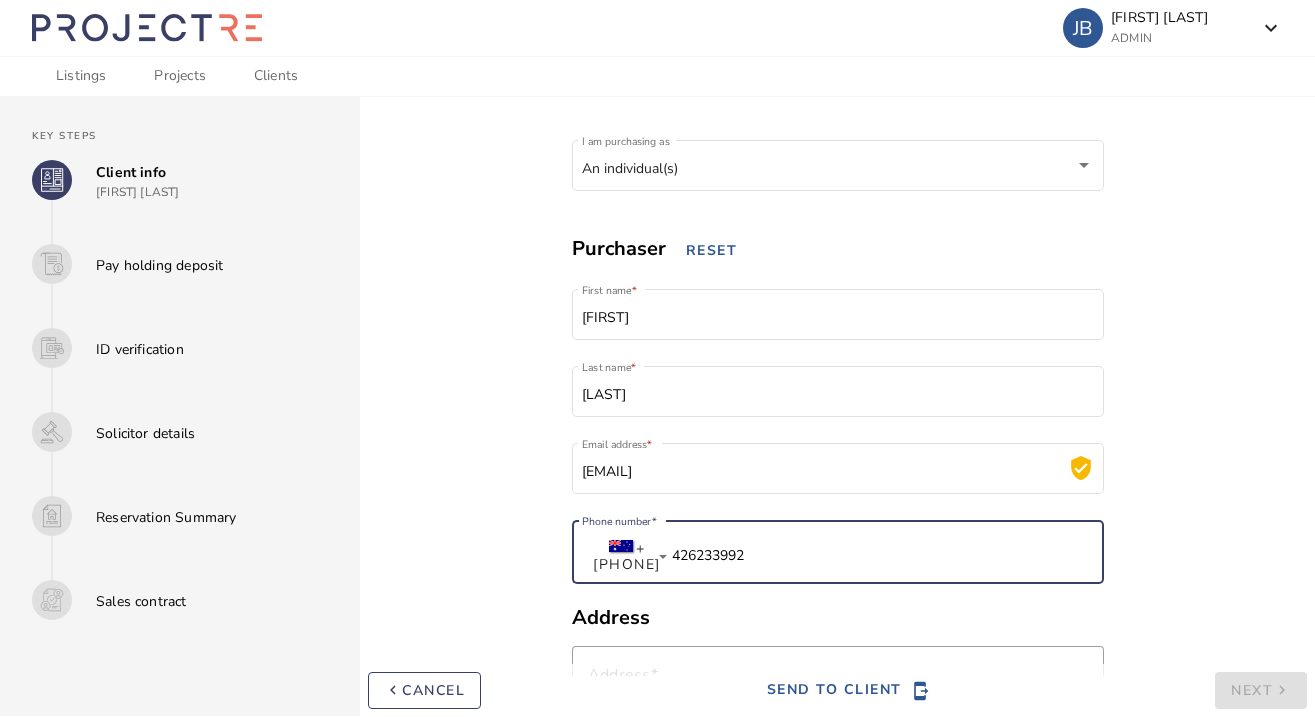 click on "An individual(s) I am purchasing as Purchaser  RESET [FIRST] name  * [LAST] name  * [EMAIL] Email address  * [PHONE] Phone number  * Address Address When suggestions are available, use the up and down arrows keys to review and enter to select. Touch device users, explore by touch or with swipe gestures. Suburb State Postcode Country Residency & Tax Is this client a foreign purchaser?  *   Yes    No  Tax File Number  (optional) Australian Tax File Number person_add_alt ADD ANOTHER Purchaser Name(s) on contract [FIRST] [LAST] keyboard_arrow_left cancel SEND TO CLIENT send_to_mobile Next keyboard_arrow_right" at bounding box center [837, 811] 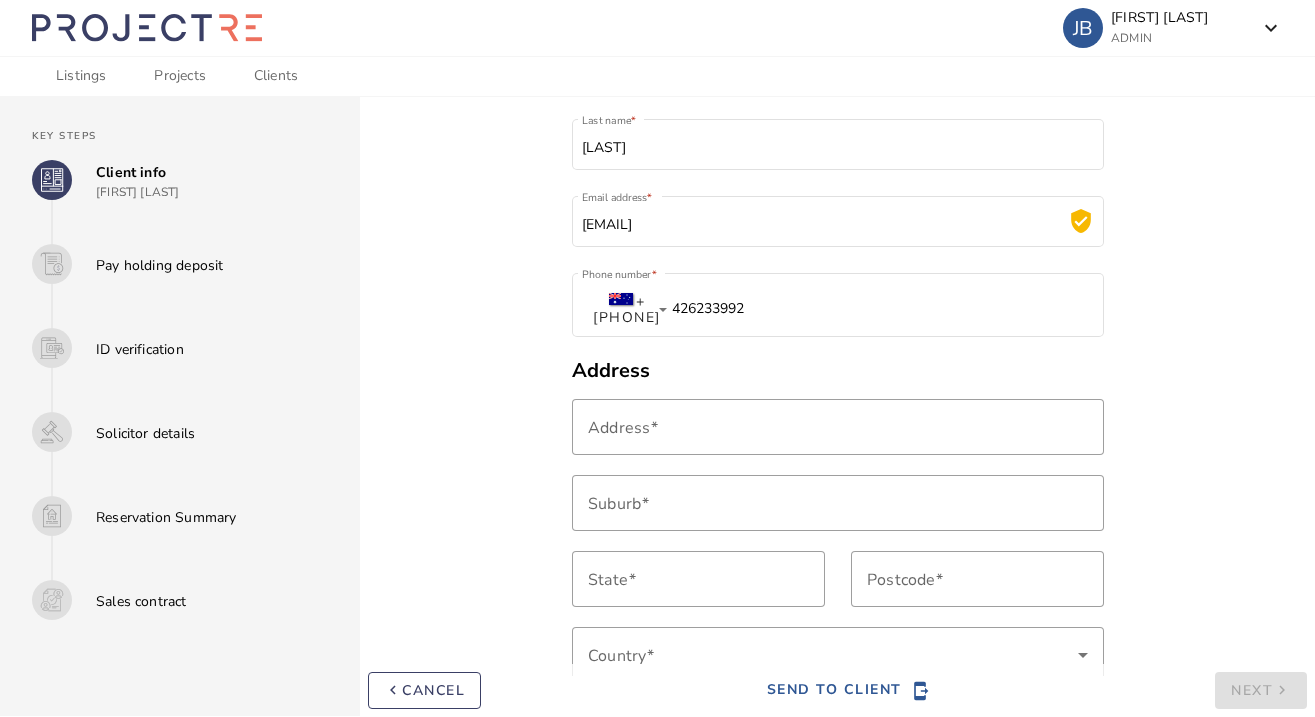 scroll, scrollTop: 250, scrollLeft: 0, axis: vertical 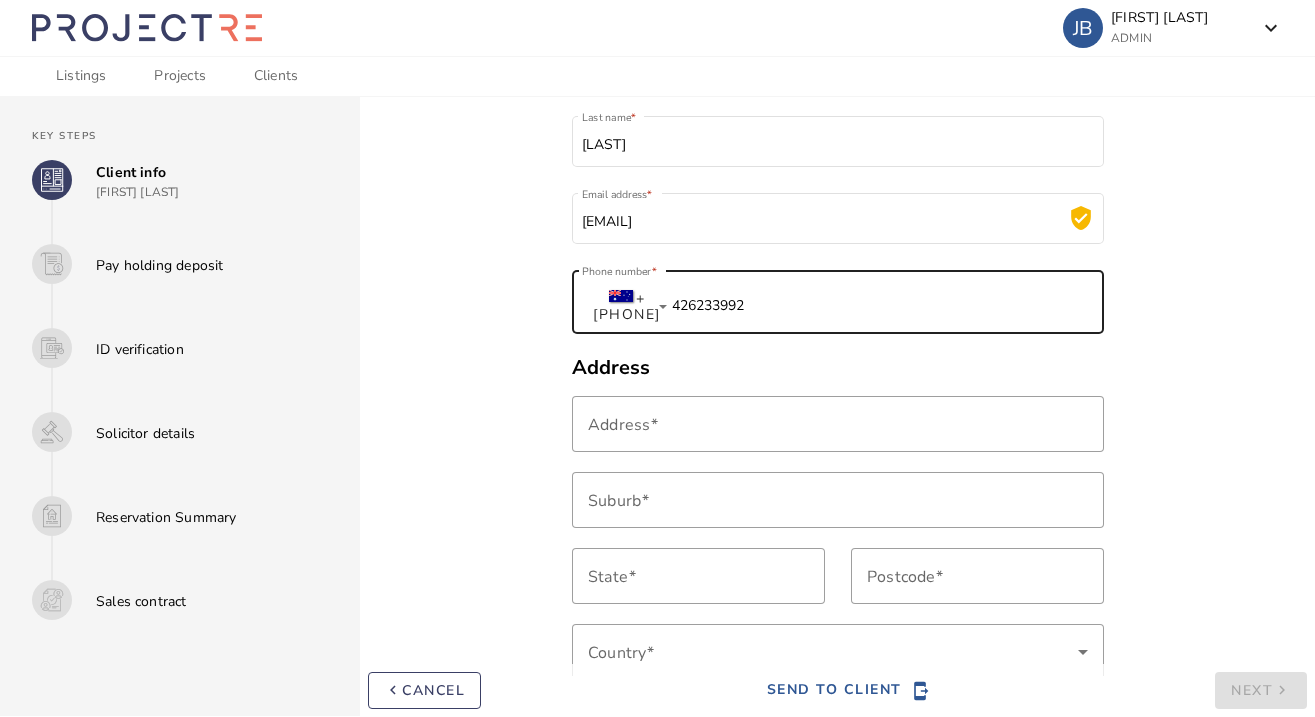 click on "426233992" at bounding box center (837, 306) 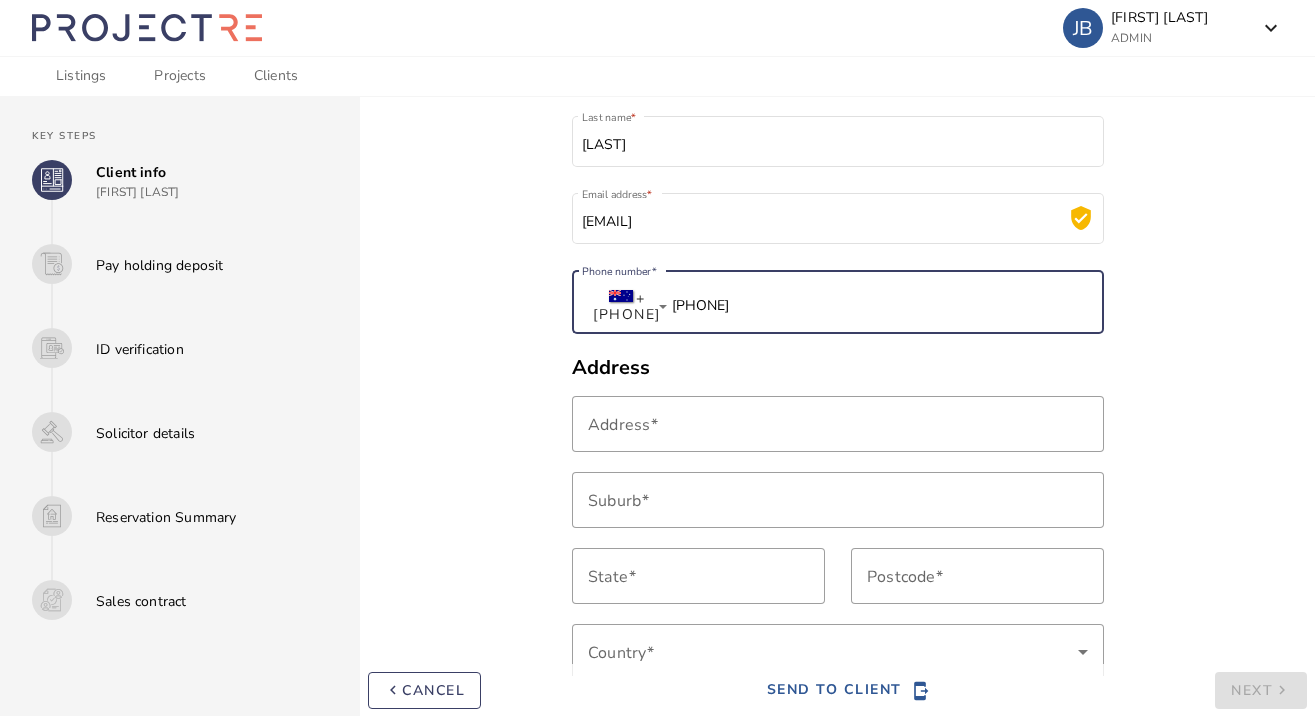 type on "[PHONE]" 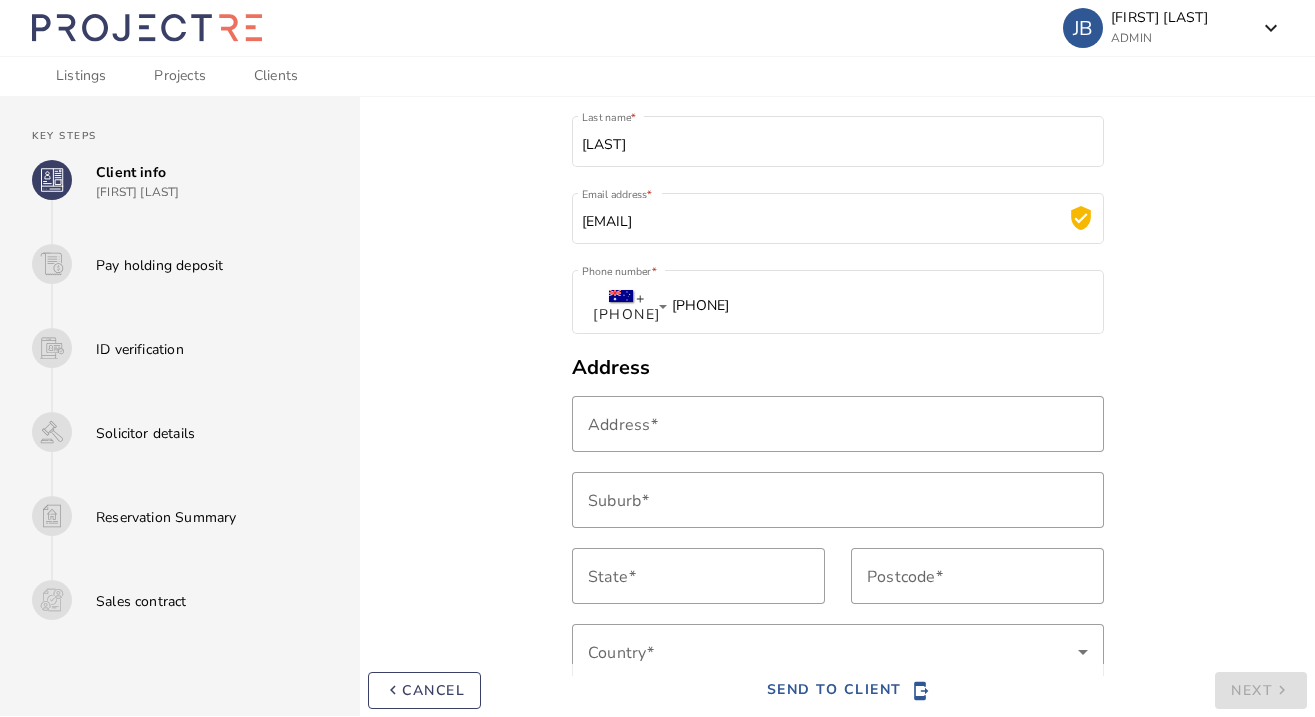click on "An individual(s) I am purchasing as Purchaser RESET [FIRST] [LAST] Last name * [EMAIL] Email address * [PHONE] Phone number * Address Address When suggestions are available, use the up and down arrows keys to review and enter to select. Touch device users, explore by touch or with swipe gestures. Suburb State Postcode Country Residency & Tax Is this client a foreign purchaser? * Yes No Tax File Number (optional) Australian Tax File Number" at bounding box center [837, 561] 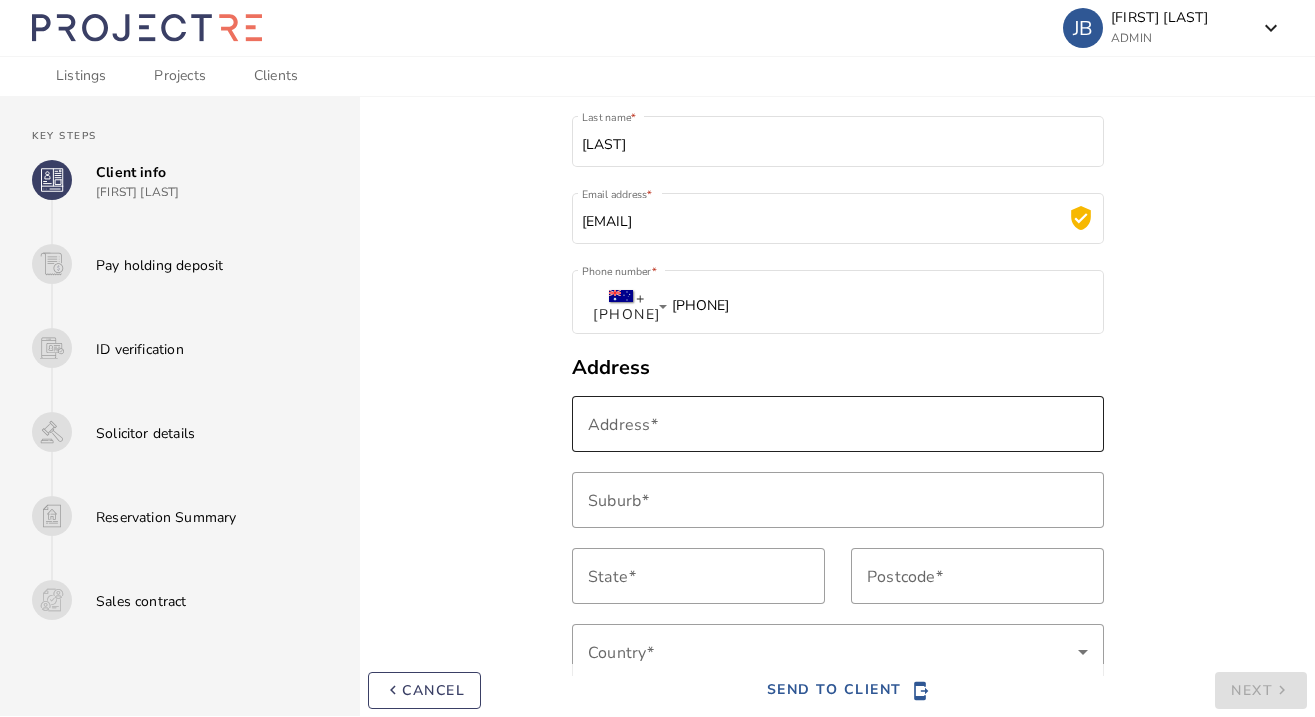 click on "Address" at bounding box center (619, 425) 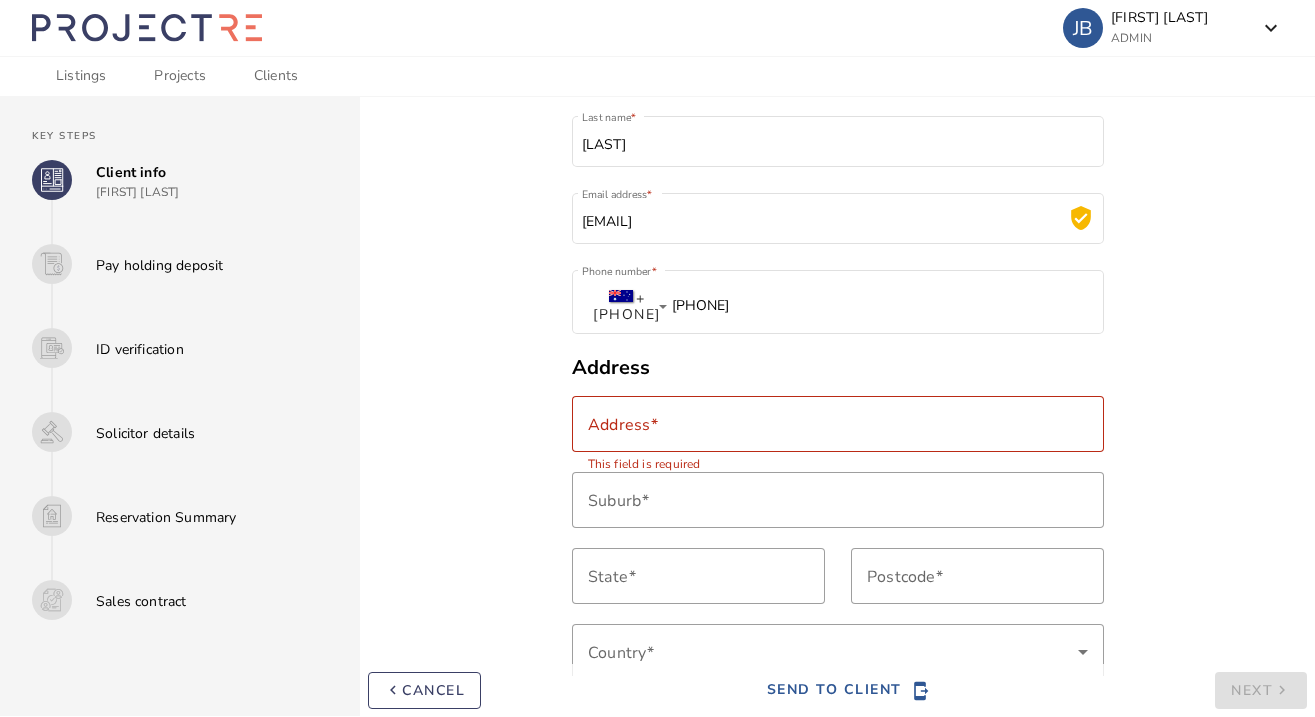click on "Address" at bounding box center [619, 425] 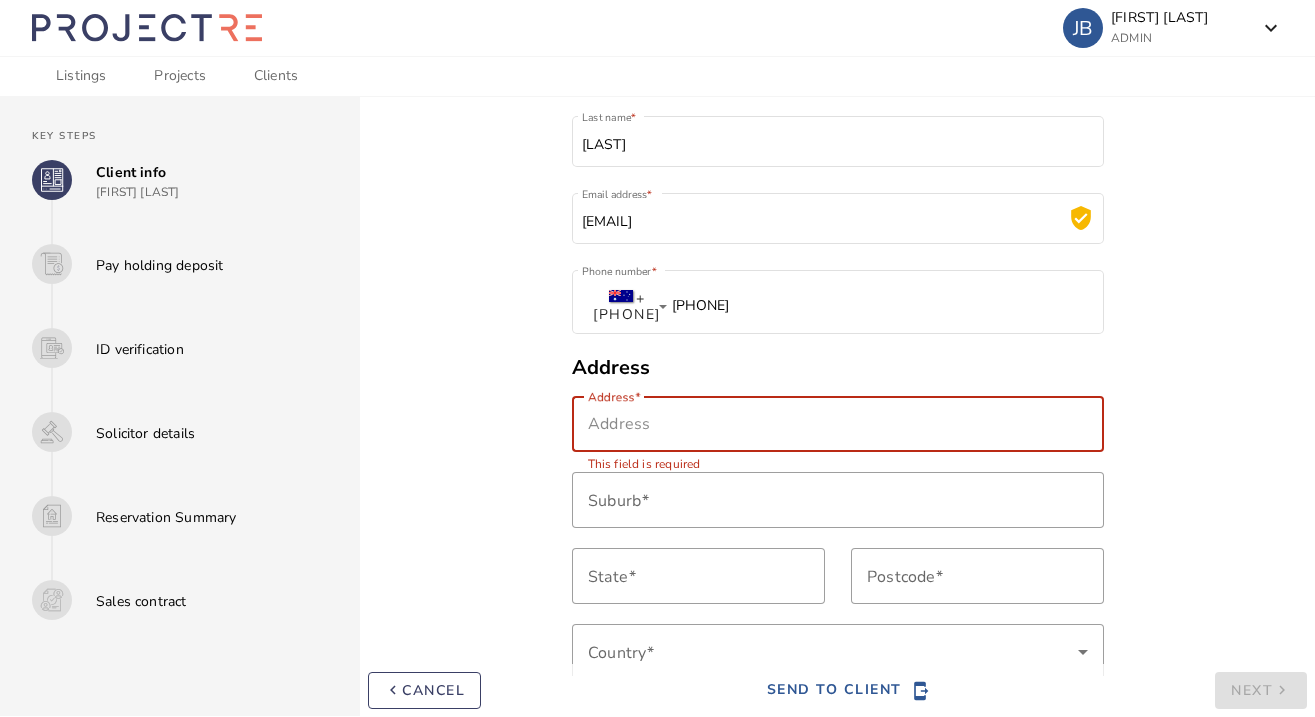 paste on "Unit [NUMBER] [STREET_NAME]" 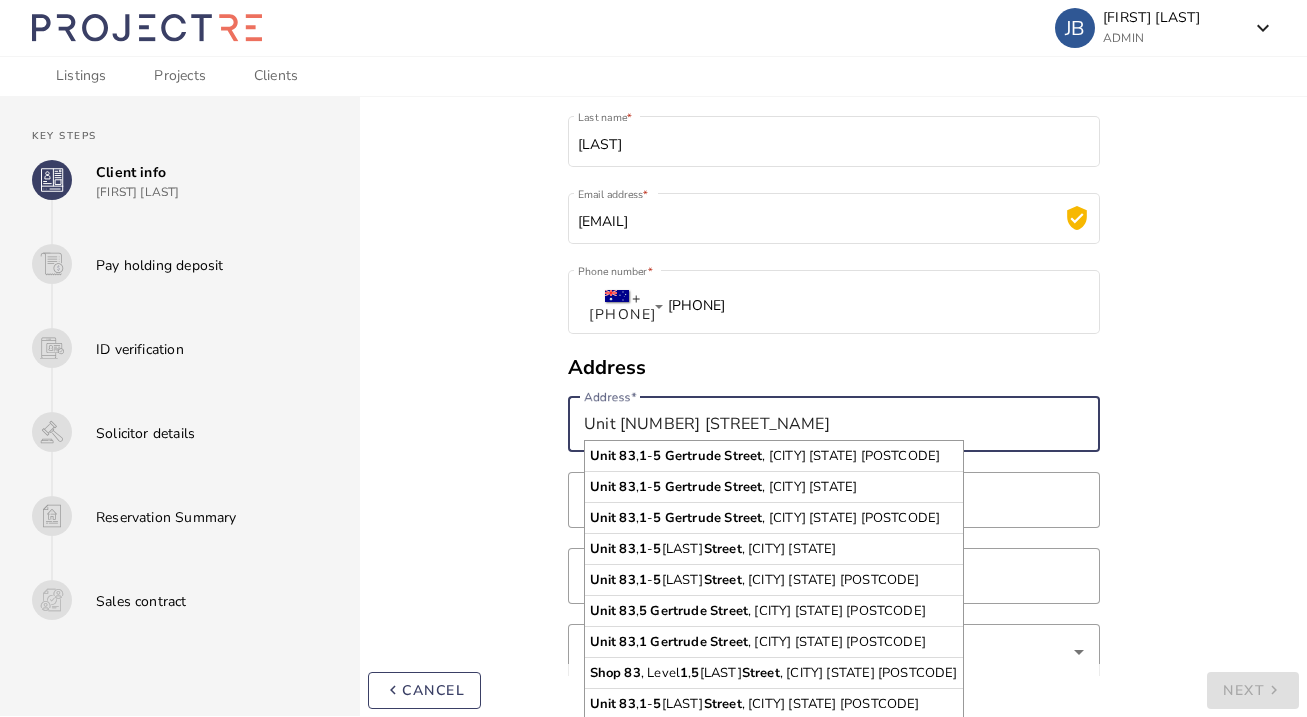 type on "Unit [NUMBER] [STREET_NAME]" 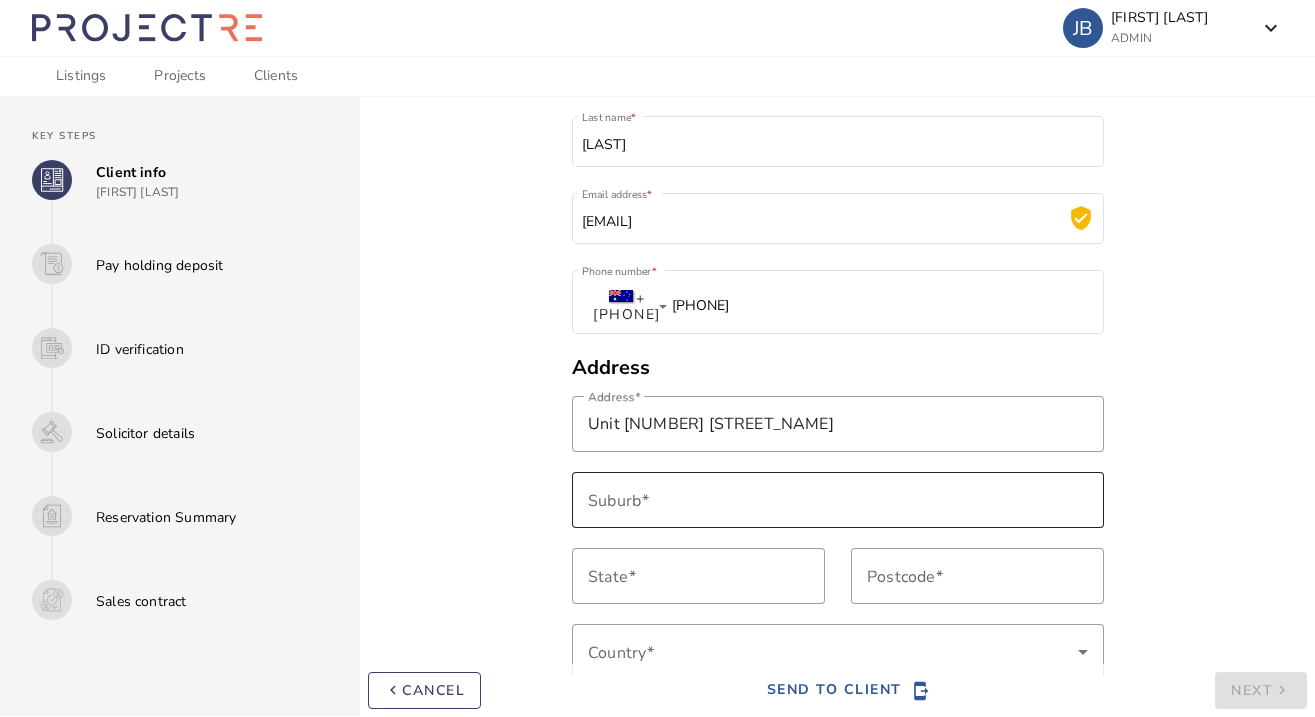 click on "Suburb" at bounding box center [838, 500] 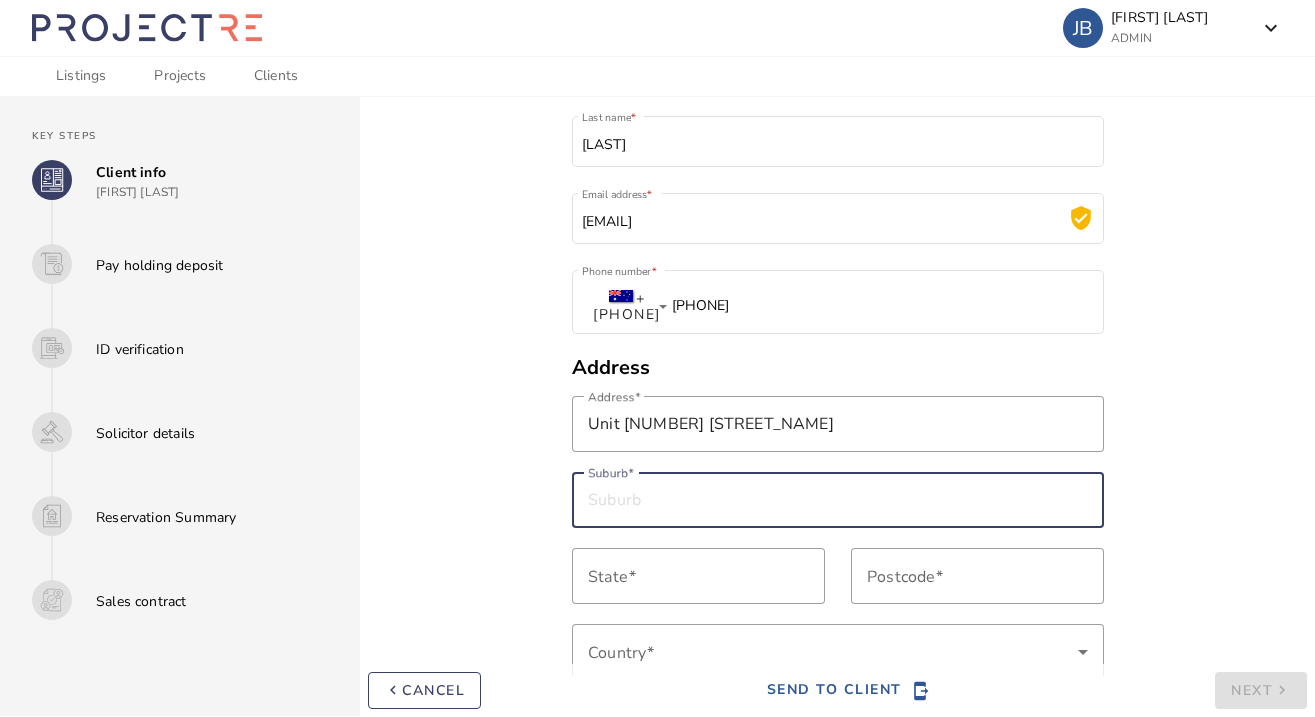 paste on "[SUBURB]" 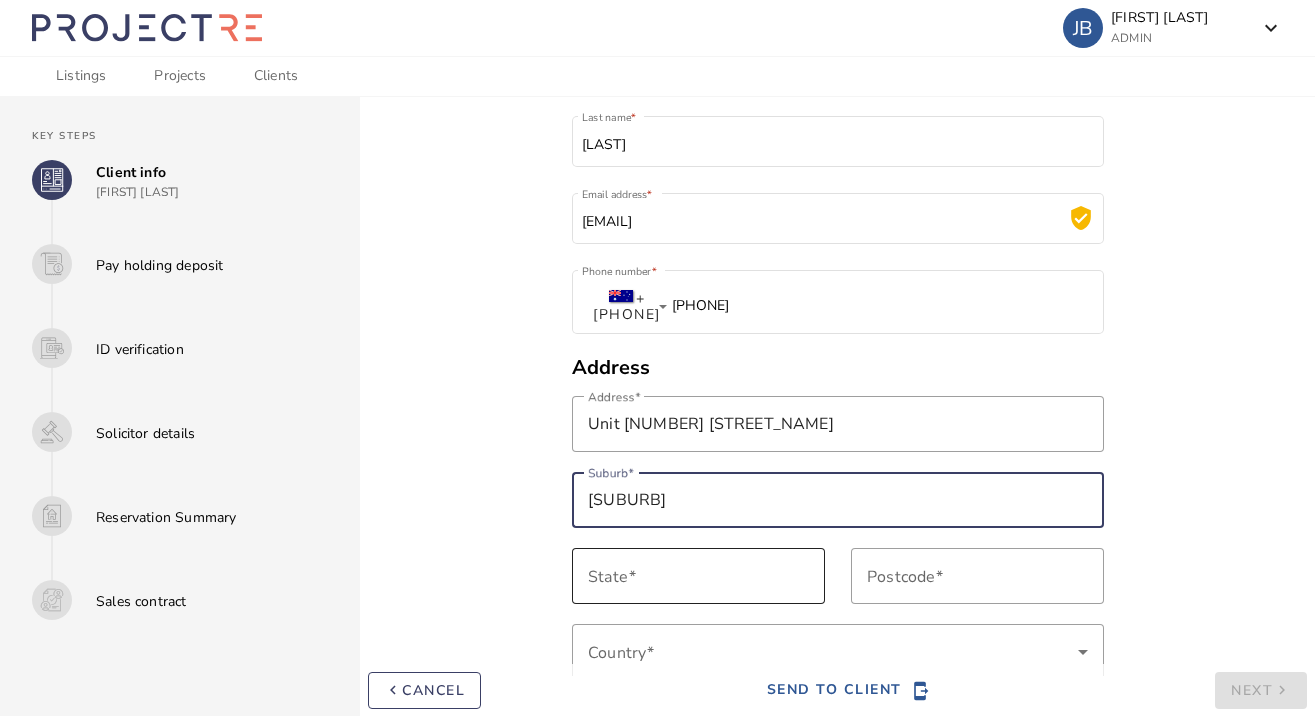 type on "[SUBURB]" 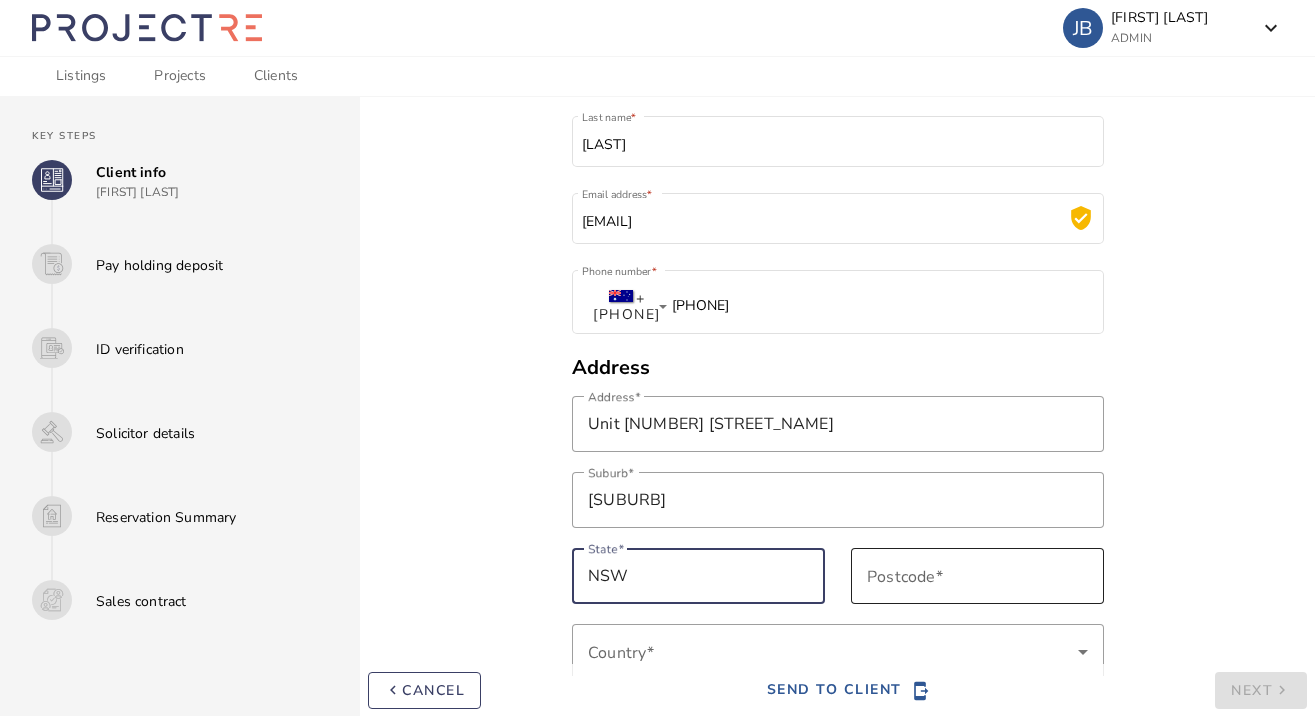 type on "NSW" 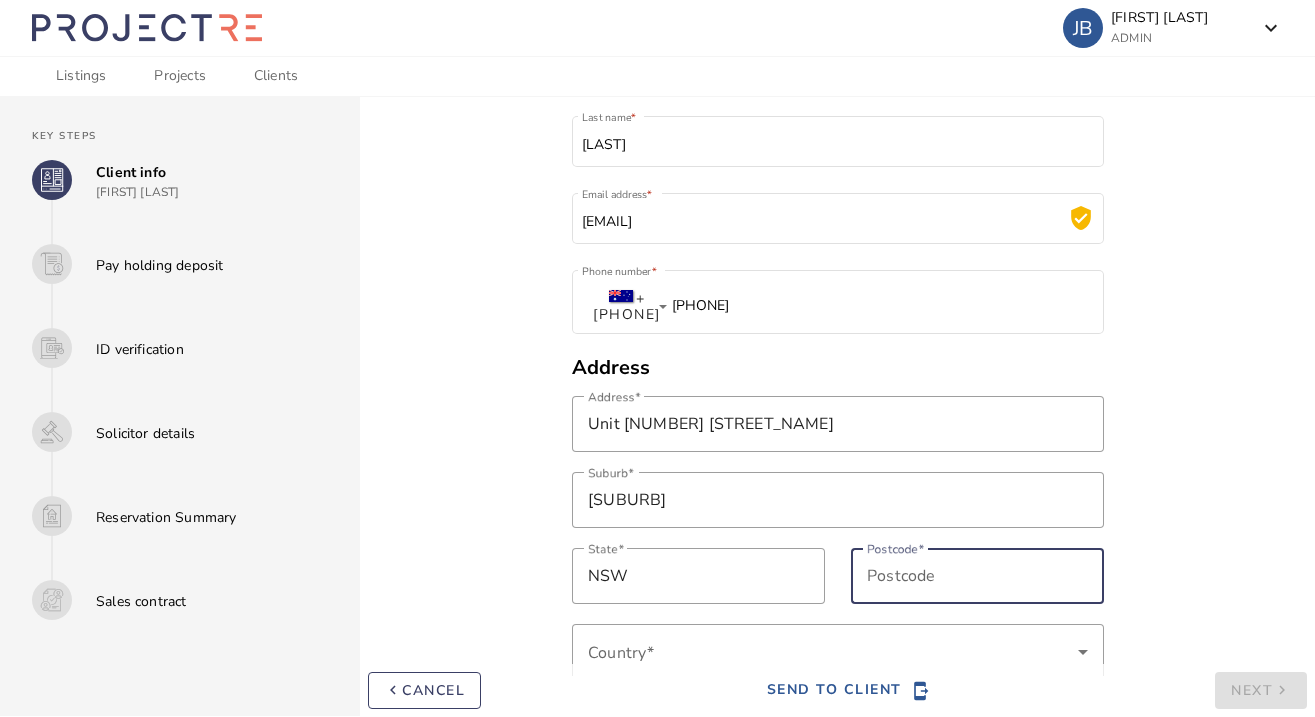 click on "Postcode" at bounding box center [977, 576] 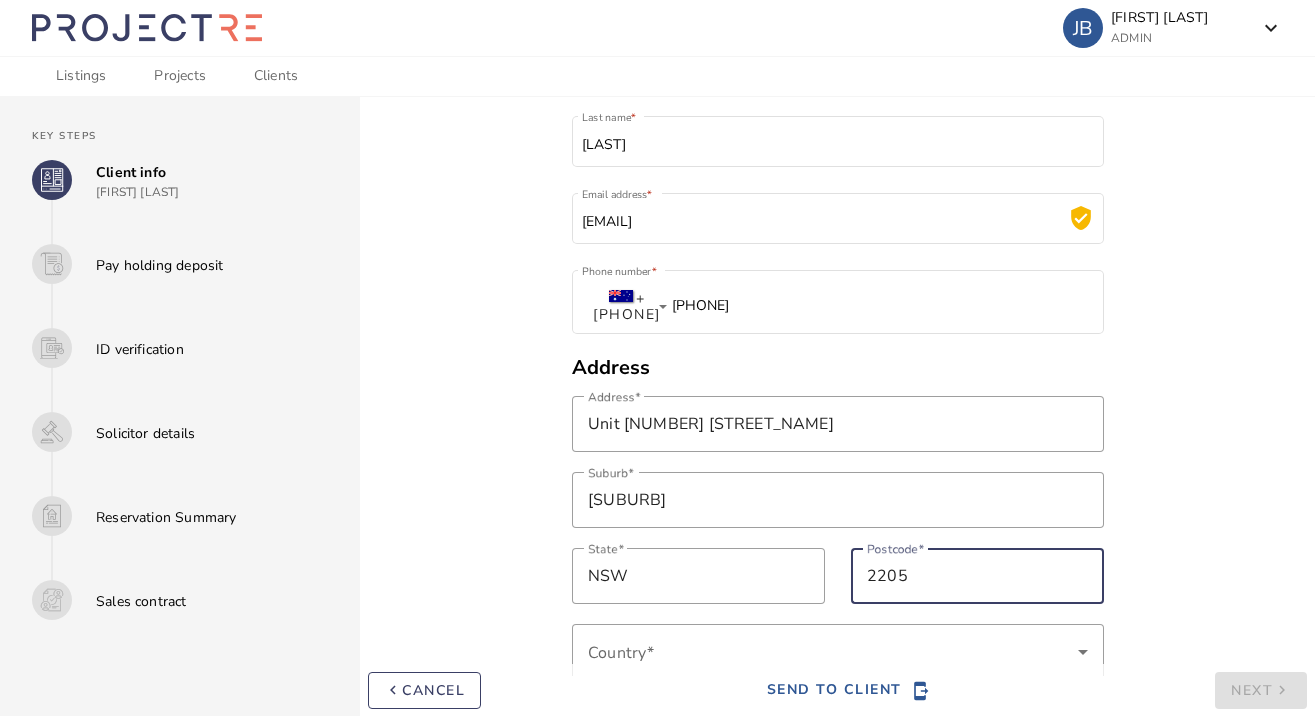type on "2205" 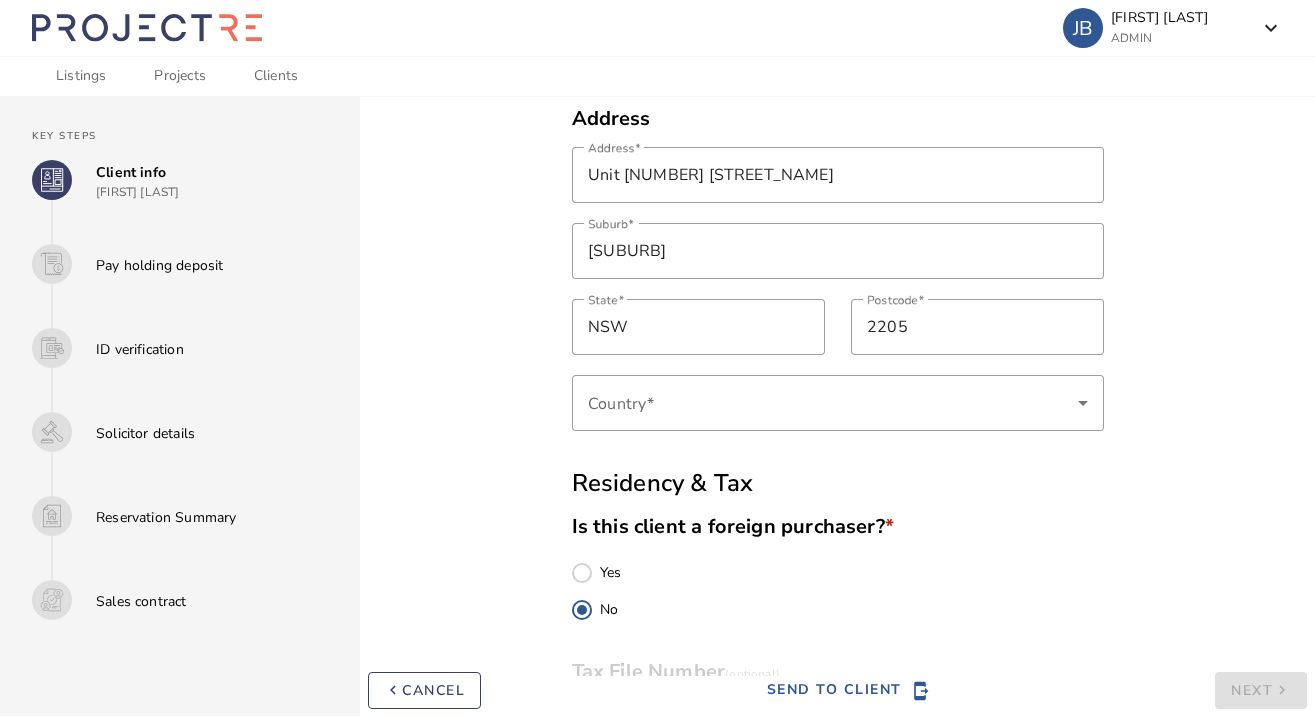 scroll, scrollTop: 500, scrollLeft: 0, axis: vertical 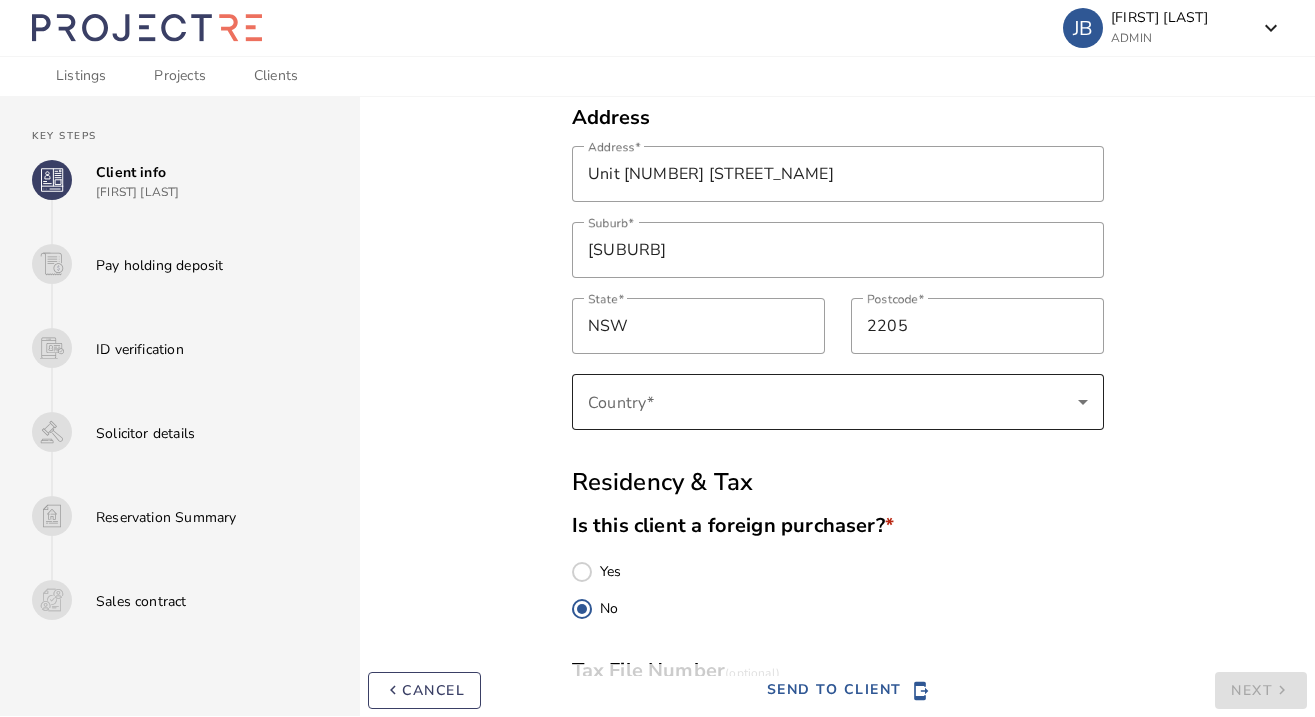 click at bounding box center (833, 402) 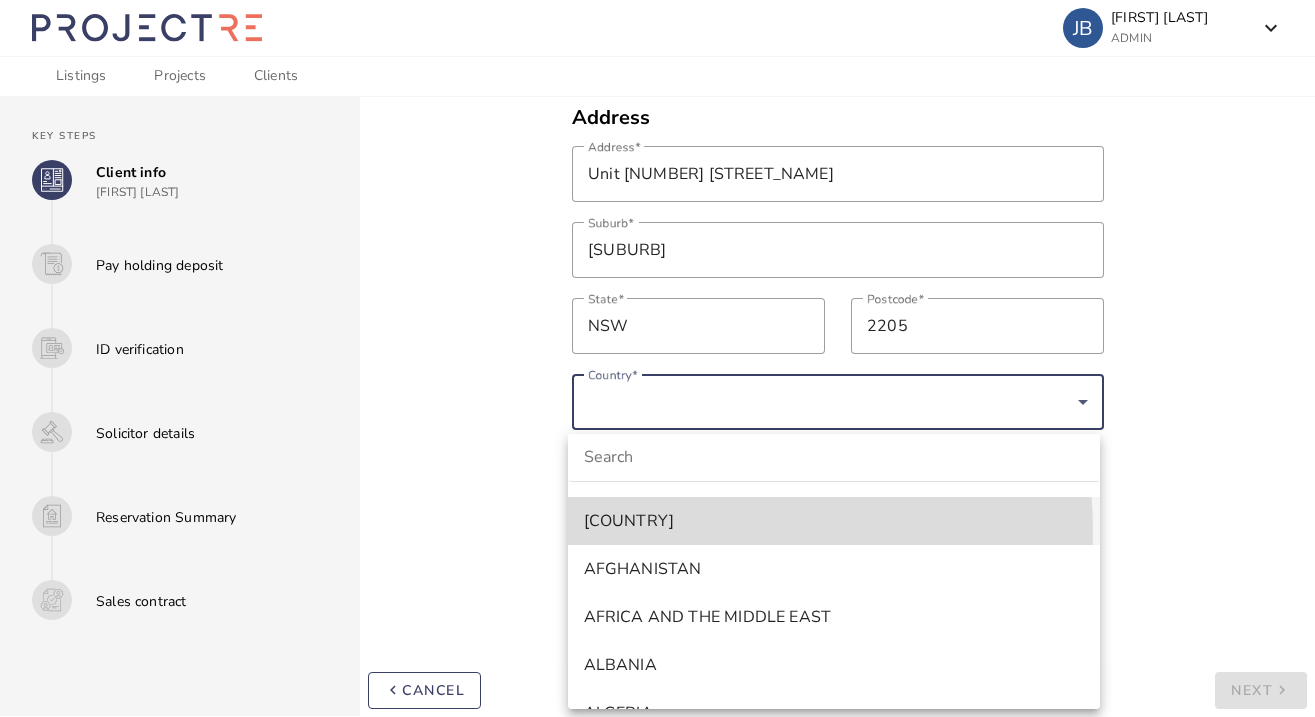 click on "[COUNTRY]" at bounding box center (834, 521) 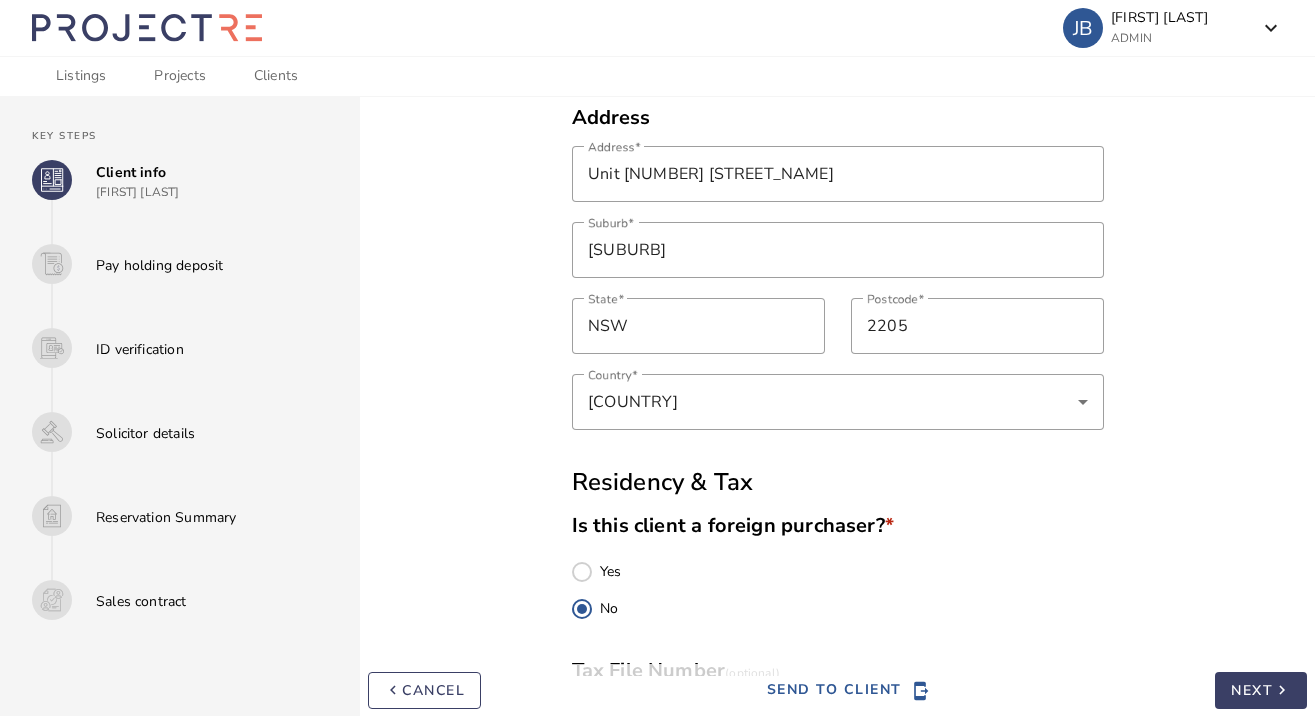 click on "An individual(s) I am purchasing as Purchaser RESET [FIRST] [LAST] Last name * [EMAIL] Email address * [PHONE] Phone number * Address Address When suggestions are available, use the up and down arrows keys to review and enter to select. Touch device users, explore by touch or with swipe gestures. Suburb State Postcode Country AUSTRALIA Residency & Tax Is this client a foreign purchaser? * Yes No Tax File Number (optional) Australian Tax File Number" at bounding box center [838, 240] 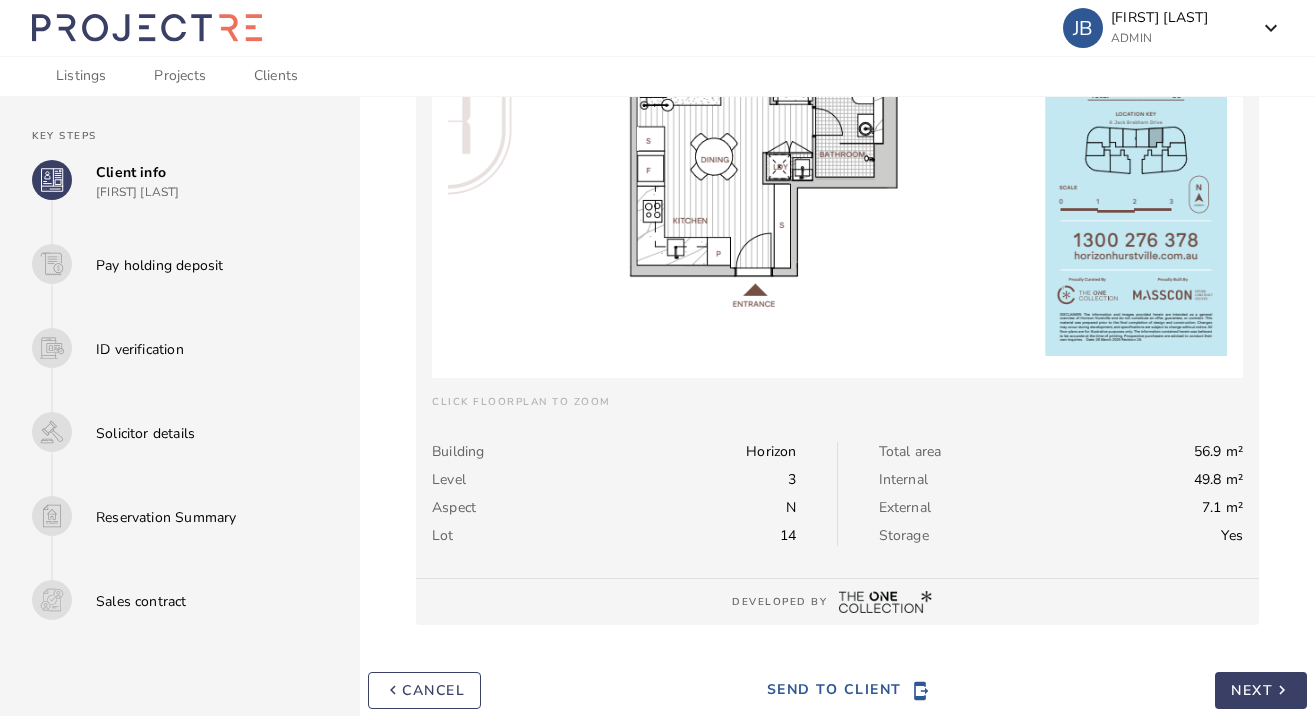 scroll, scrollTop: 2413, scrollLeft: 0, axis: vertical 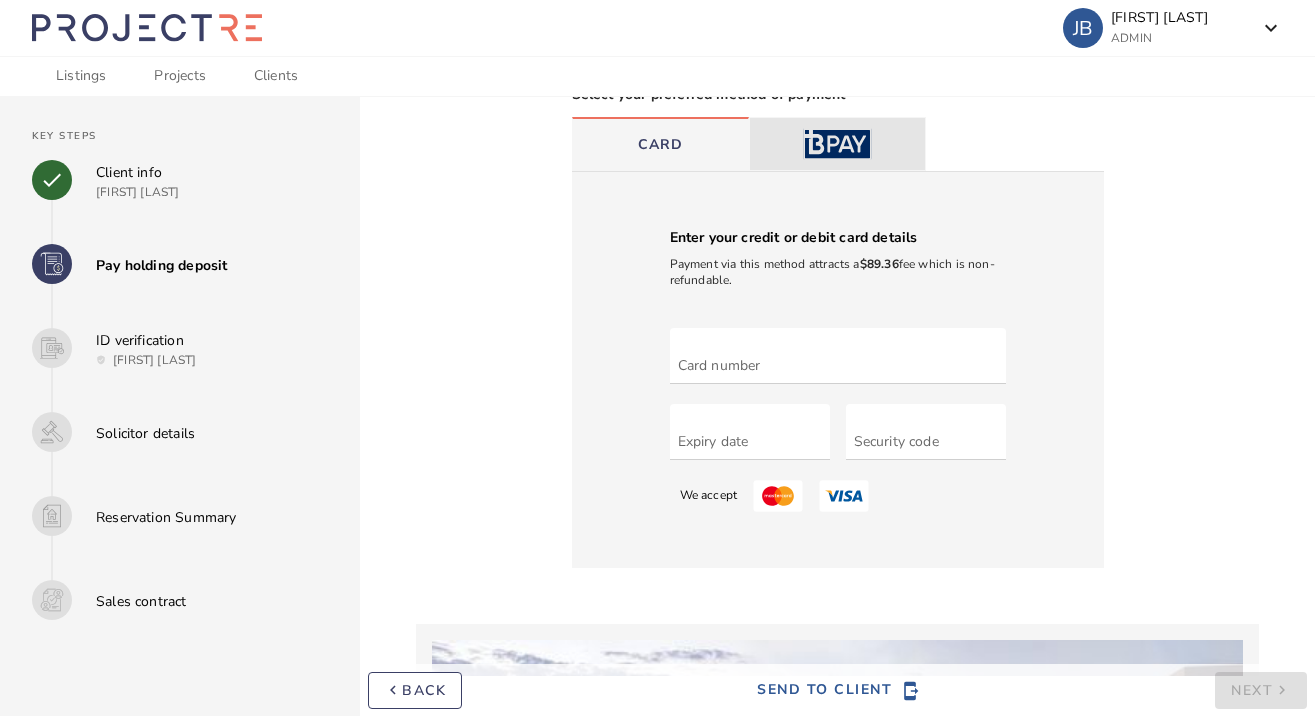 click at bounding box center [837, 144] 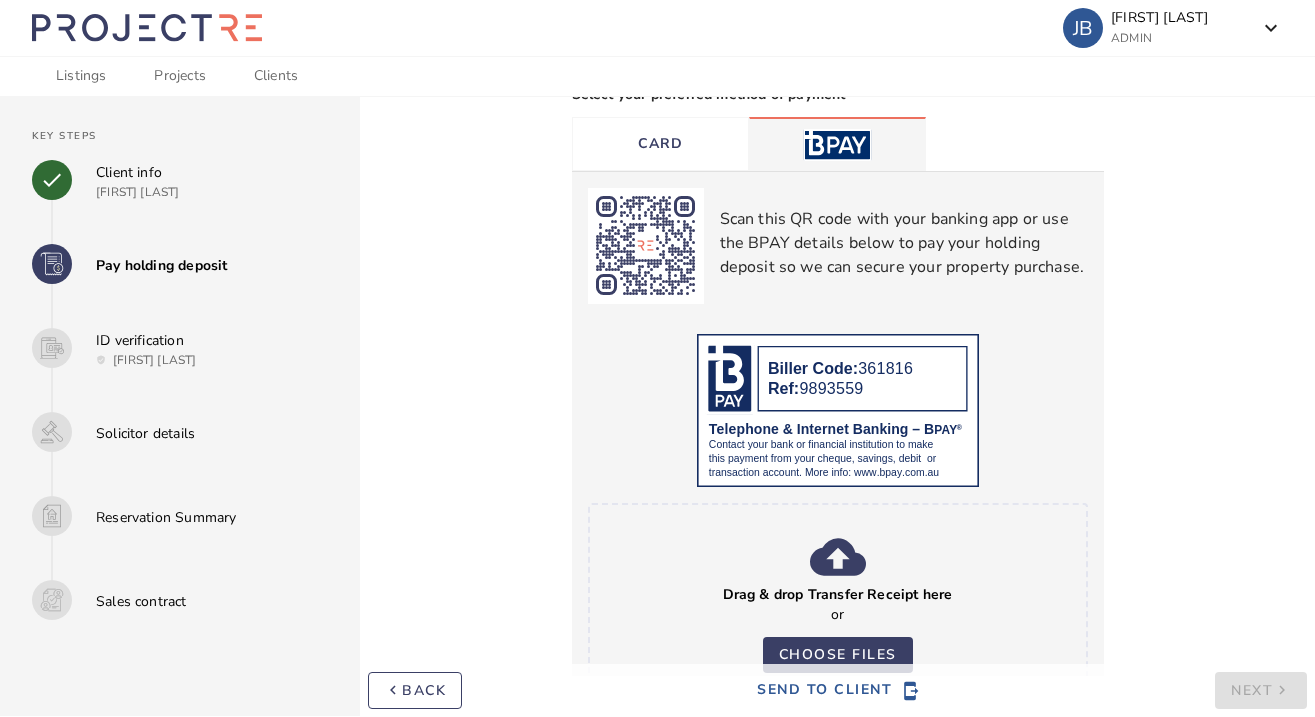 scroll, scrollTop: 625, scrollLeft: 0, axis: vertical 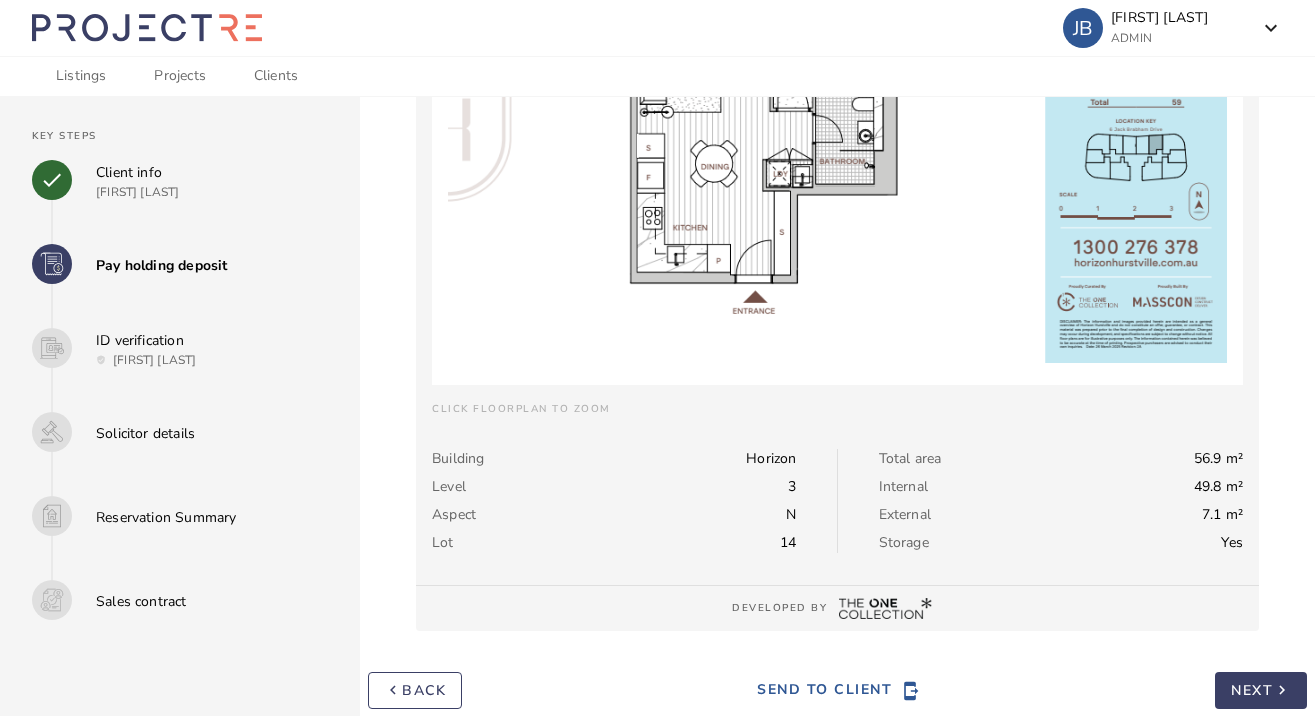 click on "Next" at bounding box center [1252, 690] 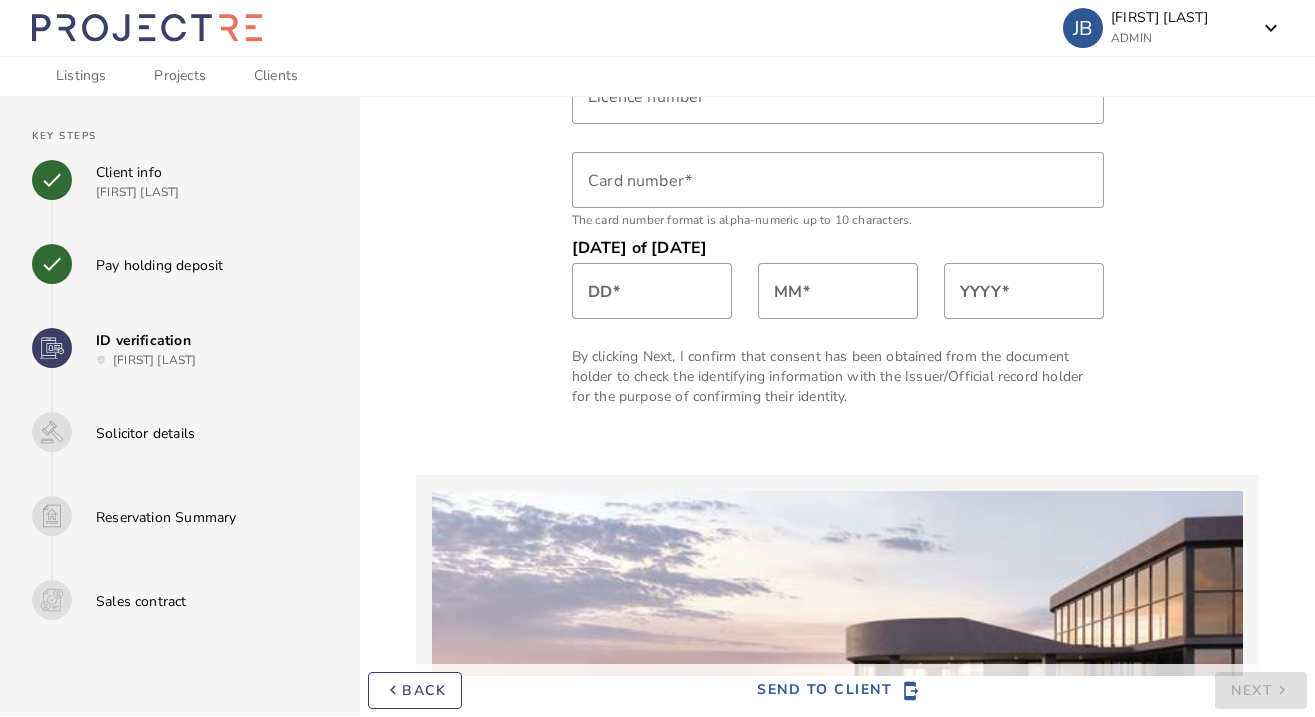 scroll, scrollTop: 0, scrollLeft: 0, axis: both 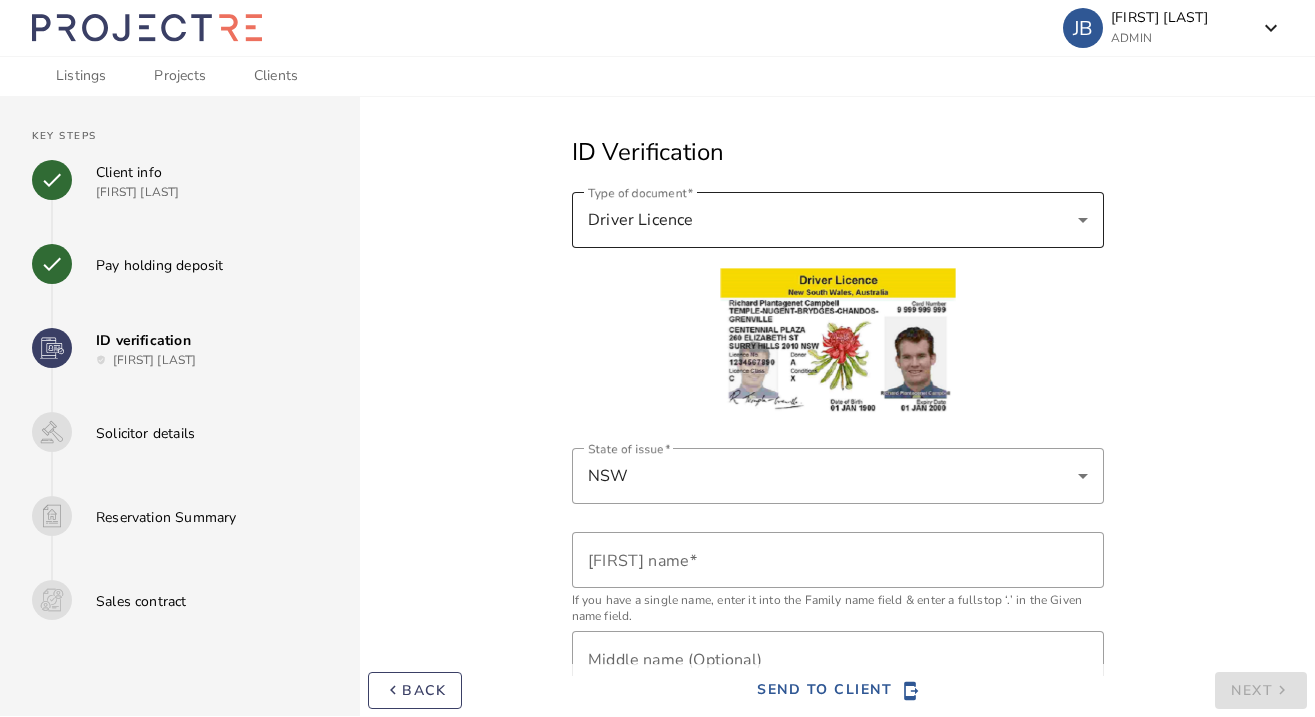 click at bounding box center (1083, 220) 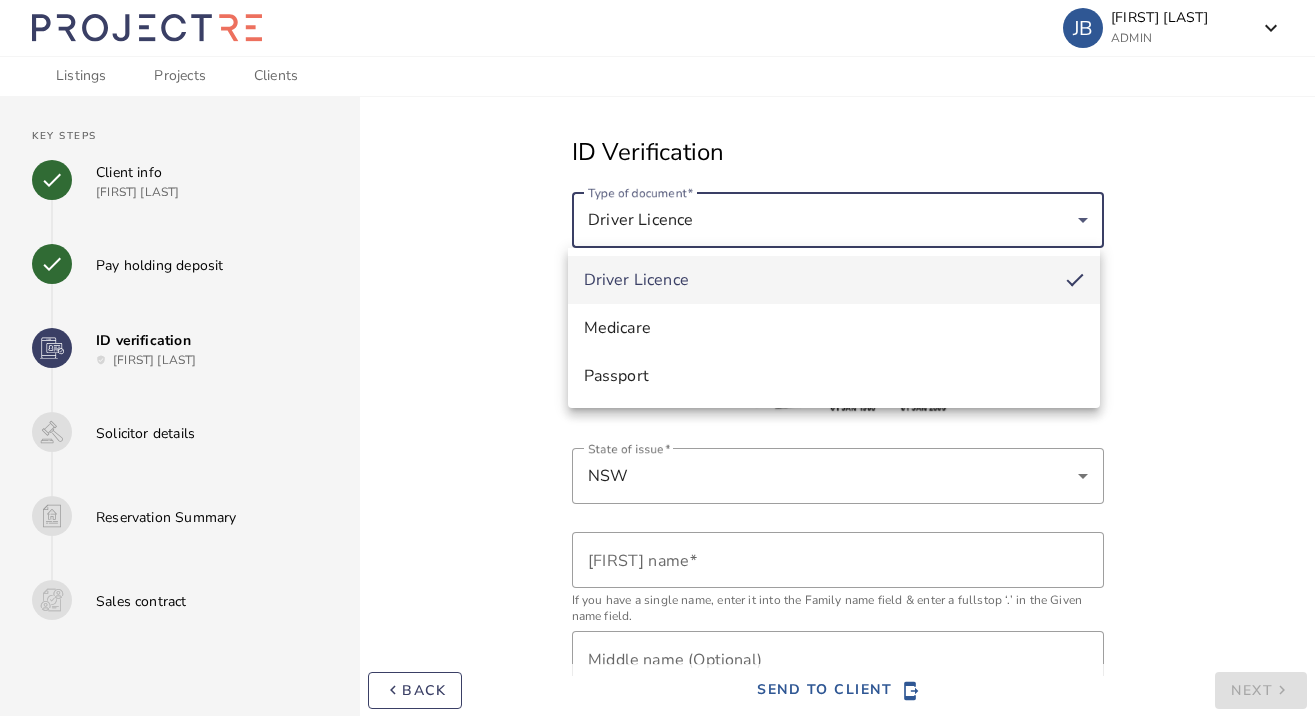 click at bounding box center (657, 358) 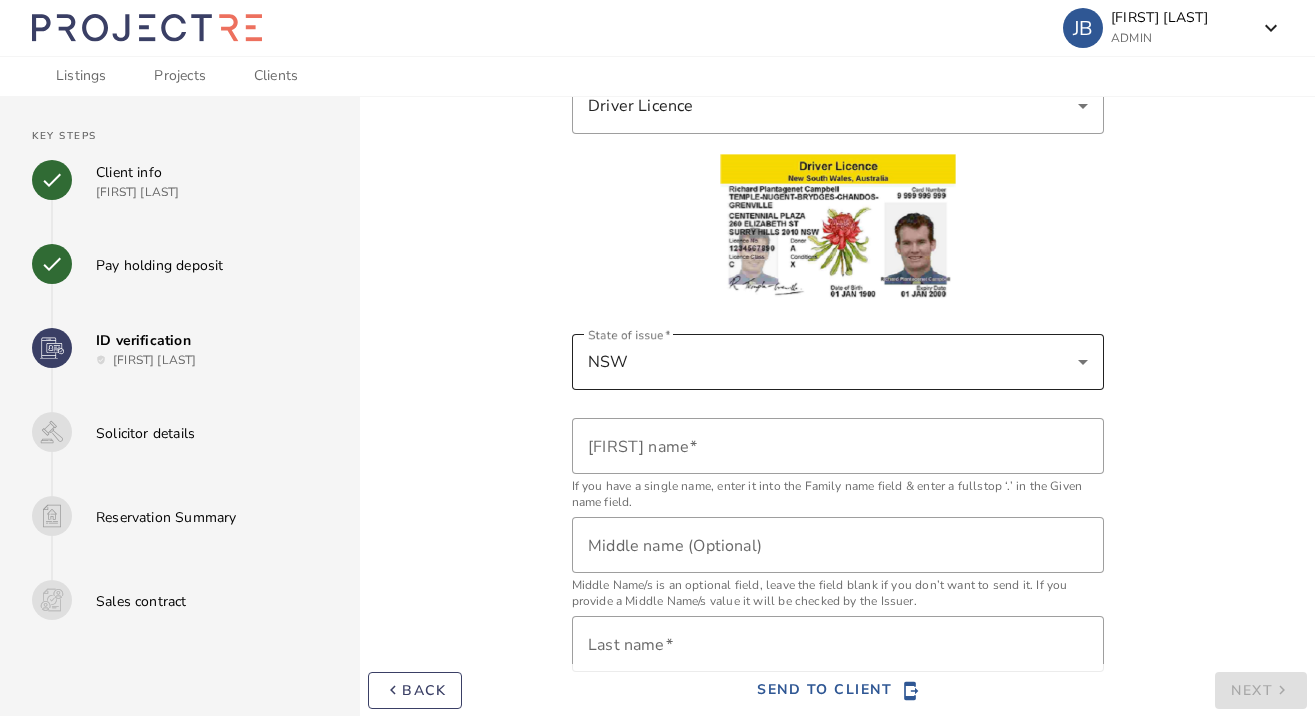 scroll, scrollTop: 250, scrollLeft: 0, axis: vertical 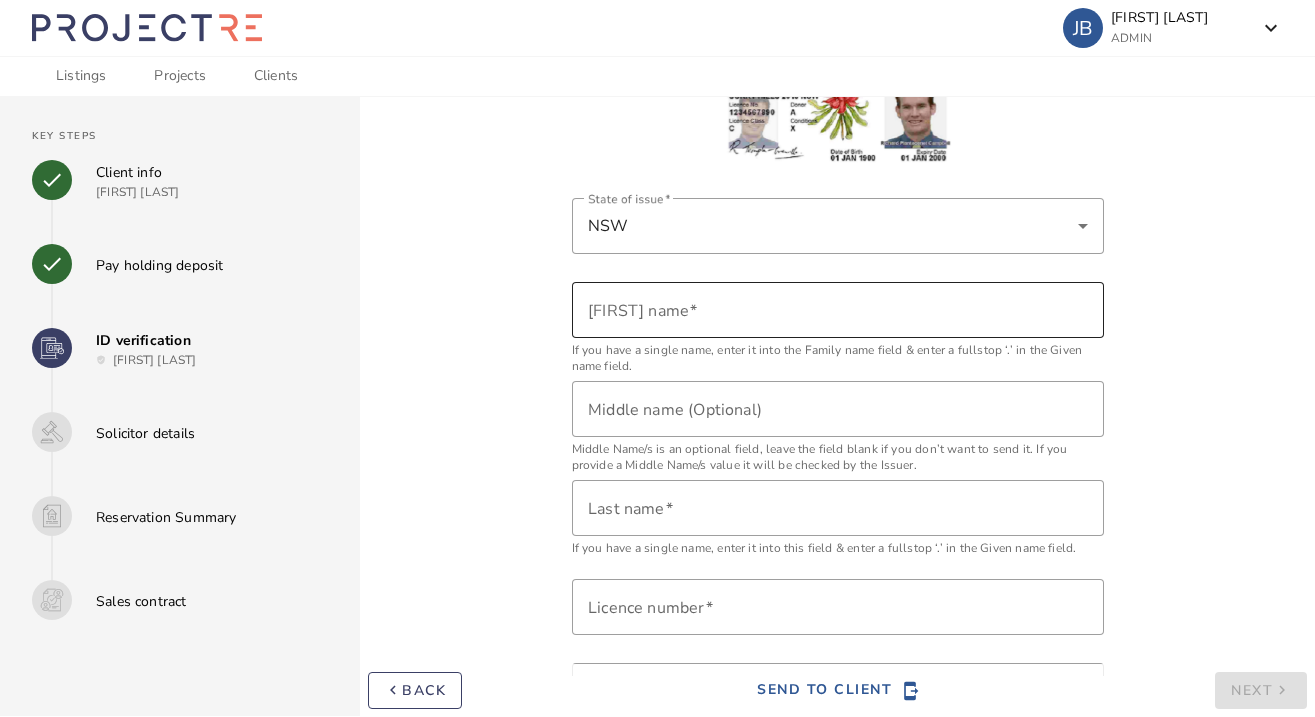click at bounding box center (838, 310) 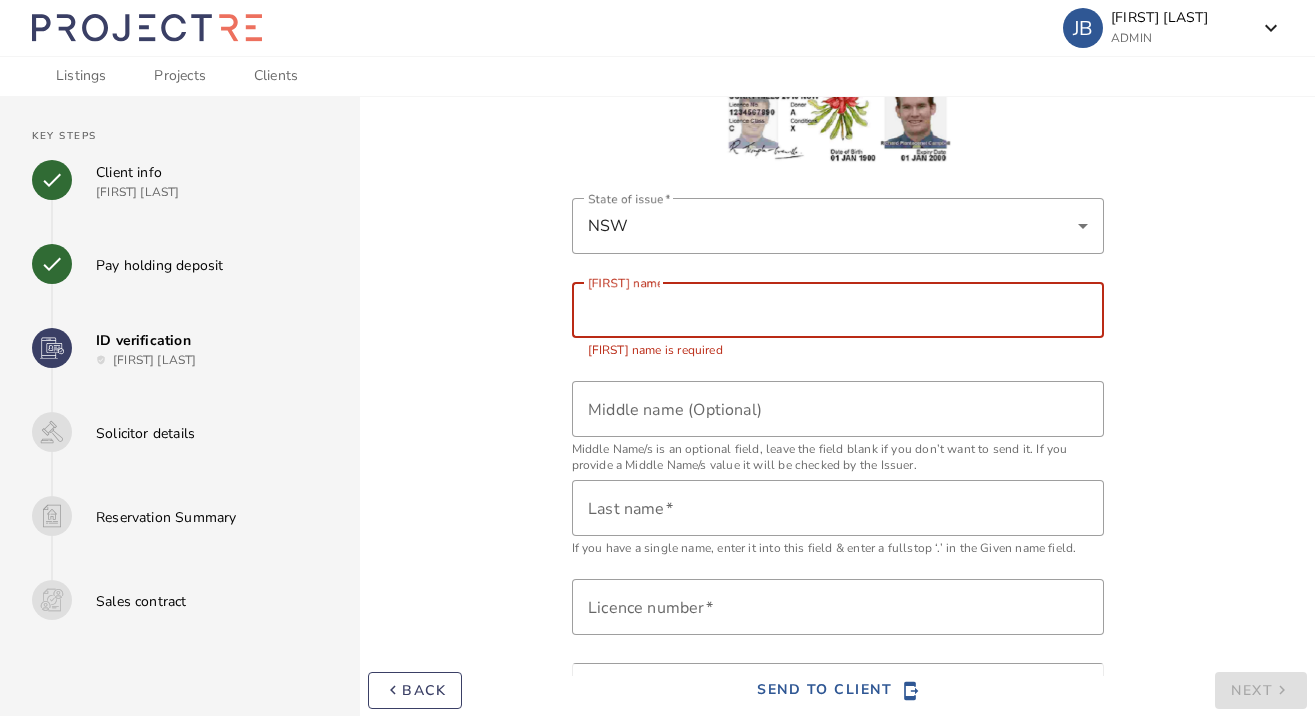 drag, startPoint x: 676, startPoint y: 295, endPoint x: 674, endPoint y: 308, distance: 13.152946 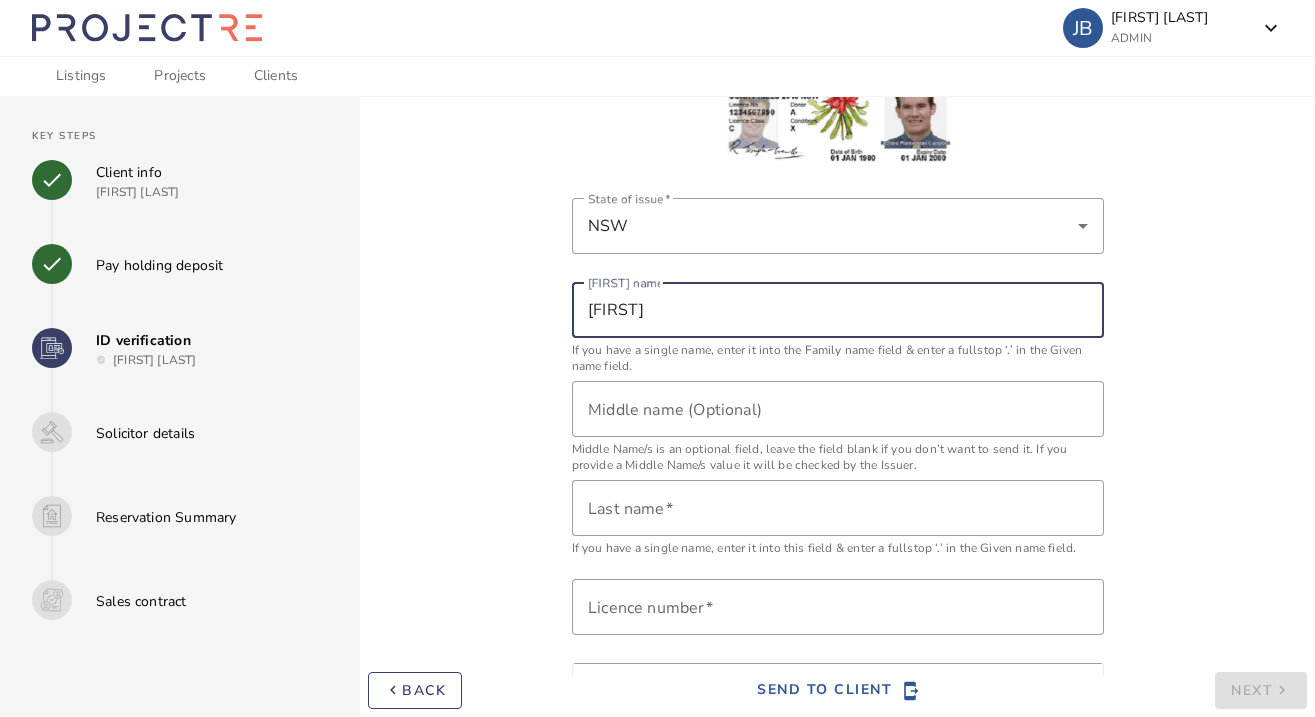 type on "[FIRST]" 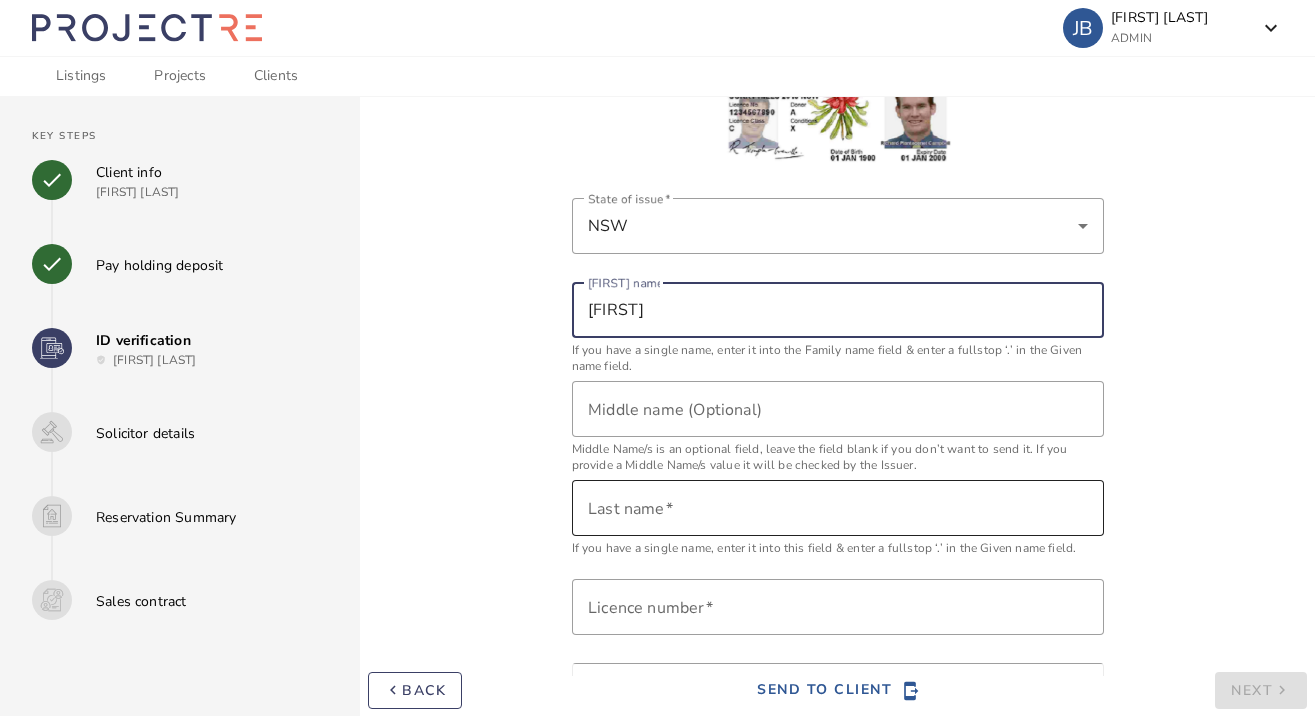 click on "Last name" at bounding box center (626, 509) 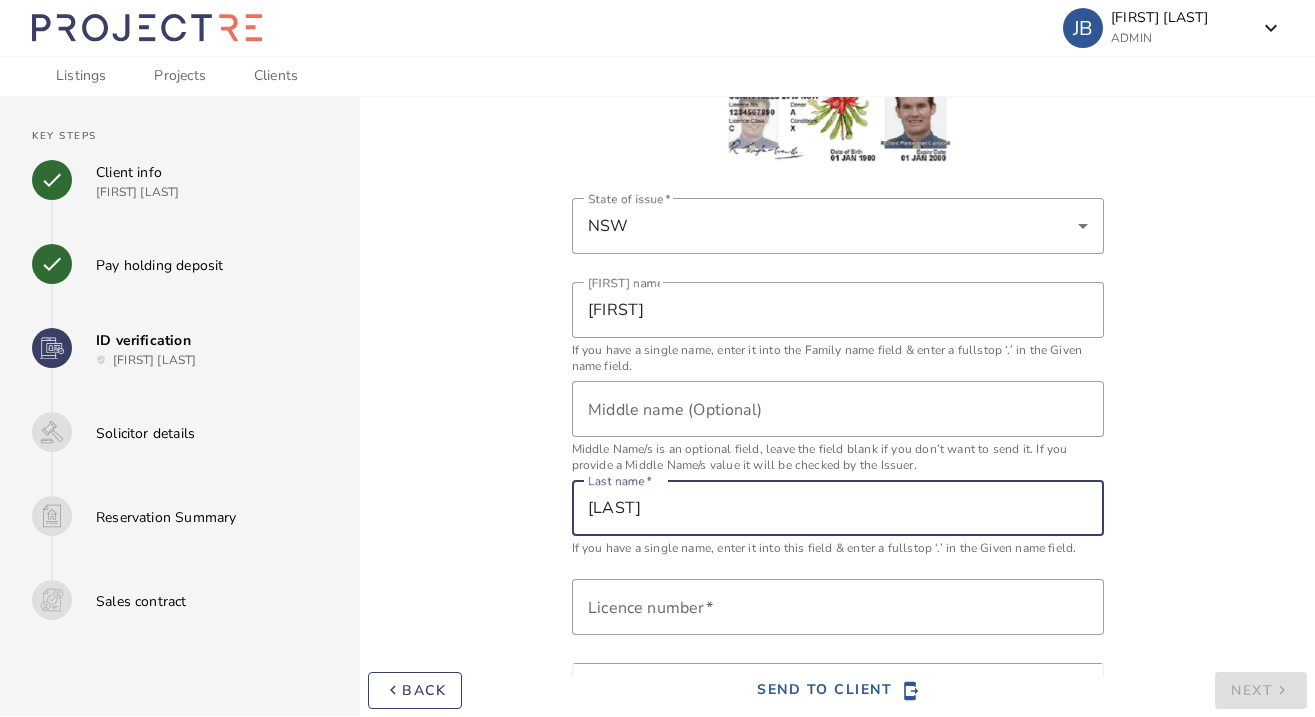 type on "[LAST]" 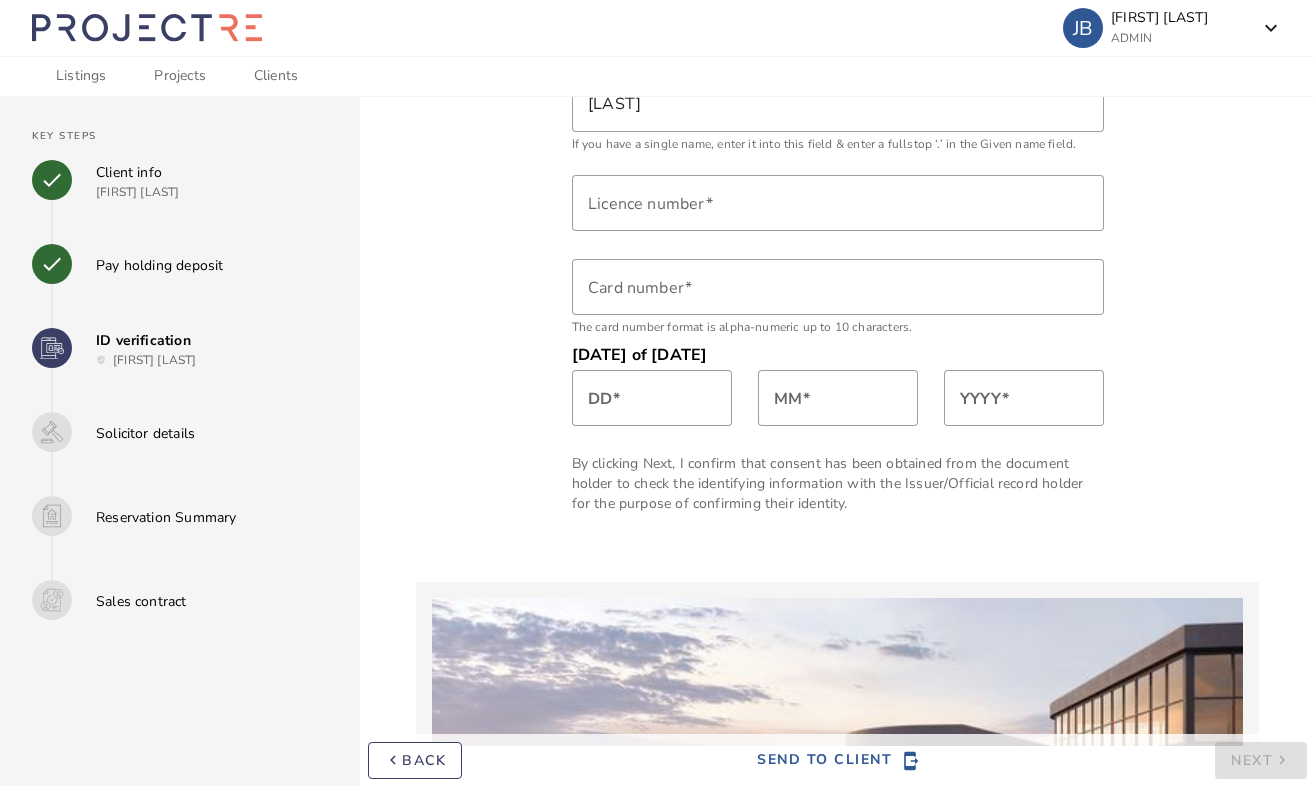 scroll, scrollTop: 29, scrollLeft: 0, axis: vertical 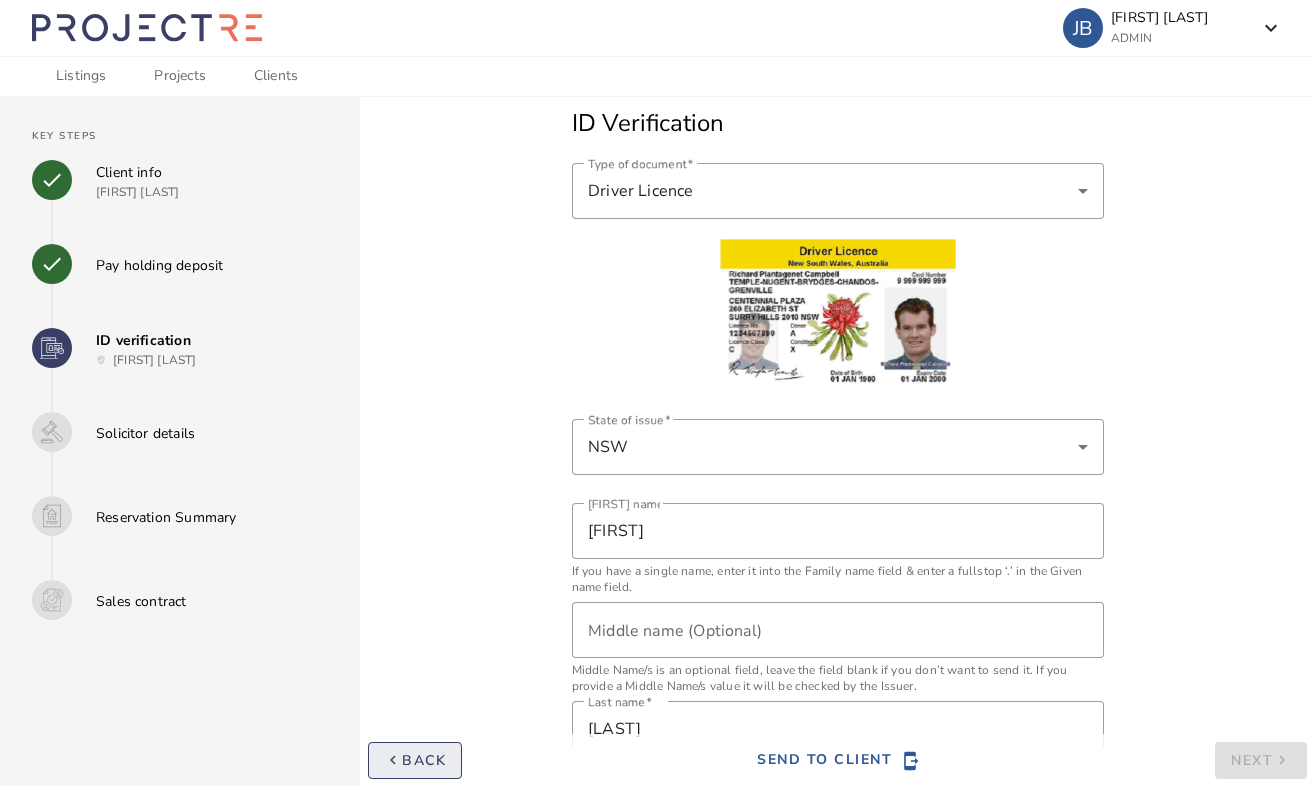click on "Back" at bounding box center (424, 760) 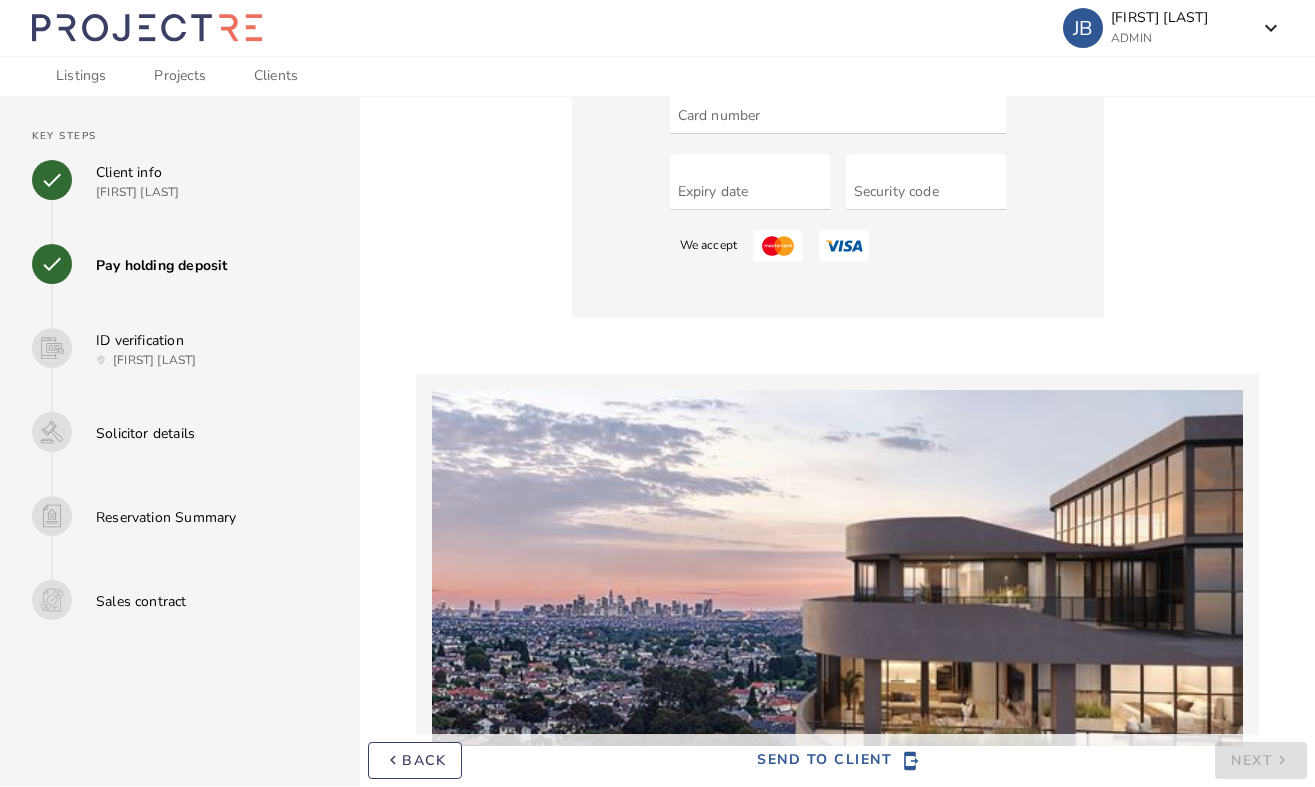 scroll, scrollTop: 250, scrollLeft: 0, axis: vertical 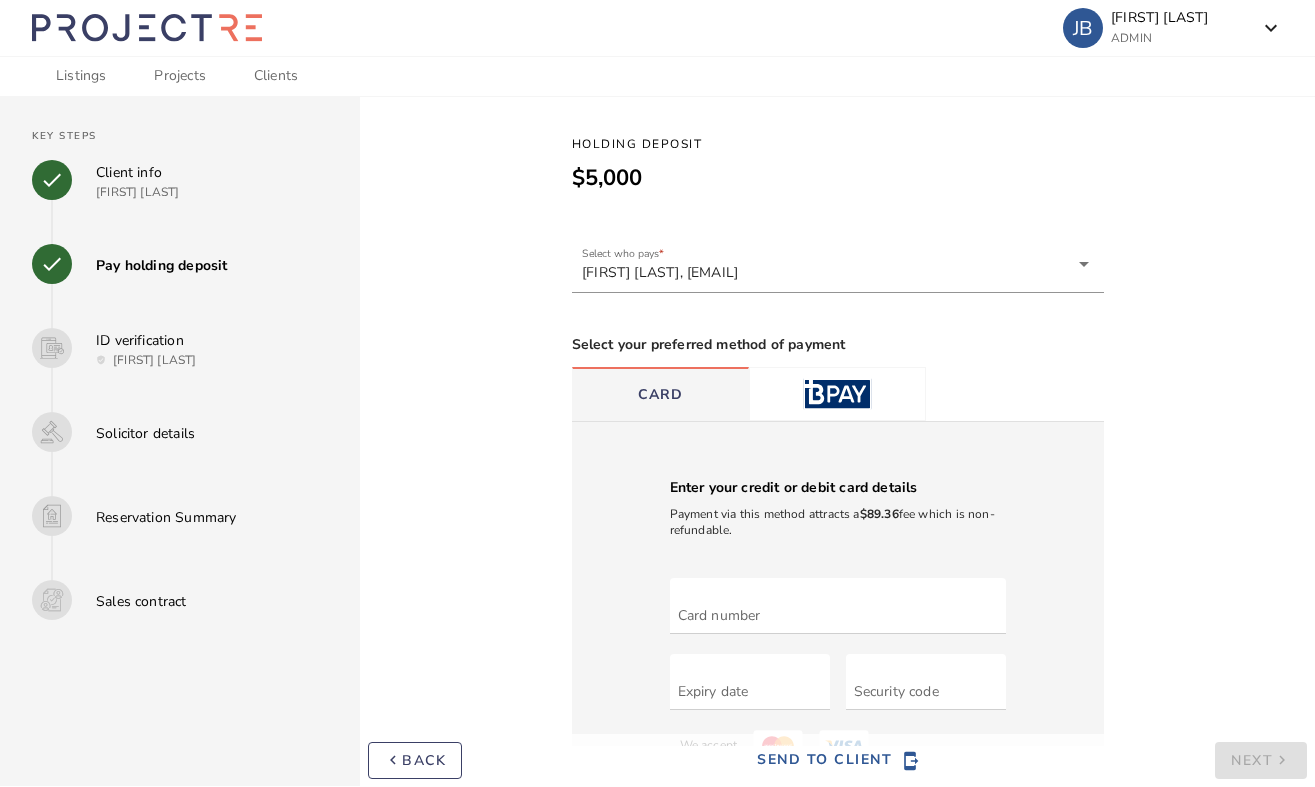 click at bounding box center [837, 394] 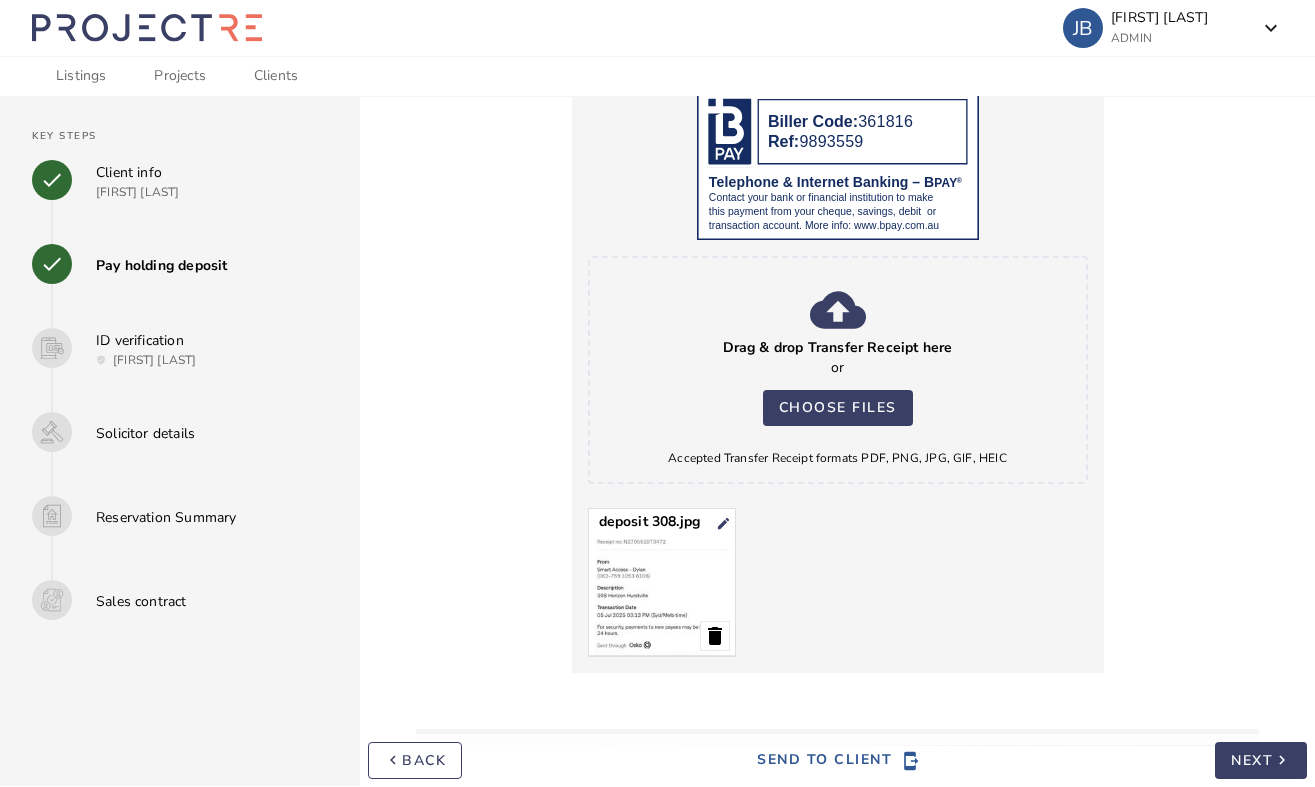 scroll, scrollTop: 875, scrollLeft: 0, axis: vertical 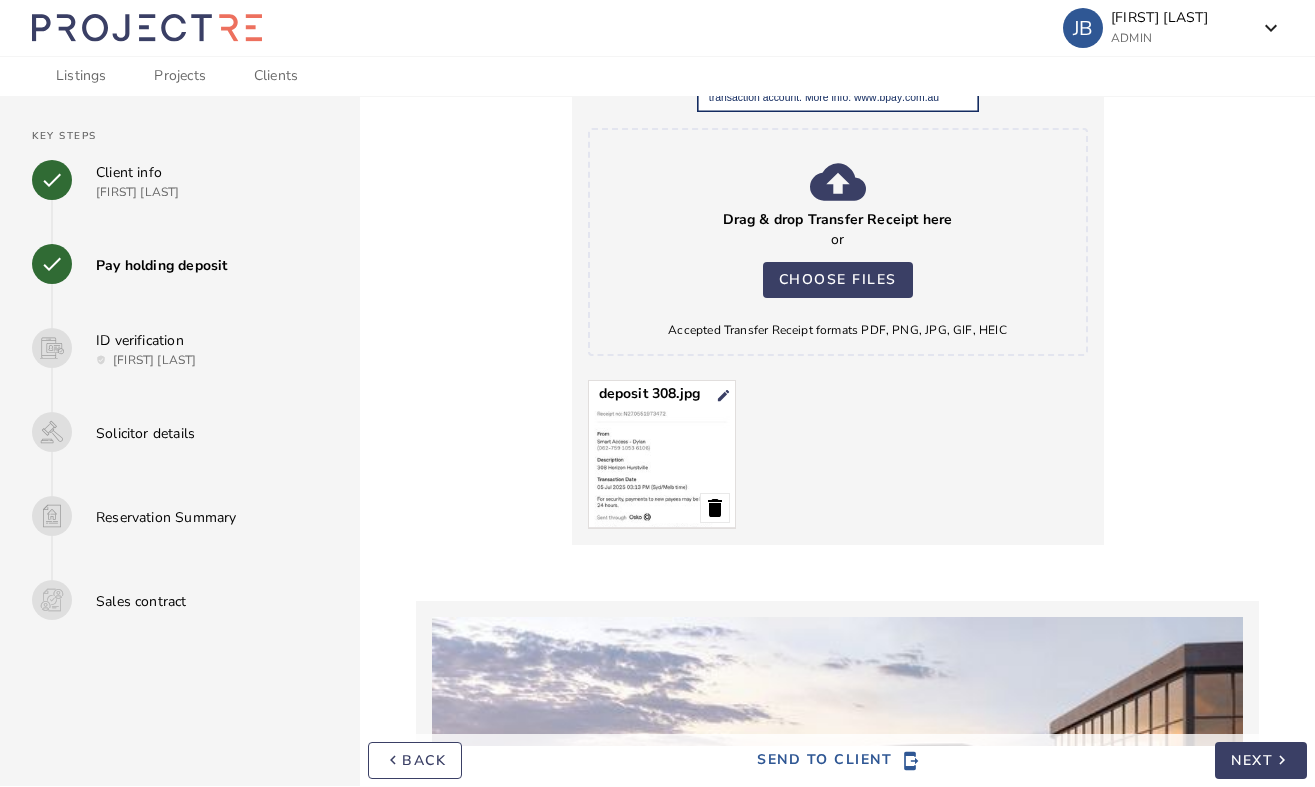 click on "Next" at bounding box center (1252, 760) 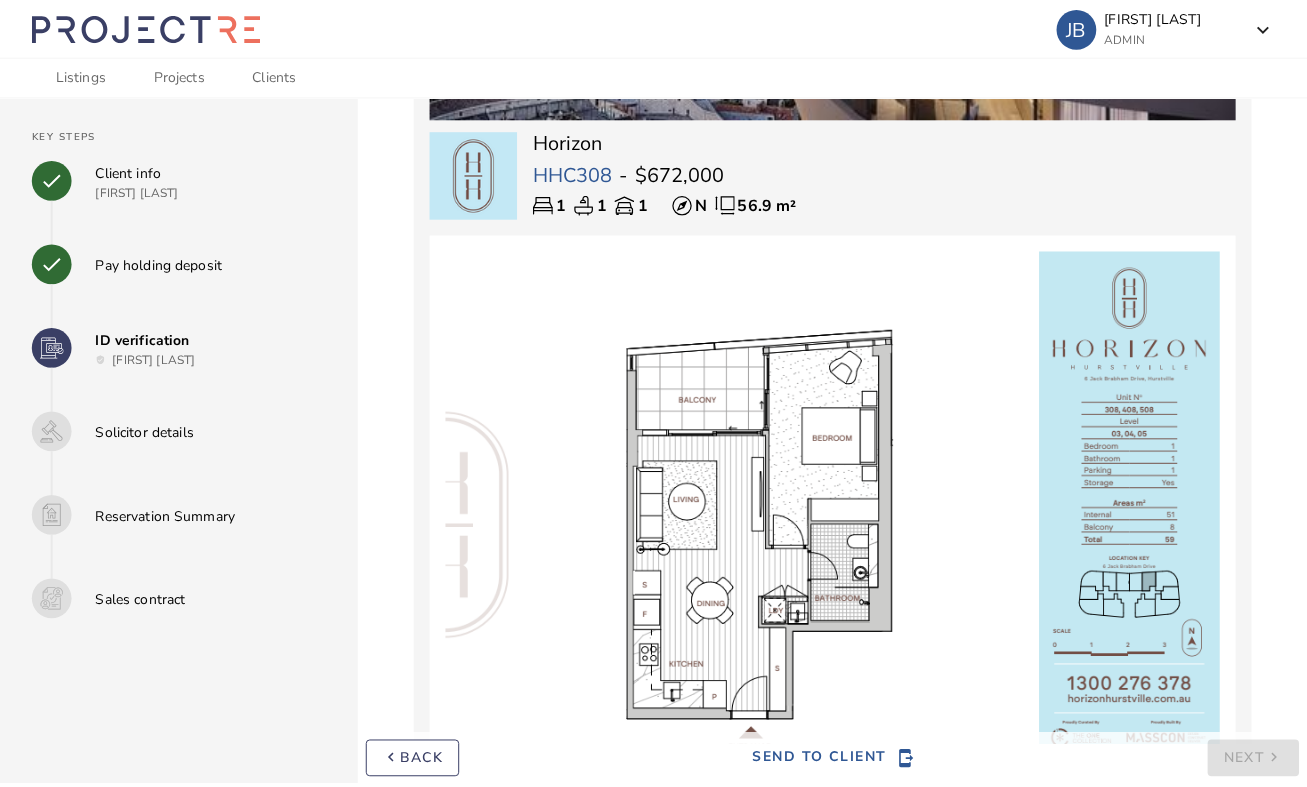 scroll, scrollTop: 1118, scrollLeft: 0, axis: vertical 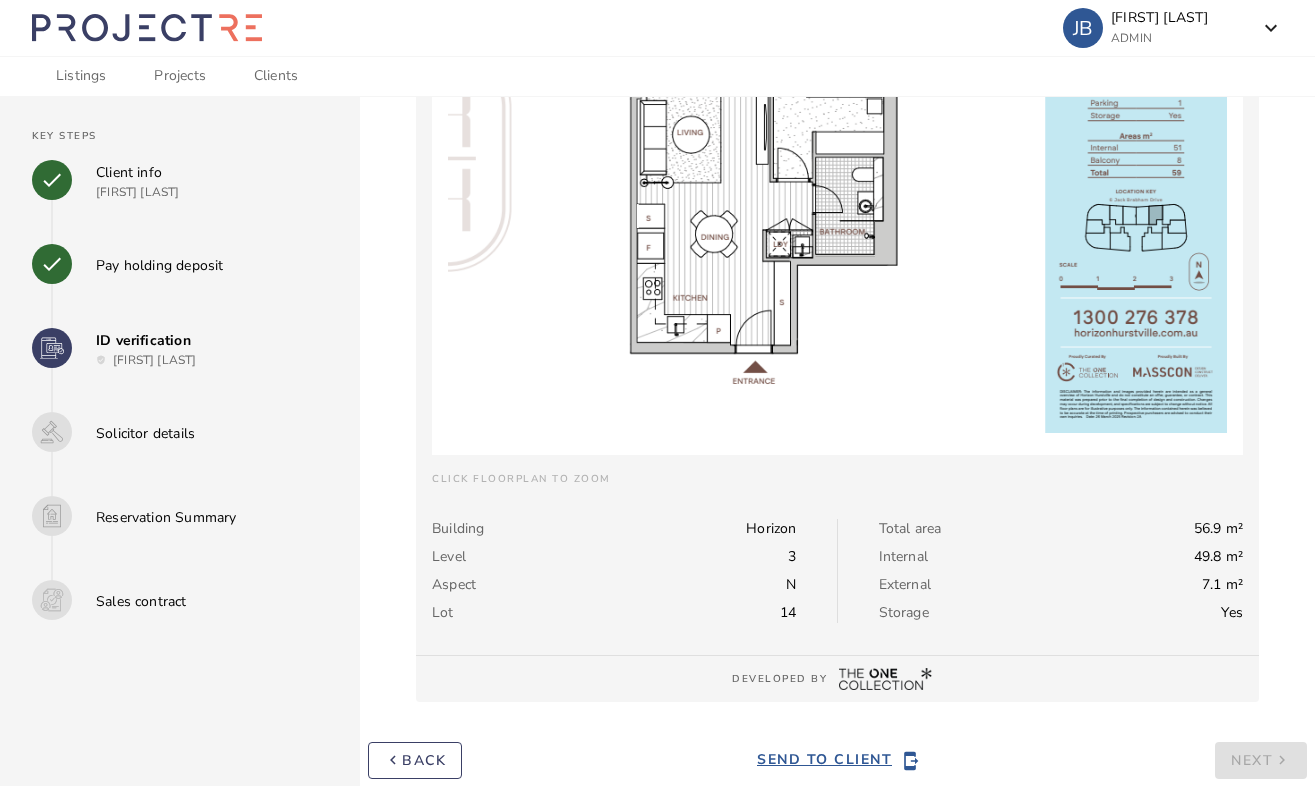 click on "SEND TO CLIENT" at bounding box center [824, 760] 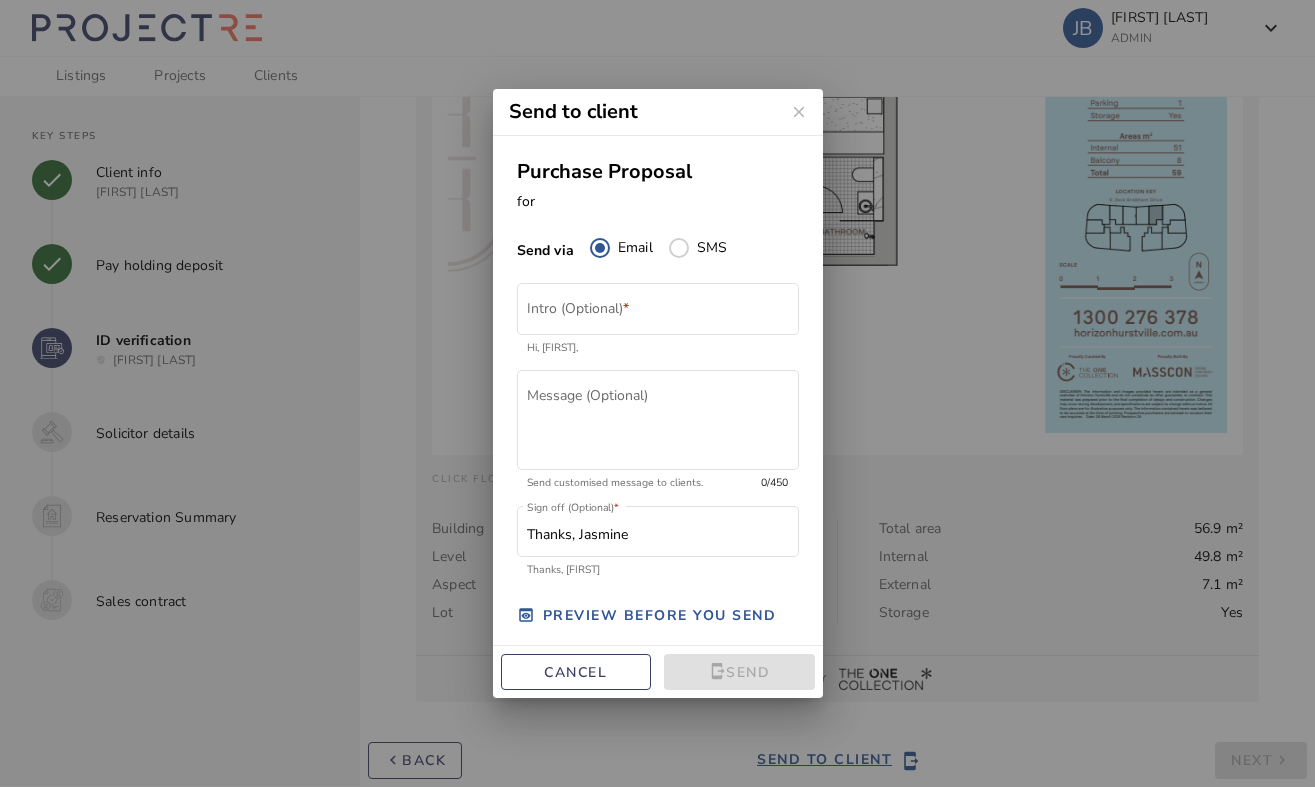 scroll, scrollTop: 1107, scrollLeft: 0, axis: vertical 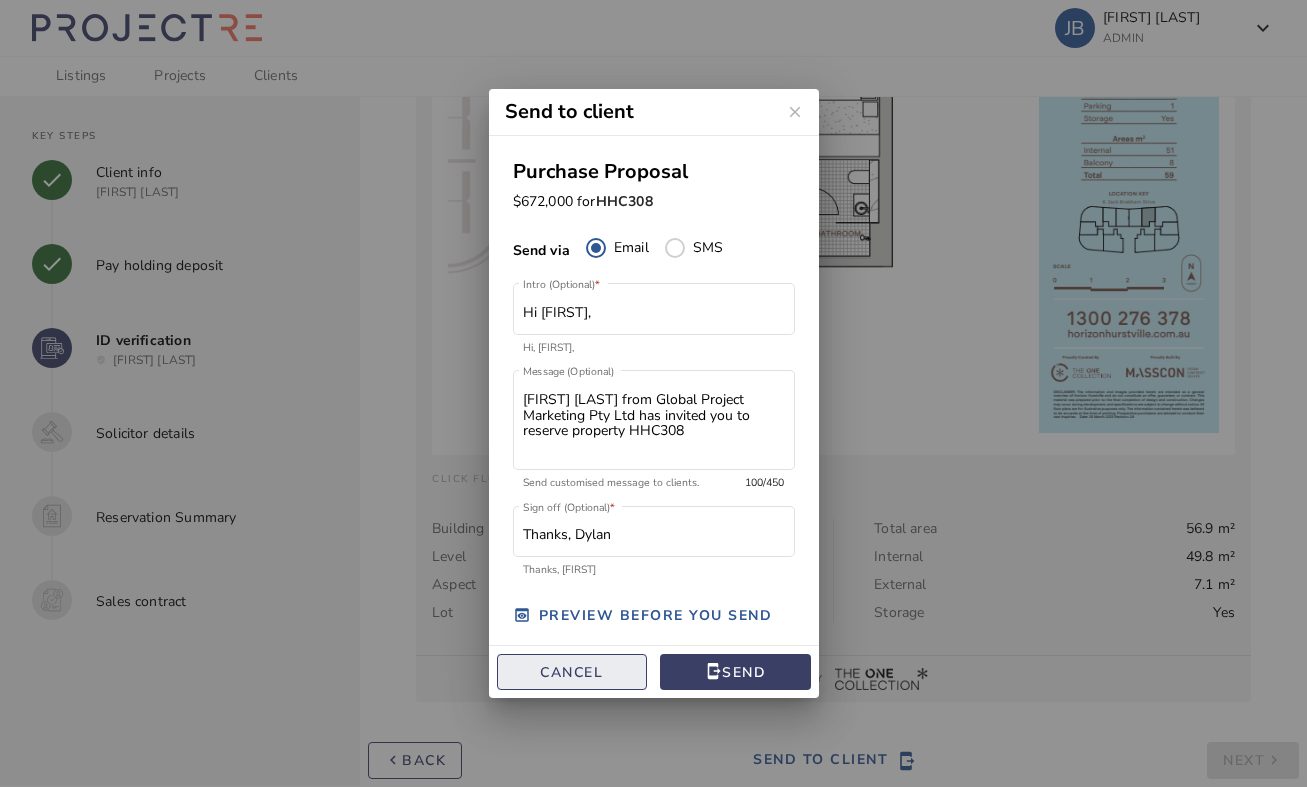 click on "Cancel" at bounding box center (571, 671) 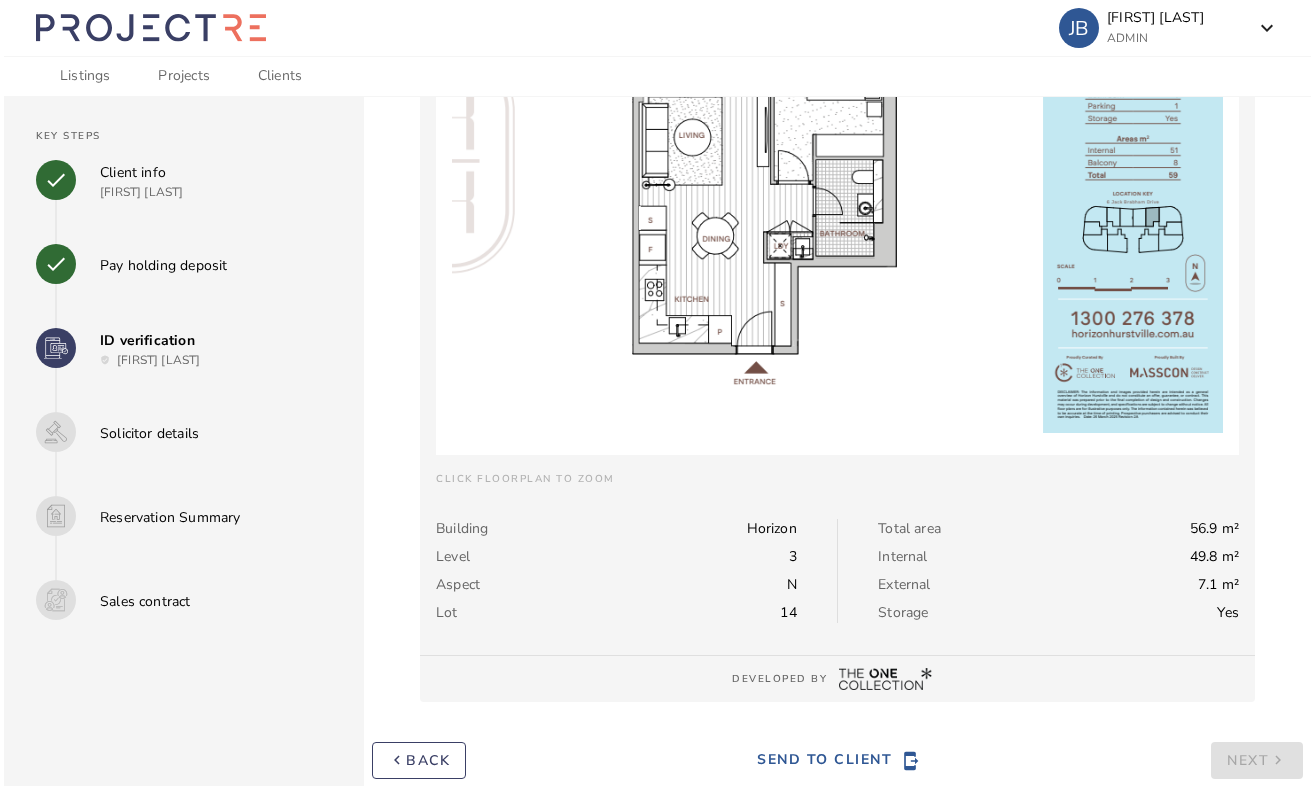 scroll, scrollTop: 1118, scrollLeft: 0, axis: vertical 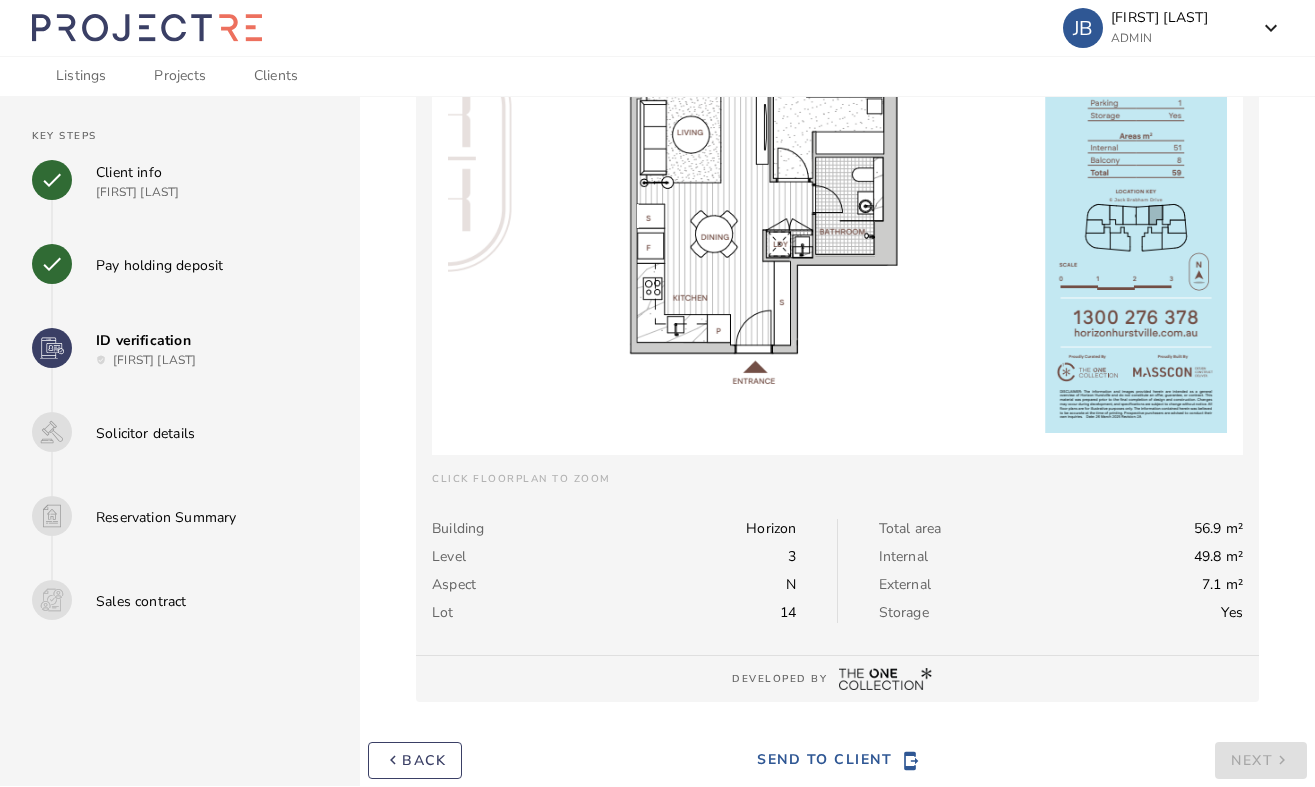click on "Next" at bounding box center [1252, 760] 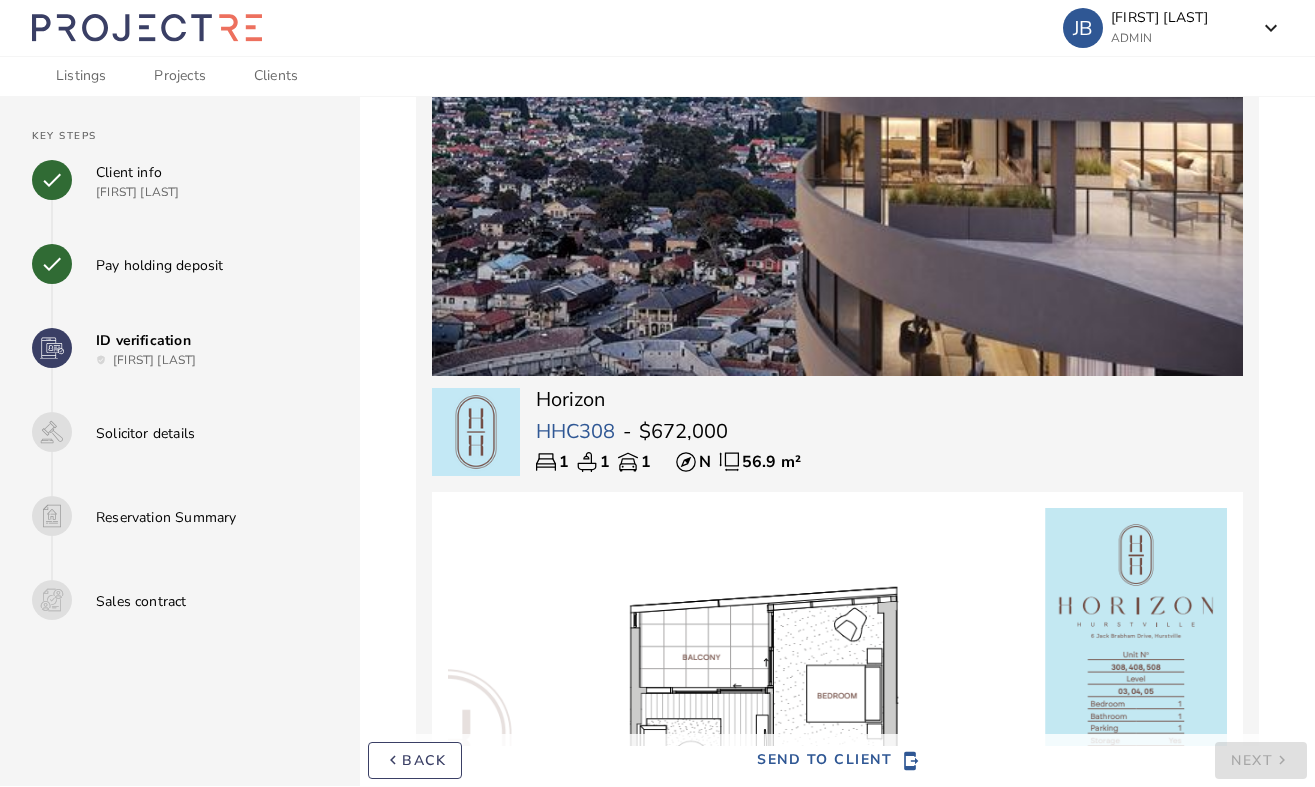 scroll, scrollTop: 0, scrollLeft: 0, axis: both 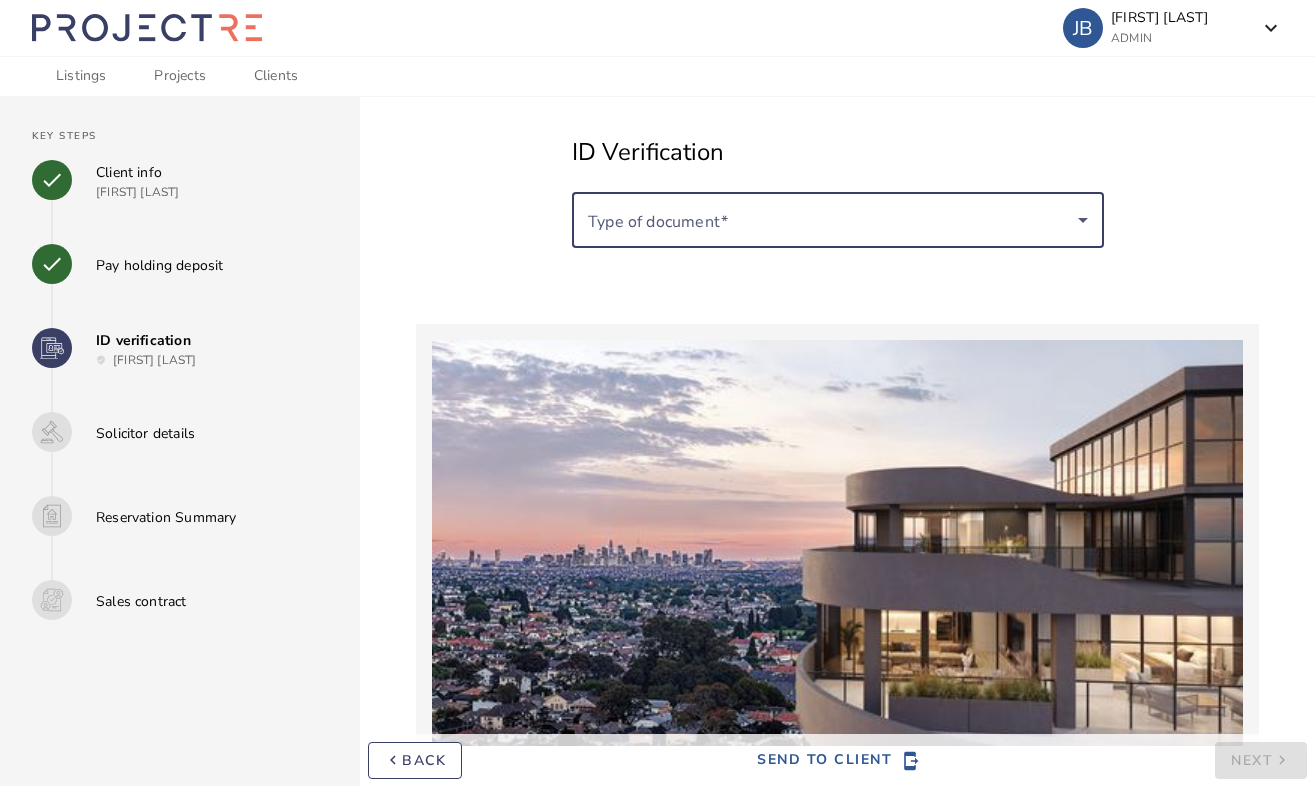 click at bounding box center [833, 220] 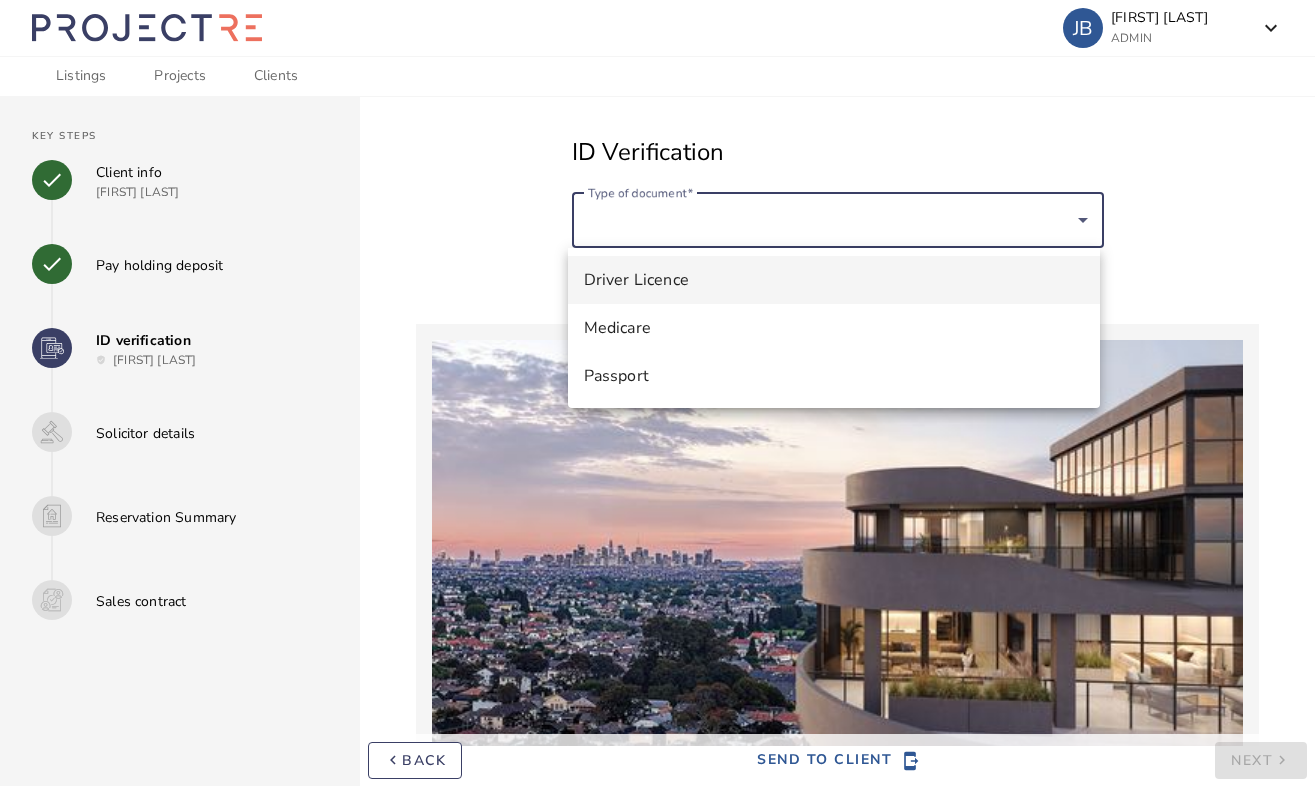 click on "Driver Licence" at bounding box center (834, 280) 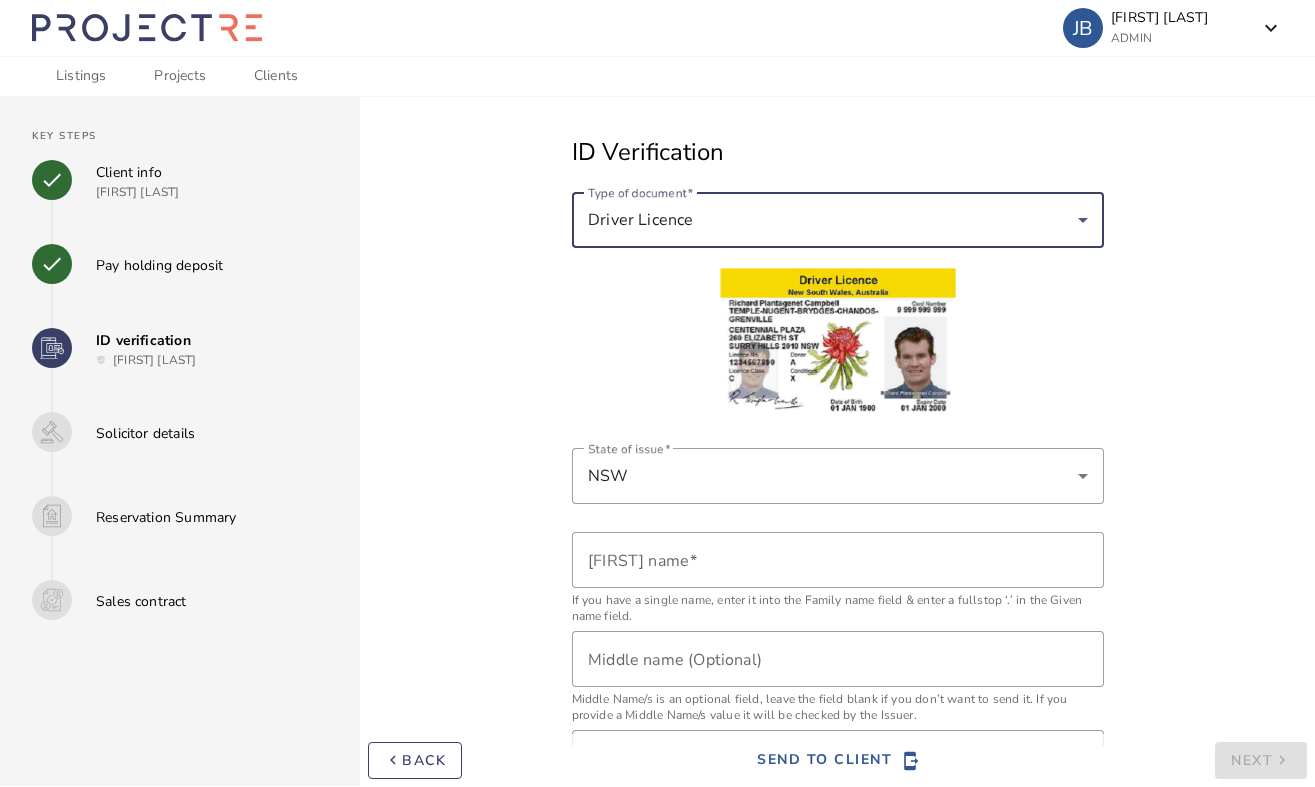 click on "Driver Licence" at bounding box center (833, 220) 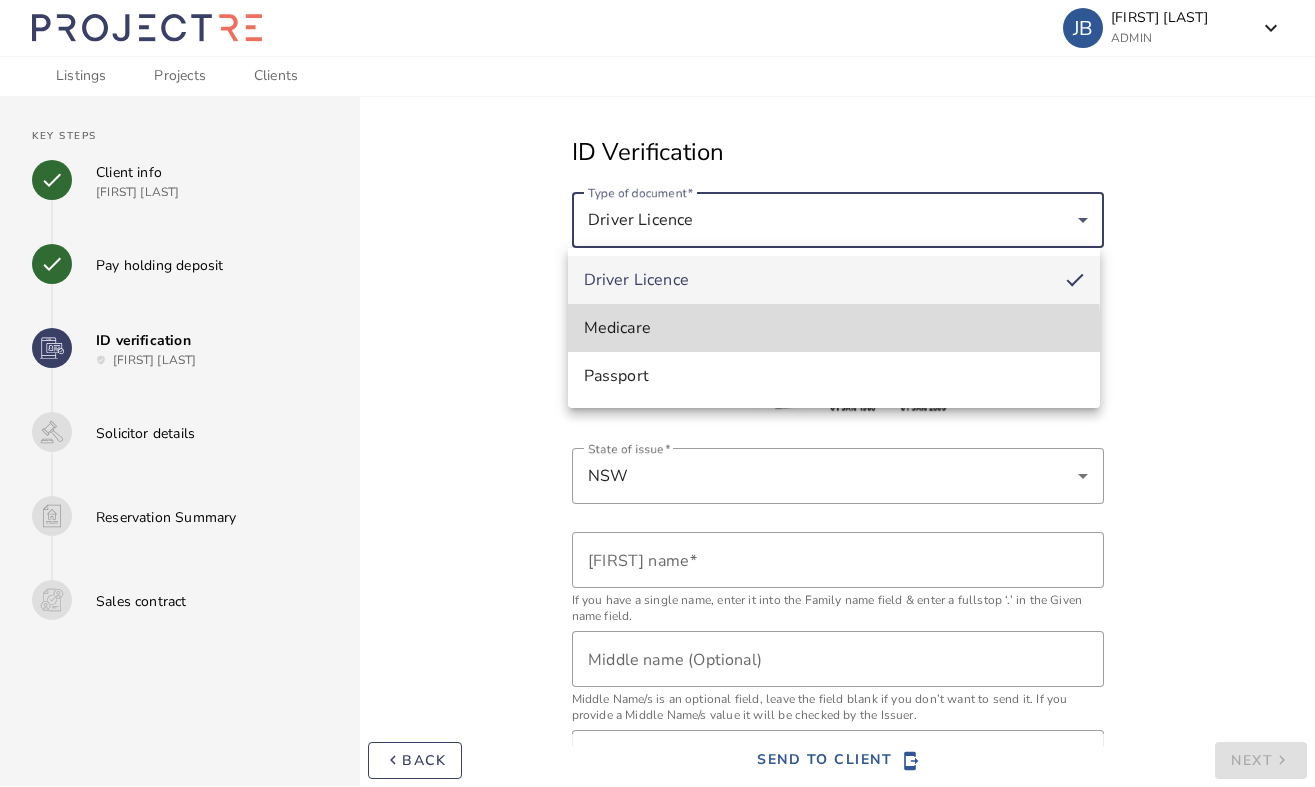 click on "Medicare" at bounding box center (834, 328) 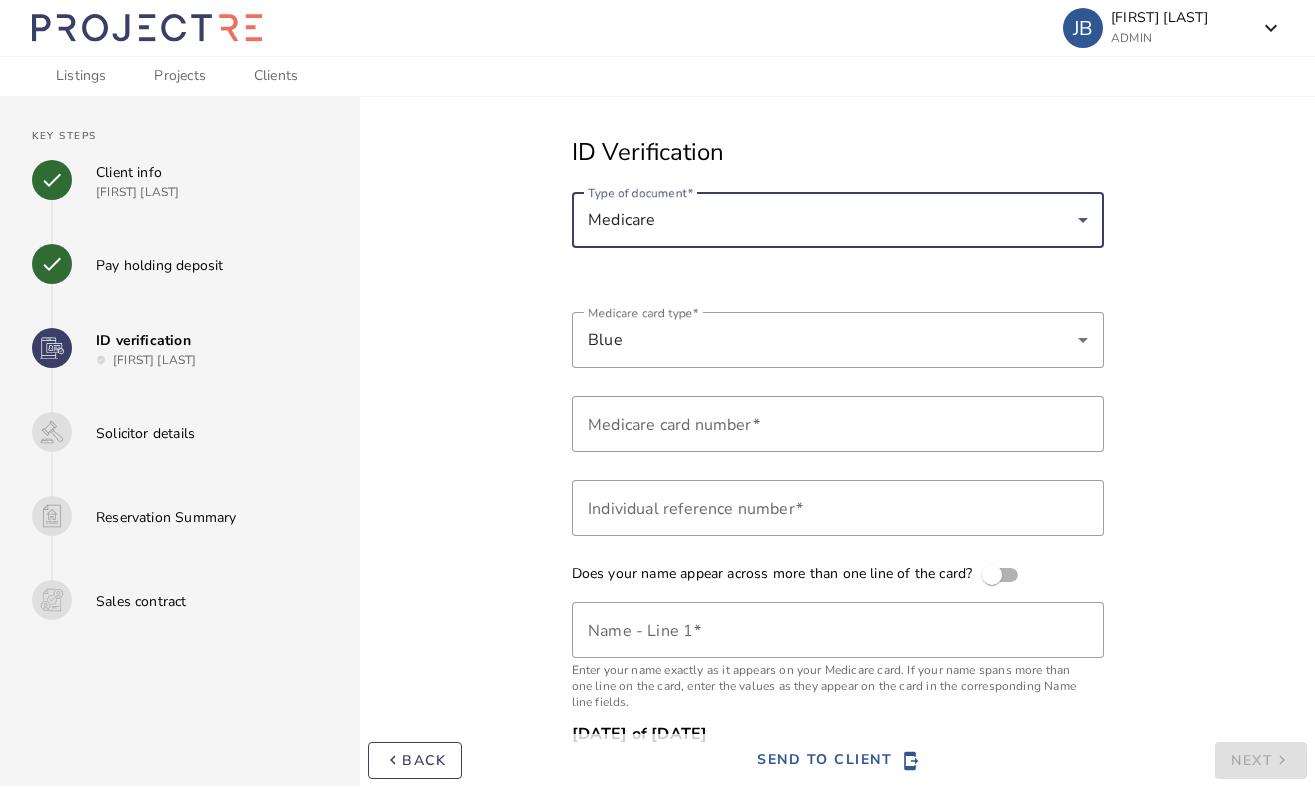 click on "Medicare" at bounding box center (833, 220) 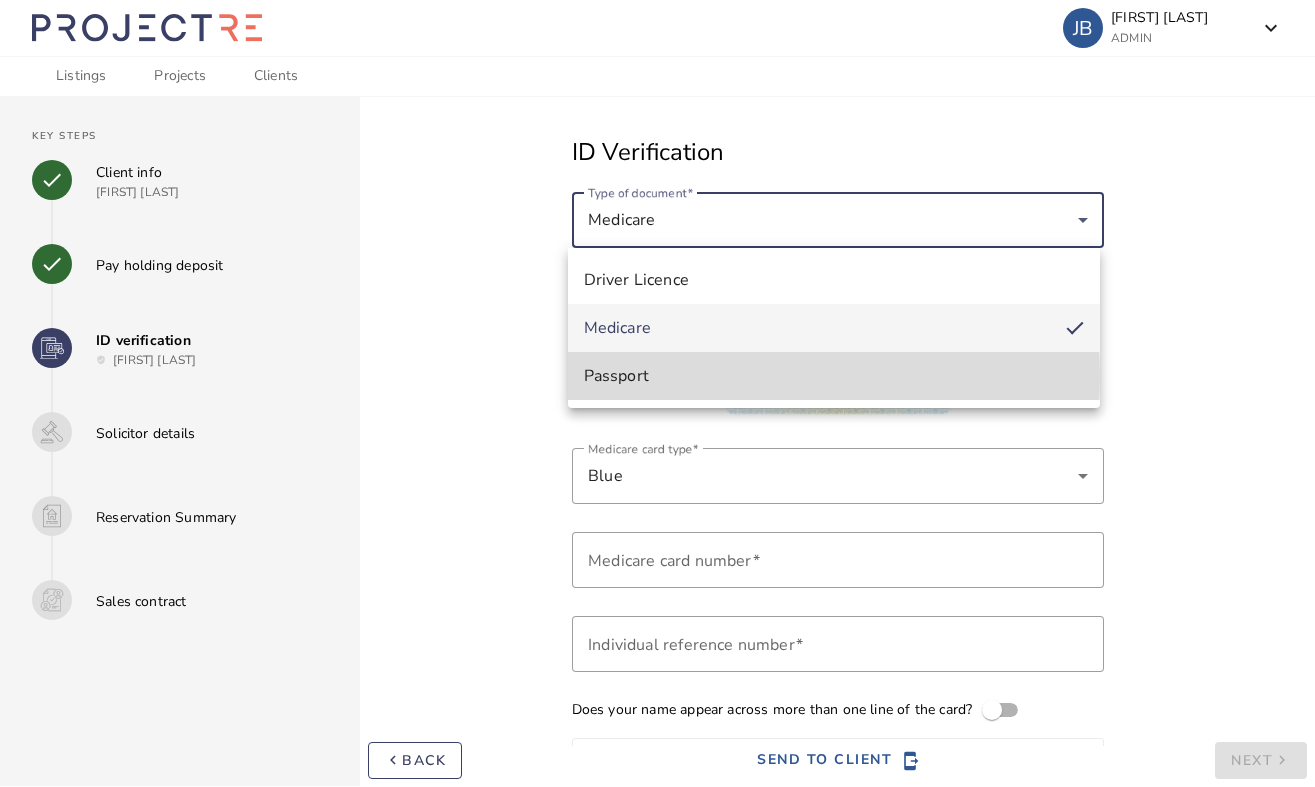 click on "Passport" at bounding box center [834, 376] 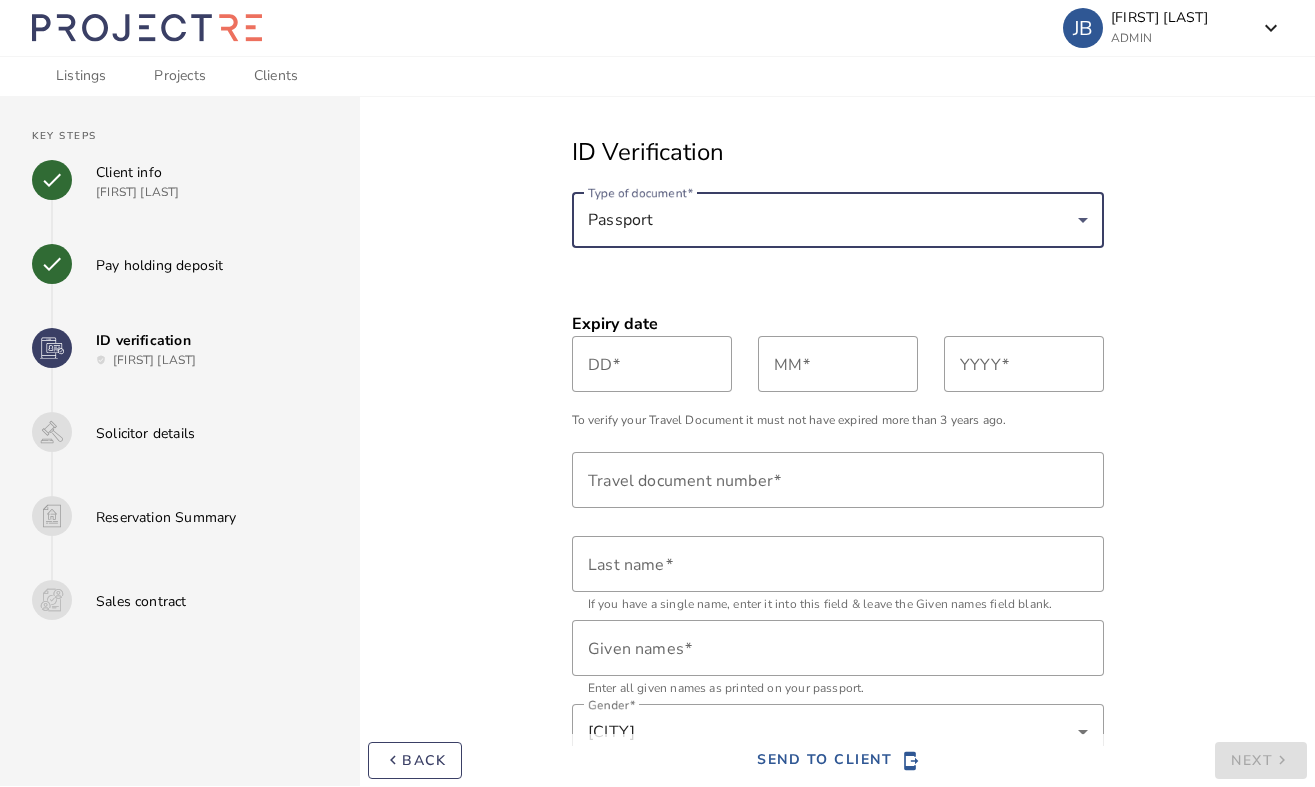 click on "Passport" at bounding box center (833, 220) 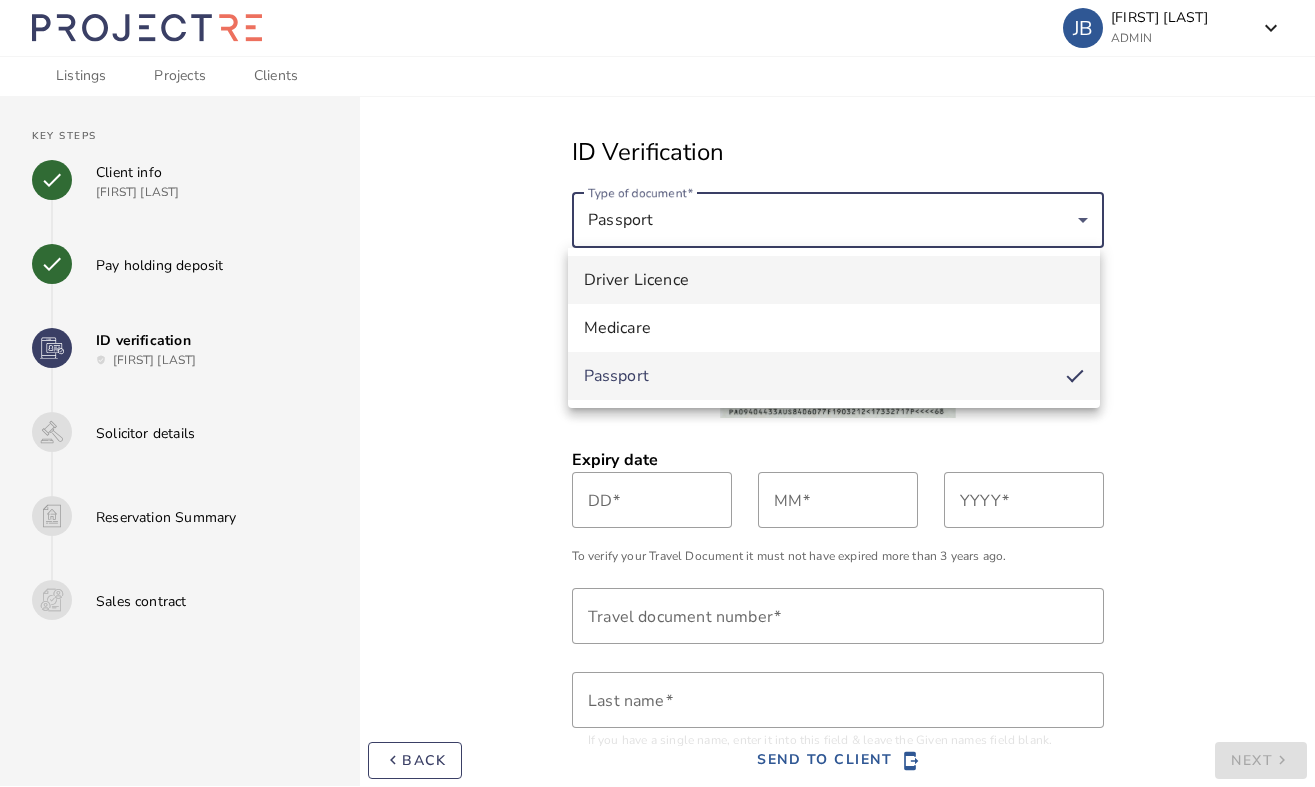click on "Driver Licence" at bounding box center [834, 280] 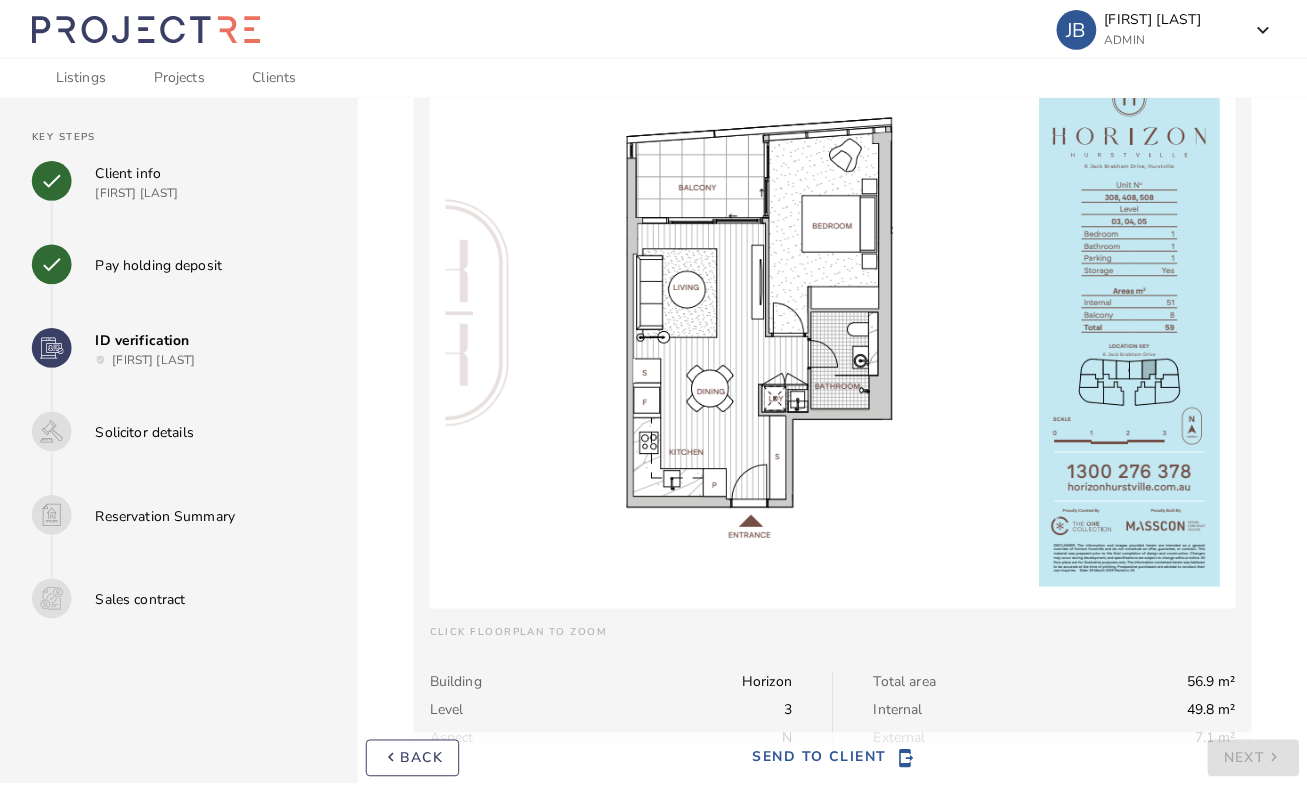 scroll, scrollTop: 2029, scrollLeft: 0, axis: vertical 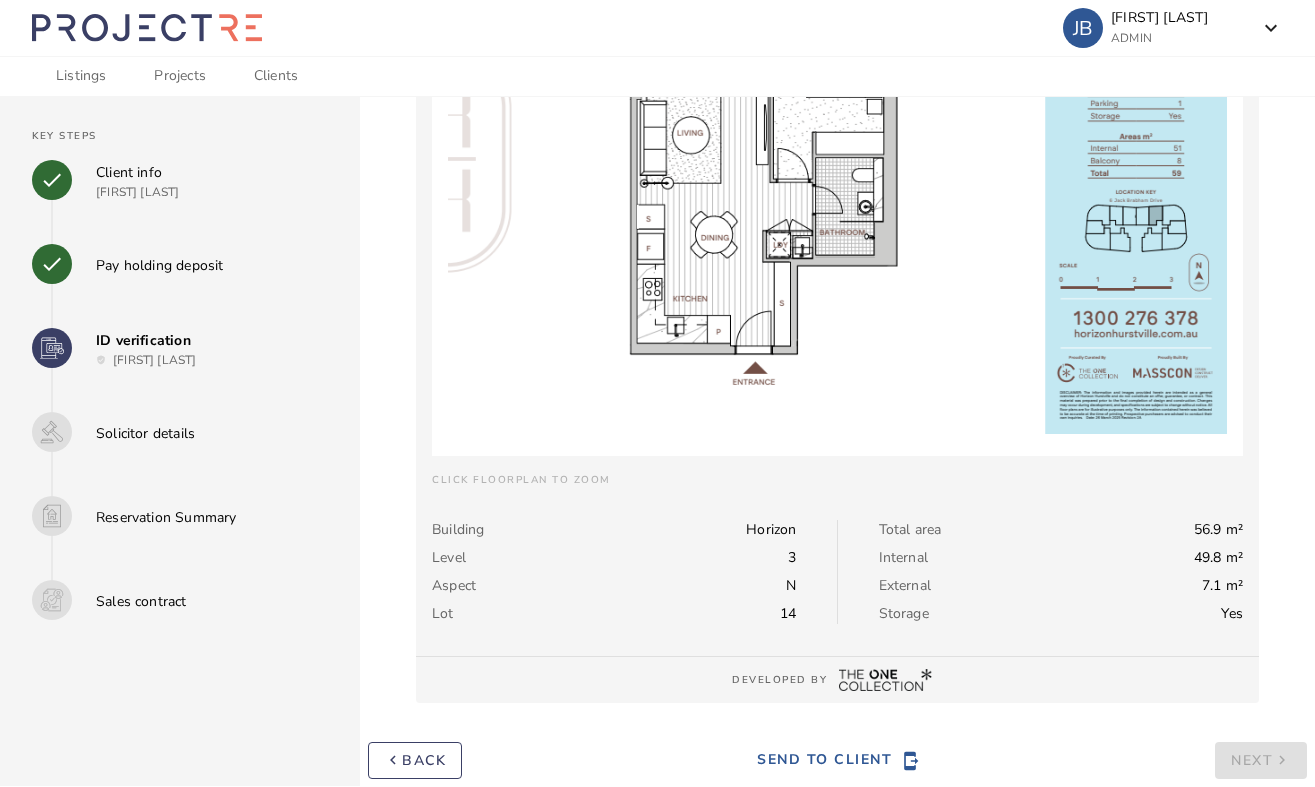 click on "Next keyboard_arrow_right" at bounding box center (1261, 759) 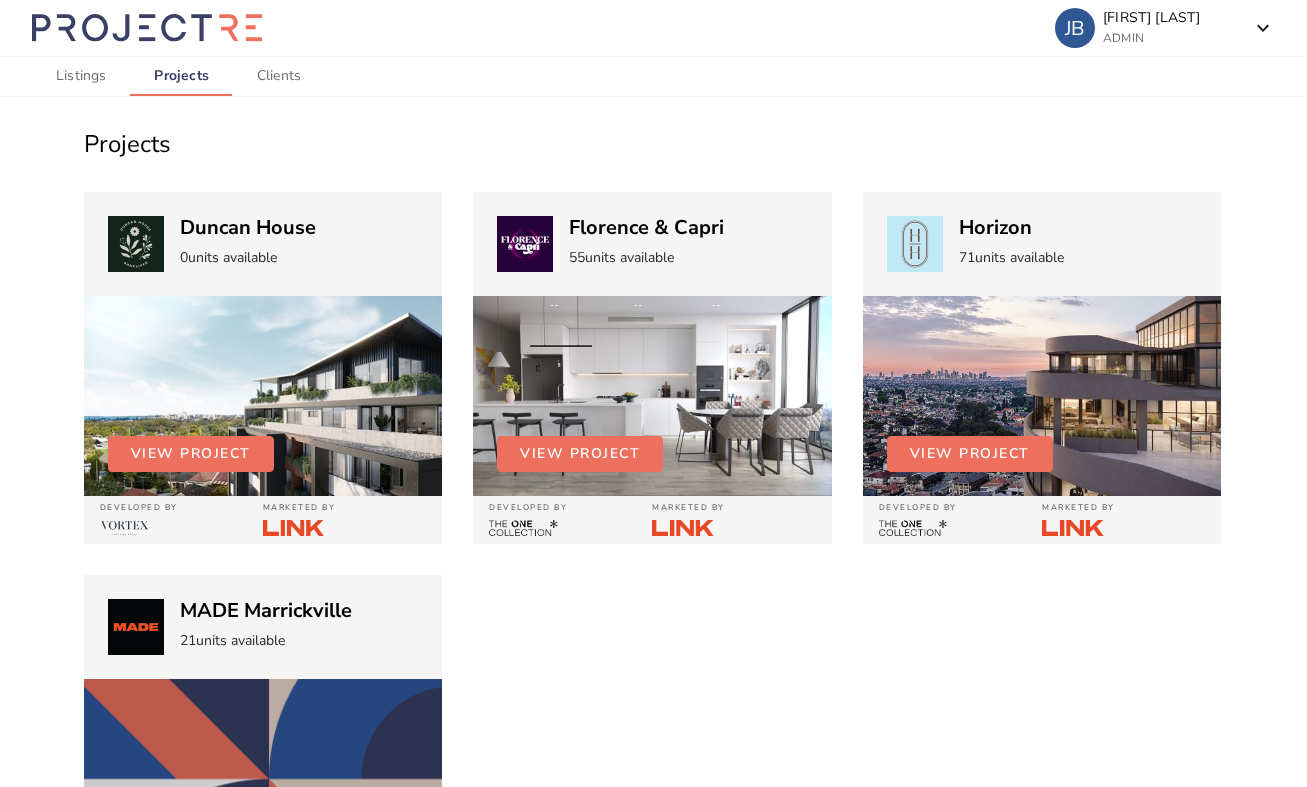 click on "Horizon" at bounding box center (248, 228) 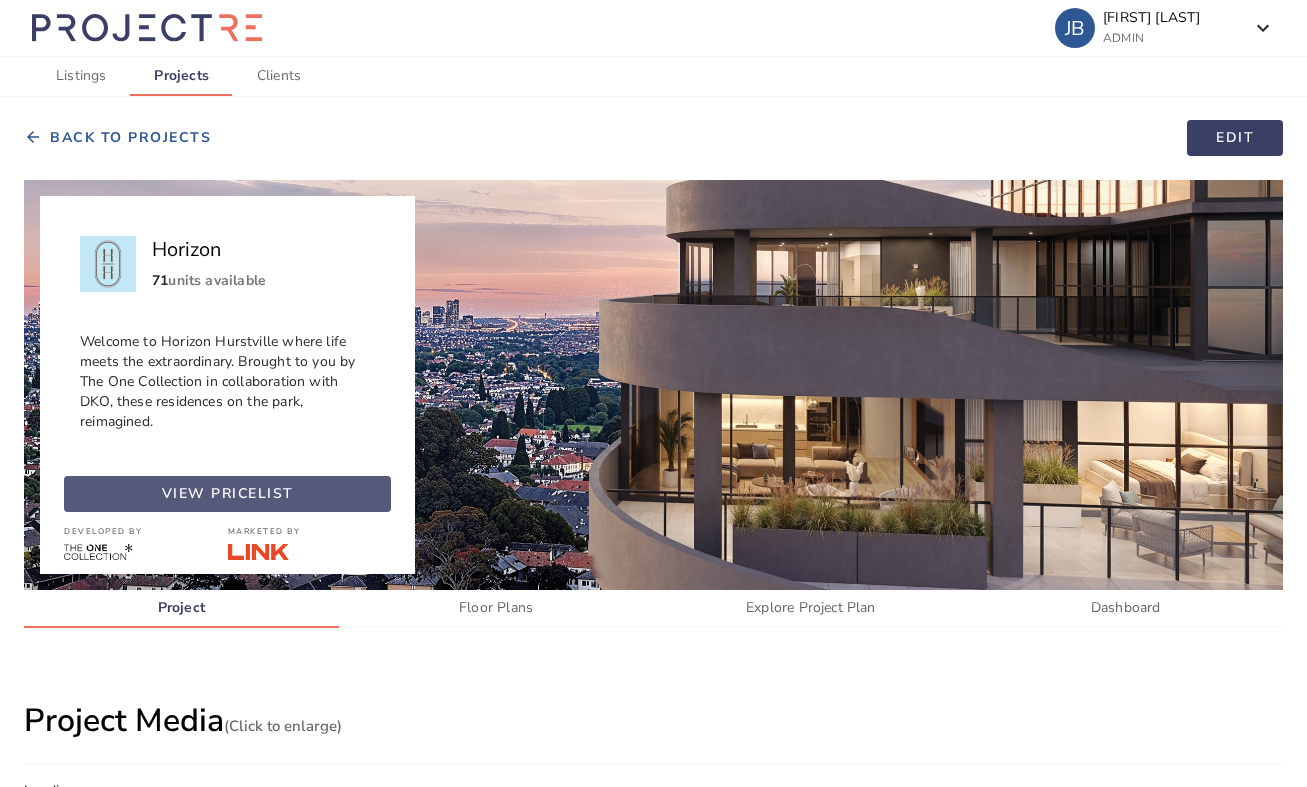 click on "view pricelist" at bounding box center [228, 494] 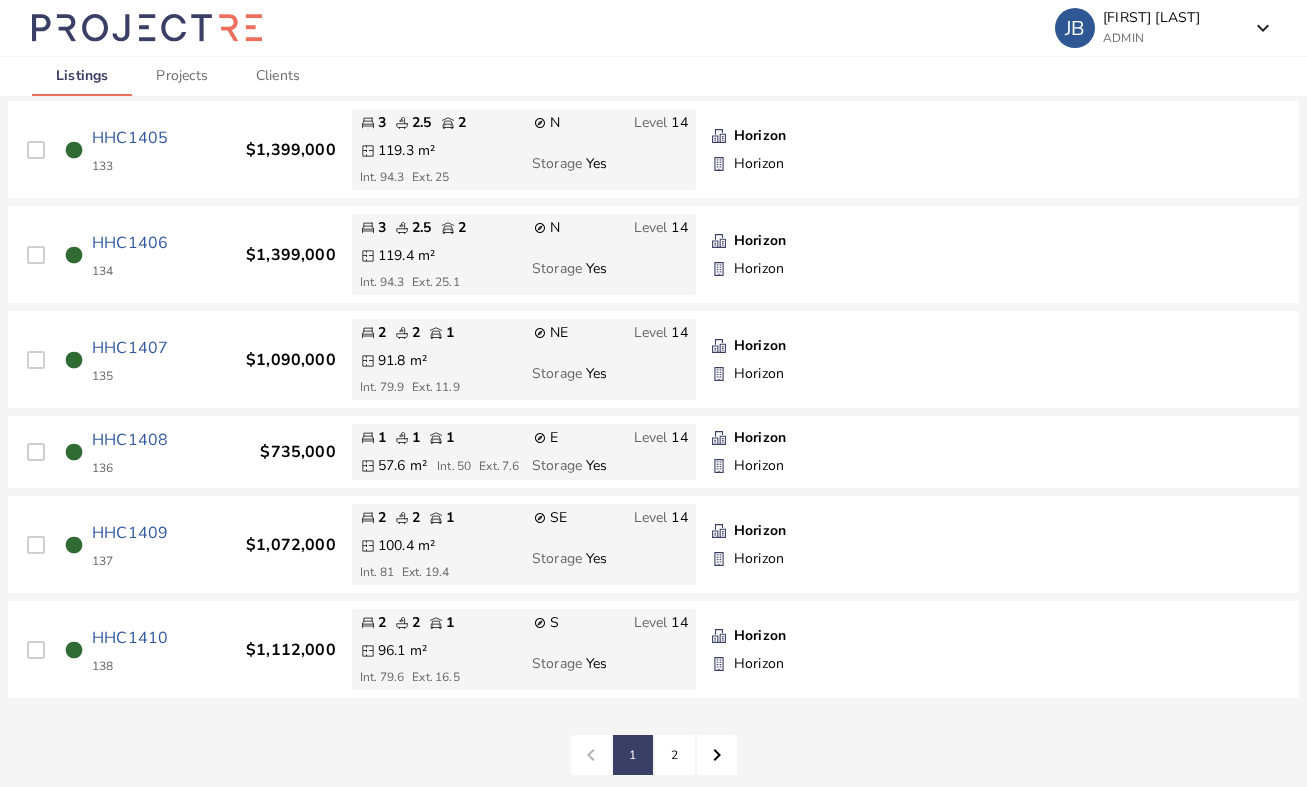 scroll, scrollTop: 4728, scrollLeft: 0, axis: vertical 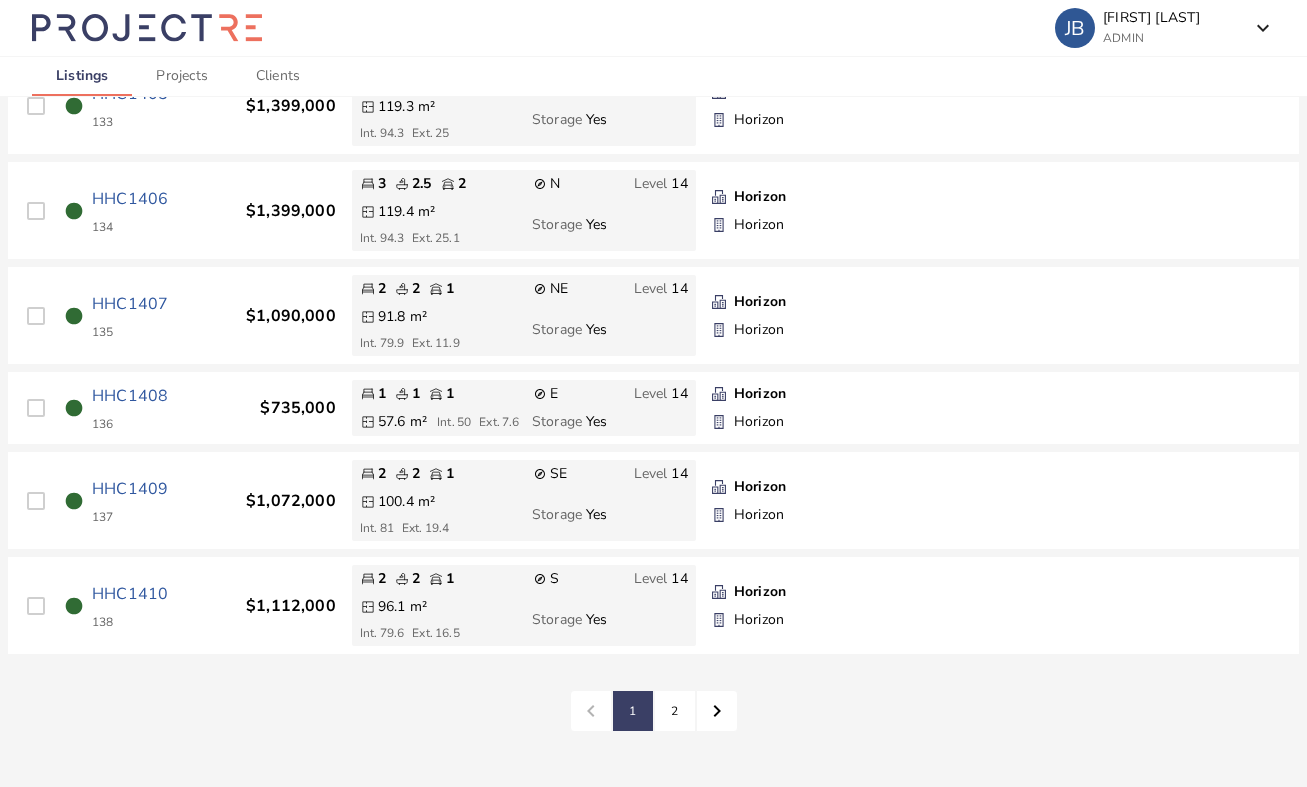 click on "2" at bounding box center (633, 711) 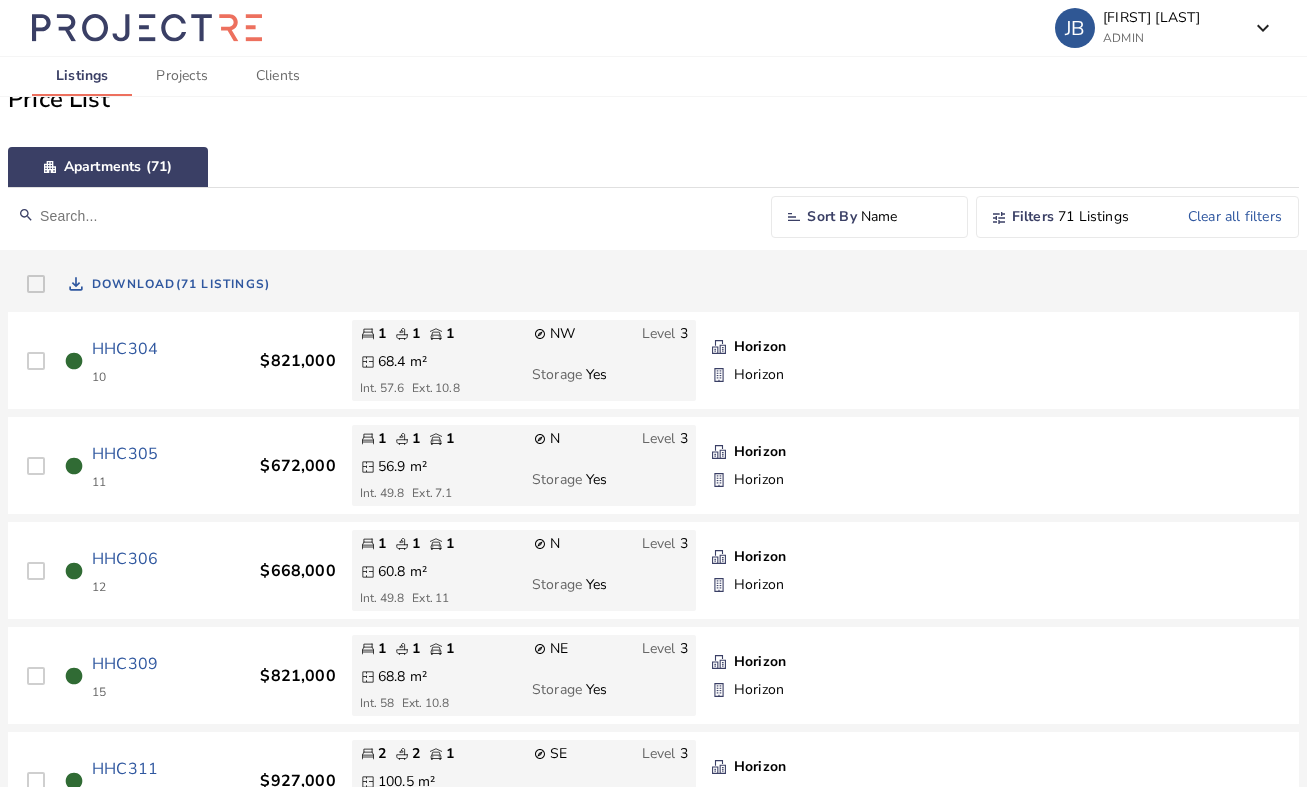 scroll, scrollTop: 33, scrollLeft: 0, axis: vertical 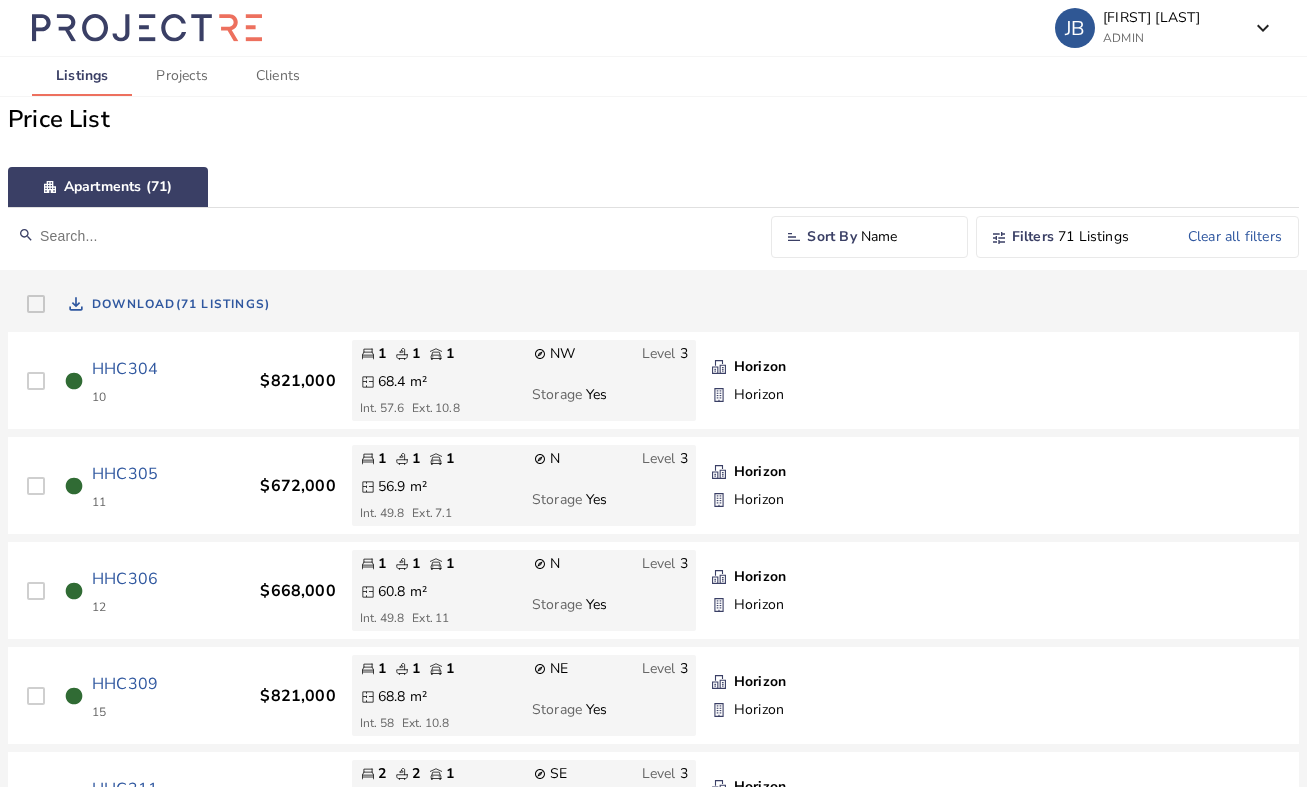 click on "Listings" at bounding box center [82, 76] 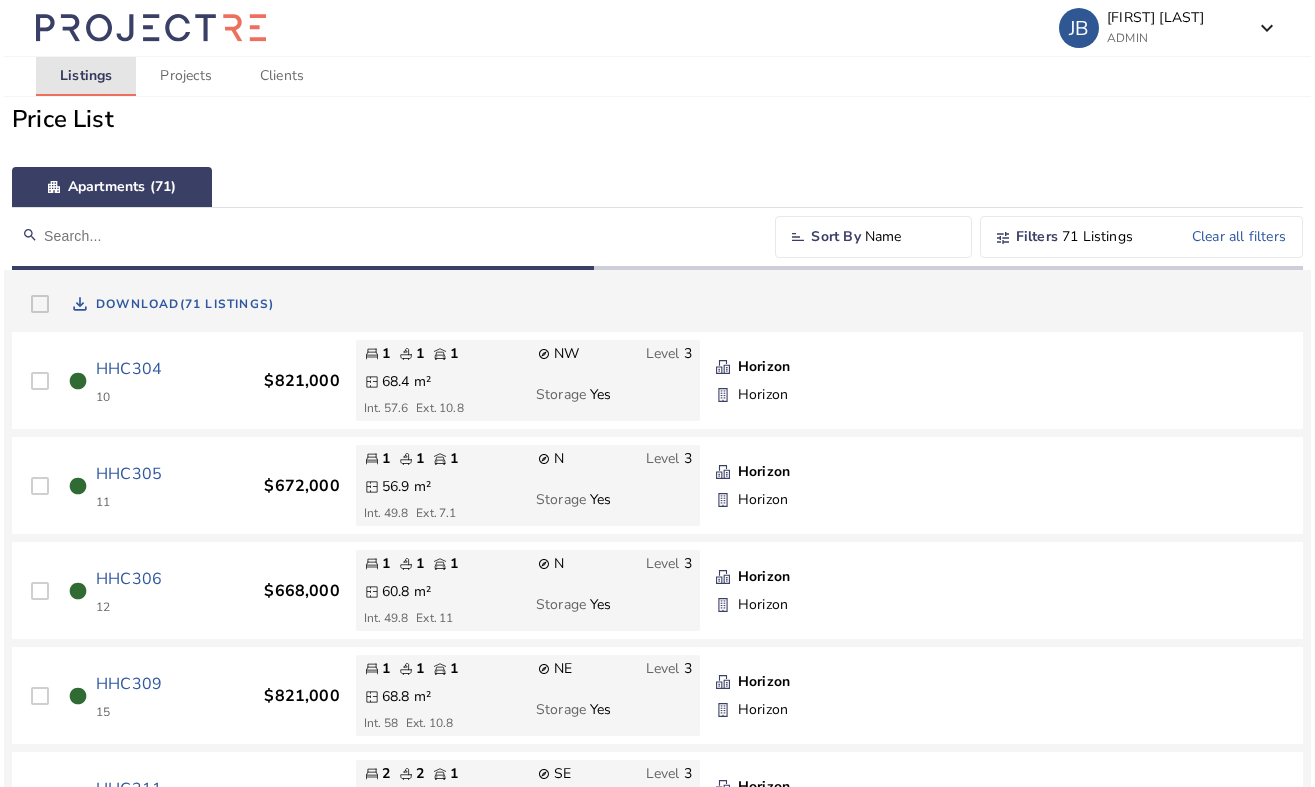 scroll, scrollTop: 0, scrollLeft: 0, axis: both 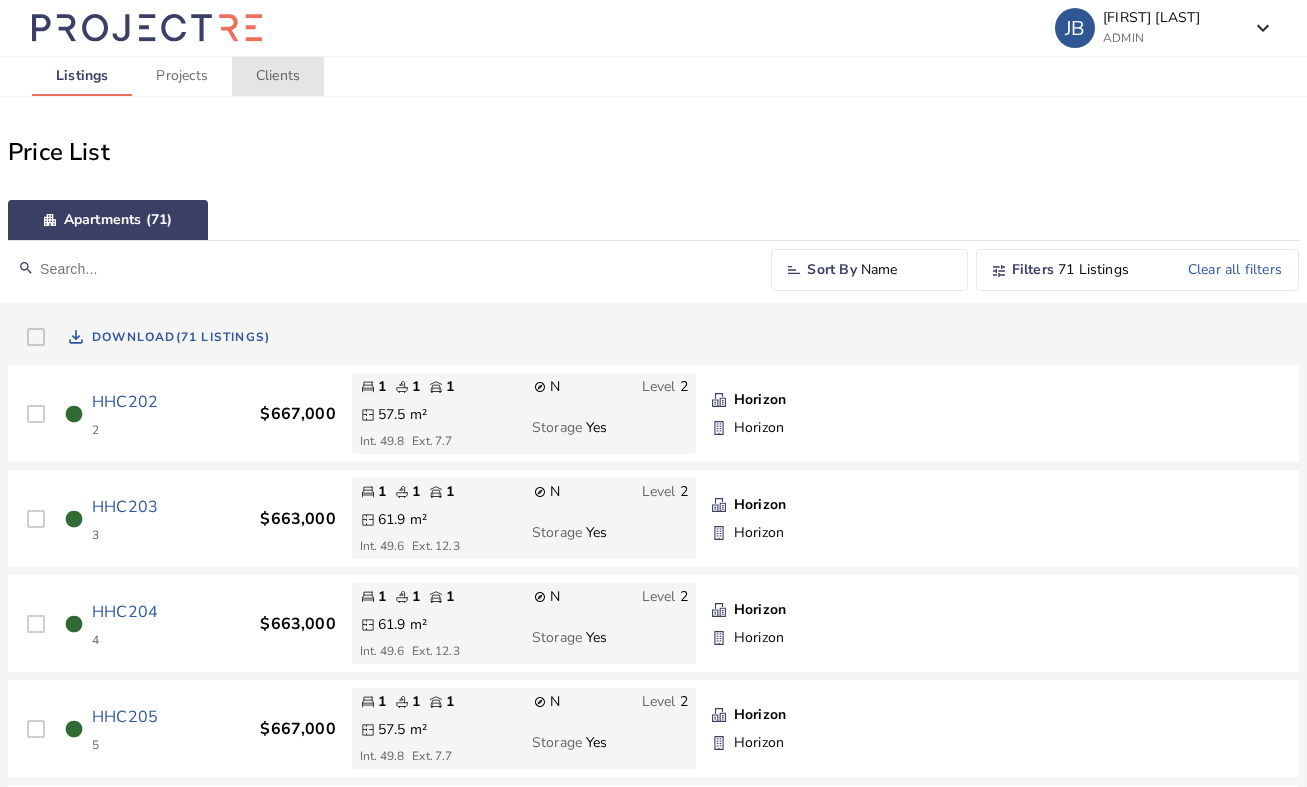 click on "Clients" at bounding box center [278, 76] 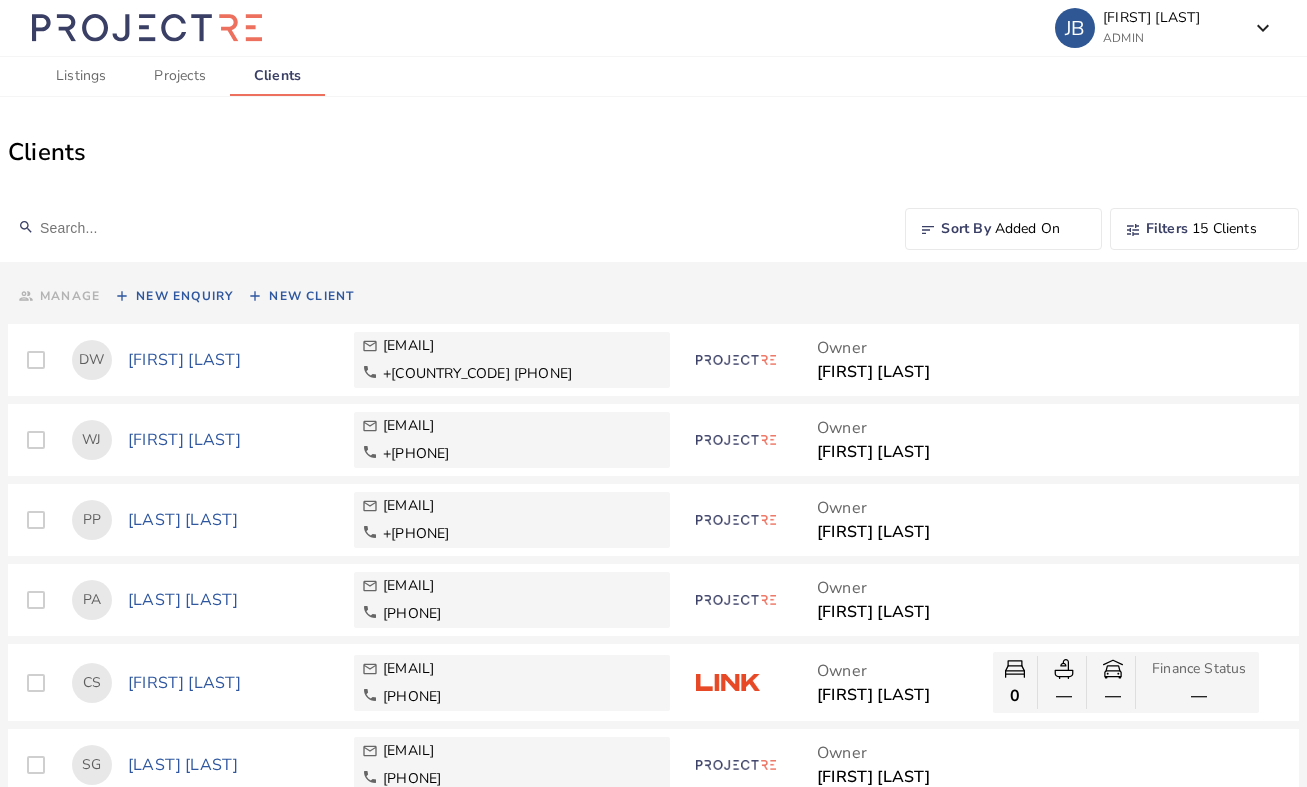 click on "[FIRST] [LAST]" at bounding box center [233, 360] 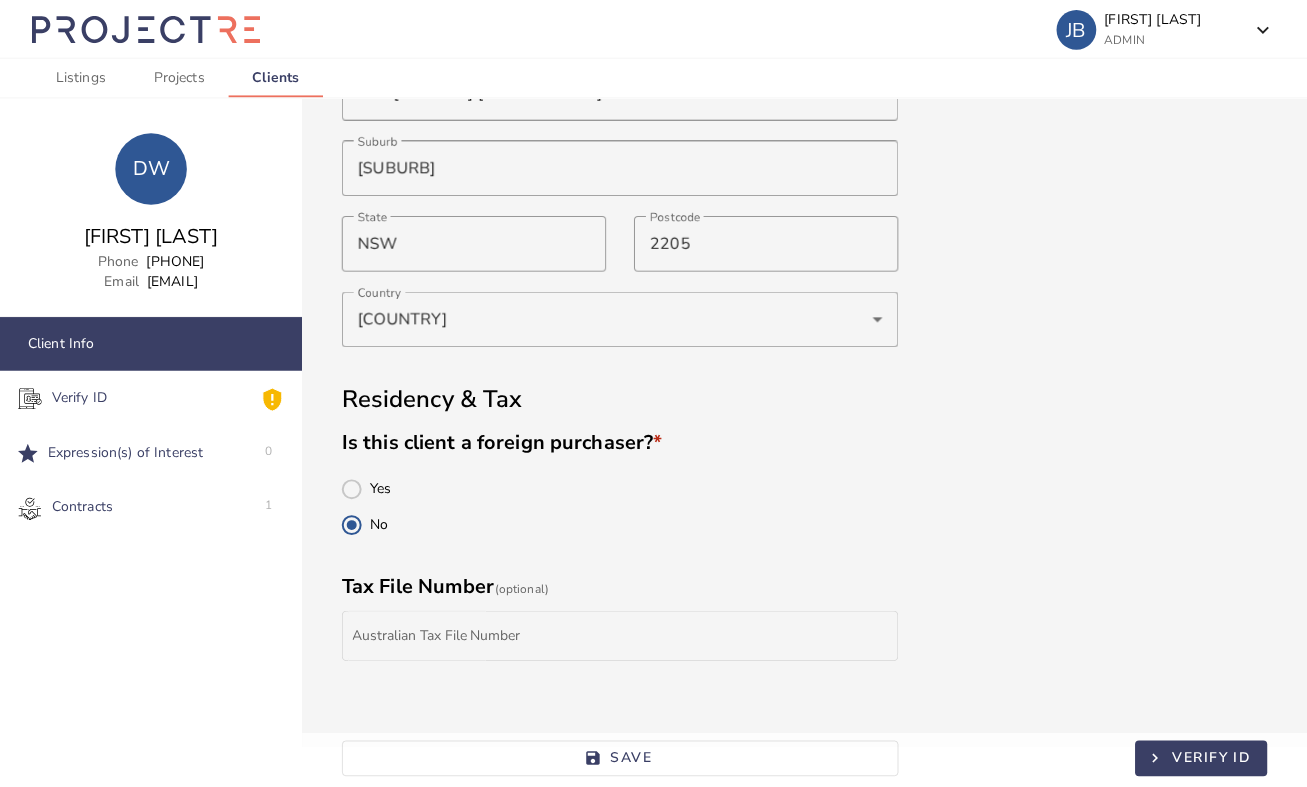 scroll, scrollTop: 0, scrollLeft: 0, axis: both 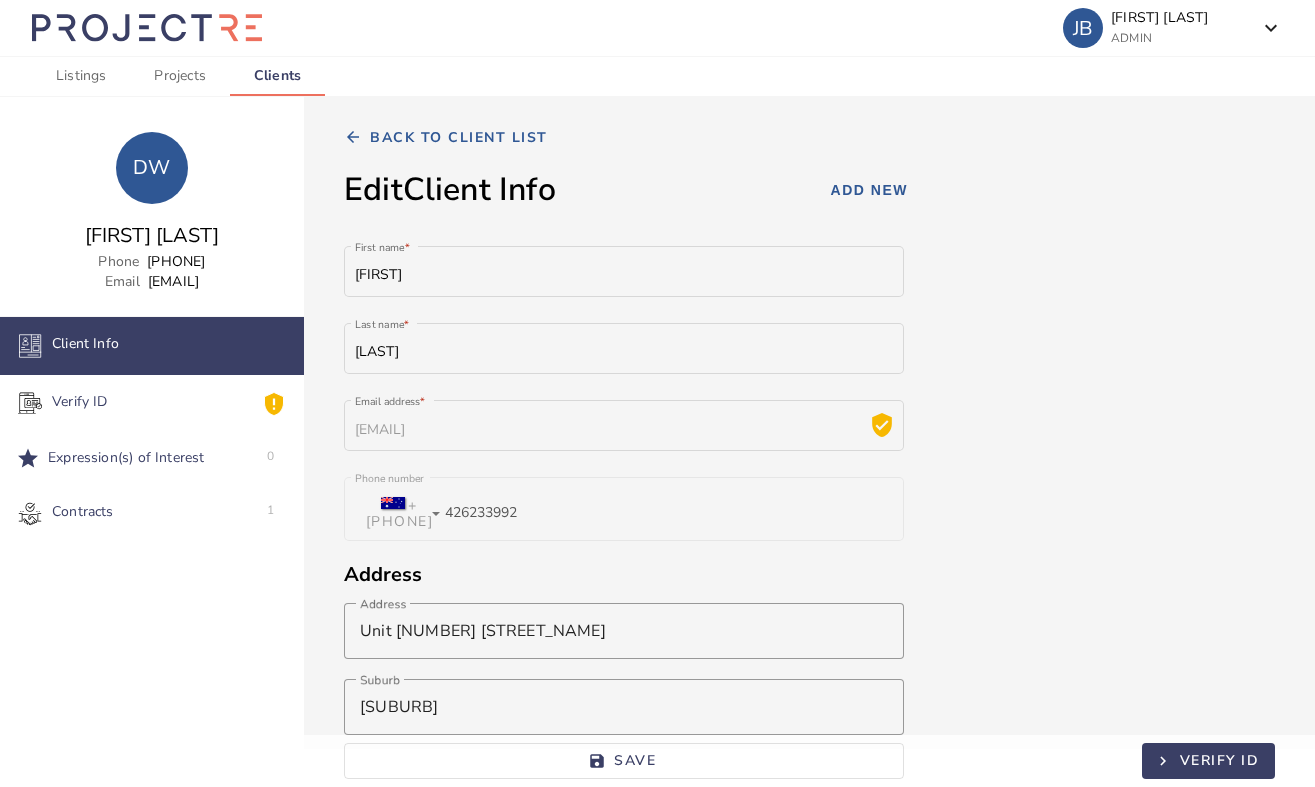 click on "Listings" at bounding box center (81, 76) 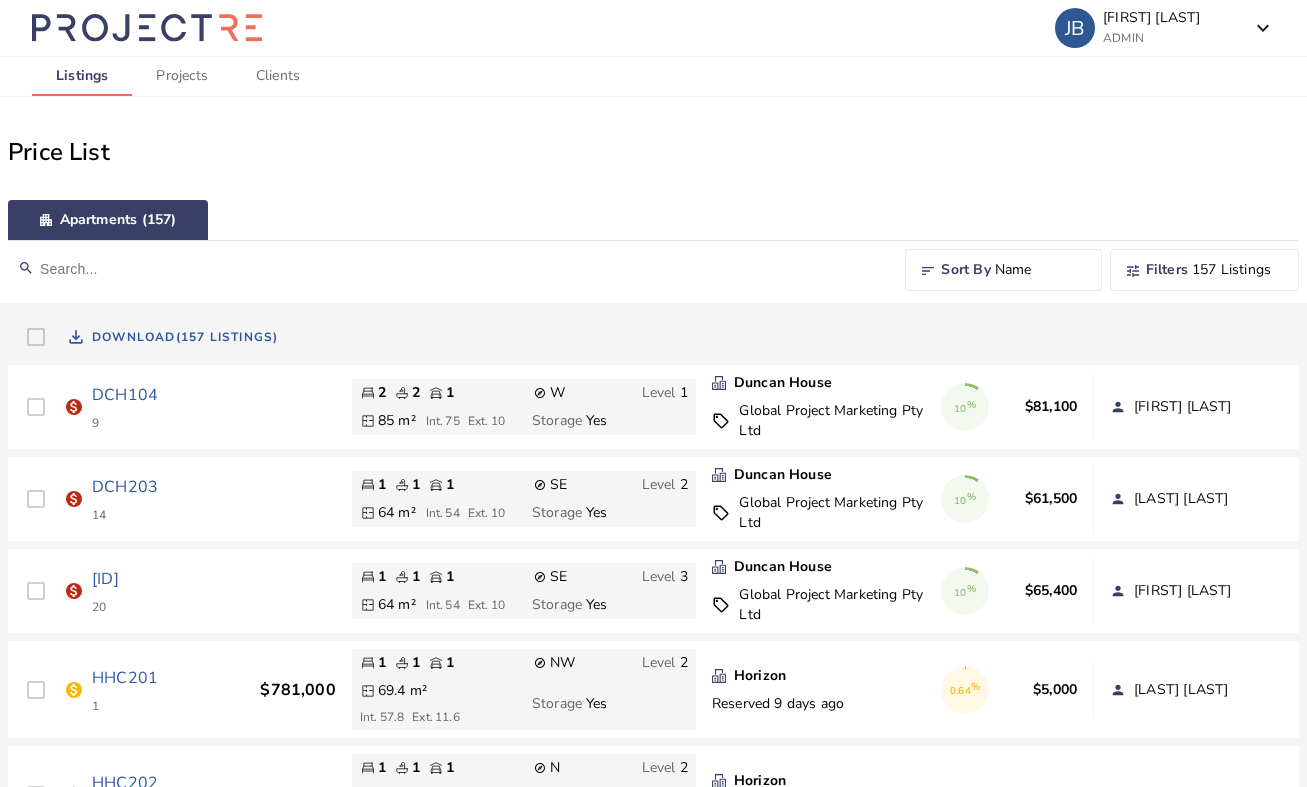 click on "Name" at bounding box center [1040, 270] 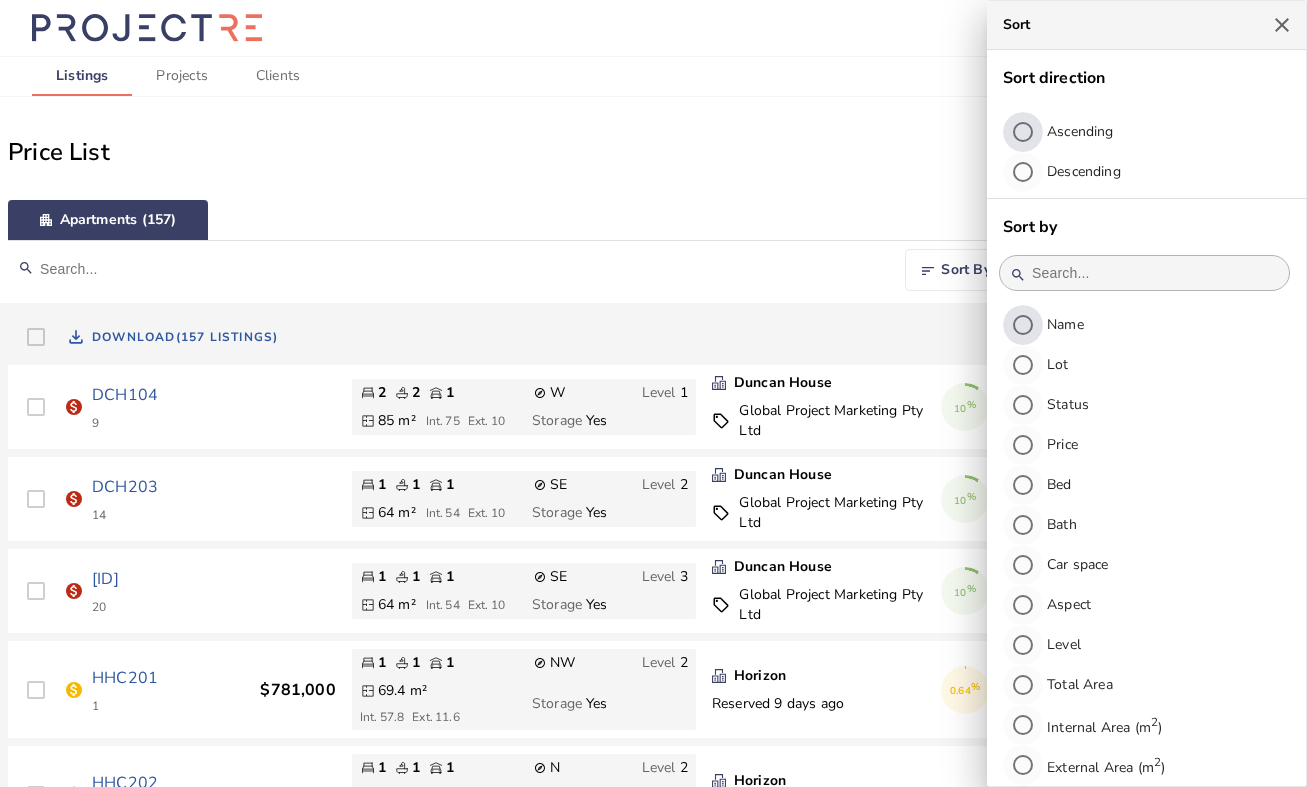 click at bounding box center [1144, 273] 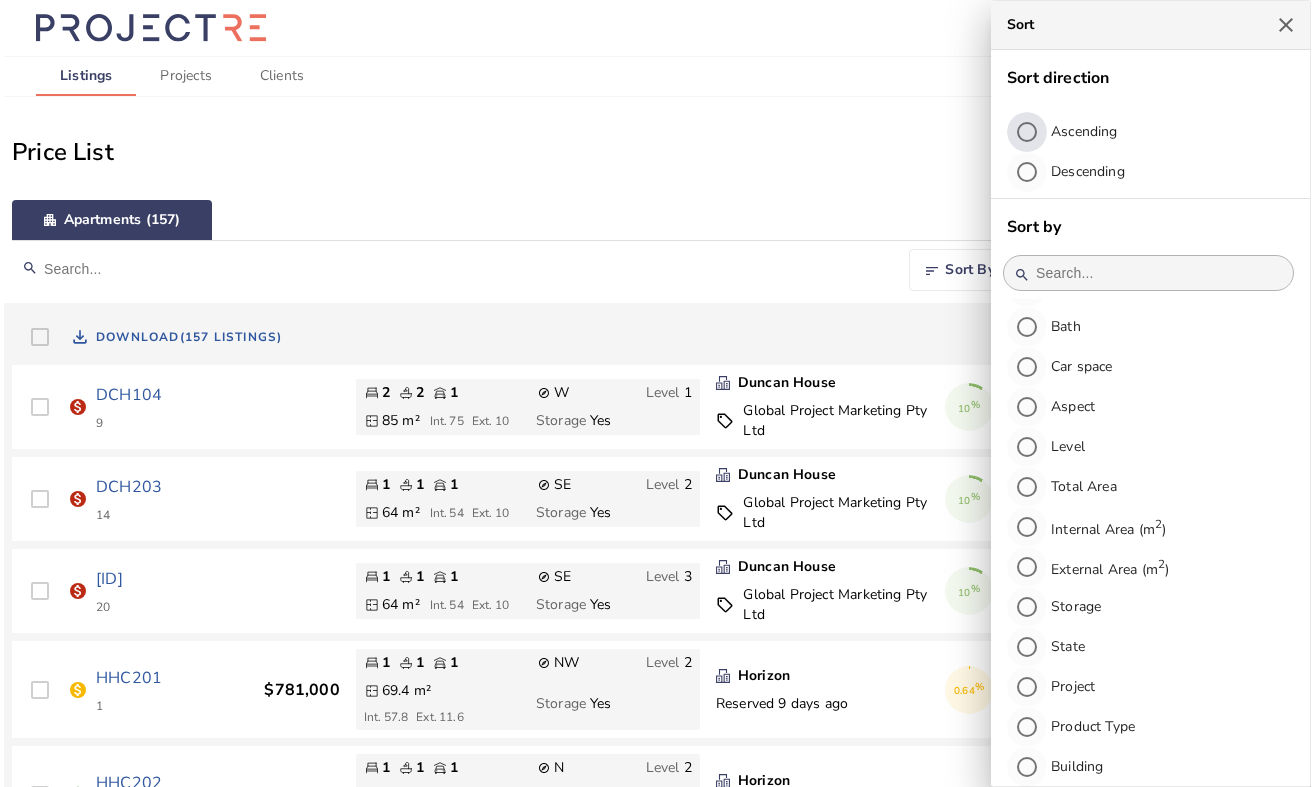 scroll, scrollTop: 202, scrollLeft: 0, axis: vertical 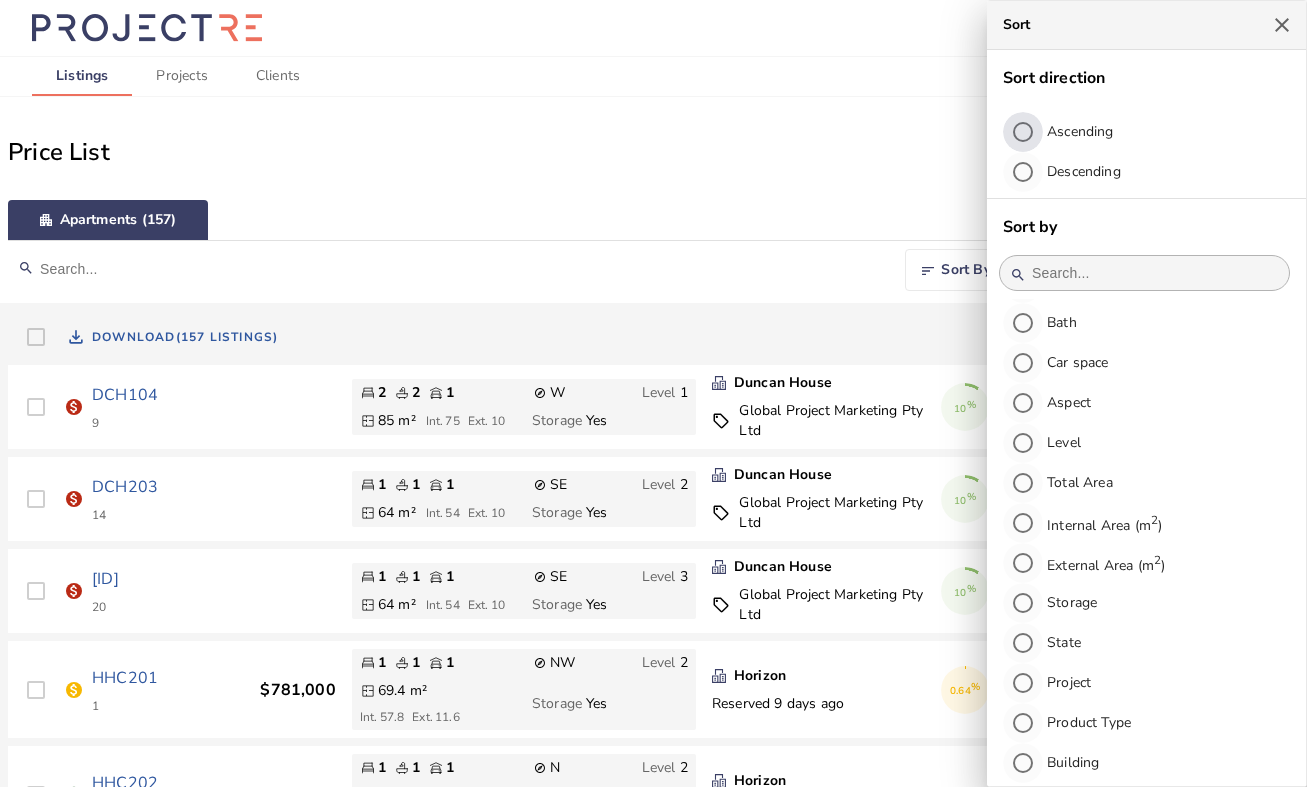 click at bounding box center (653, 393) 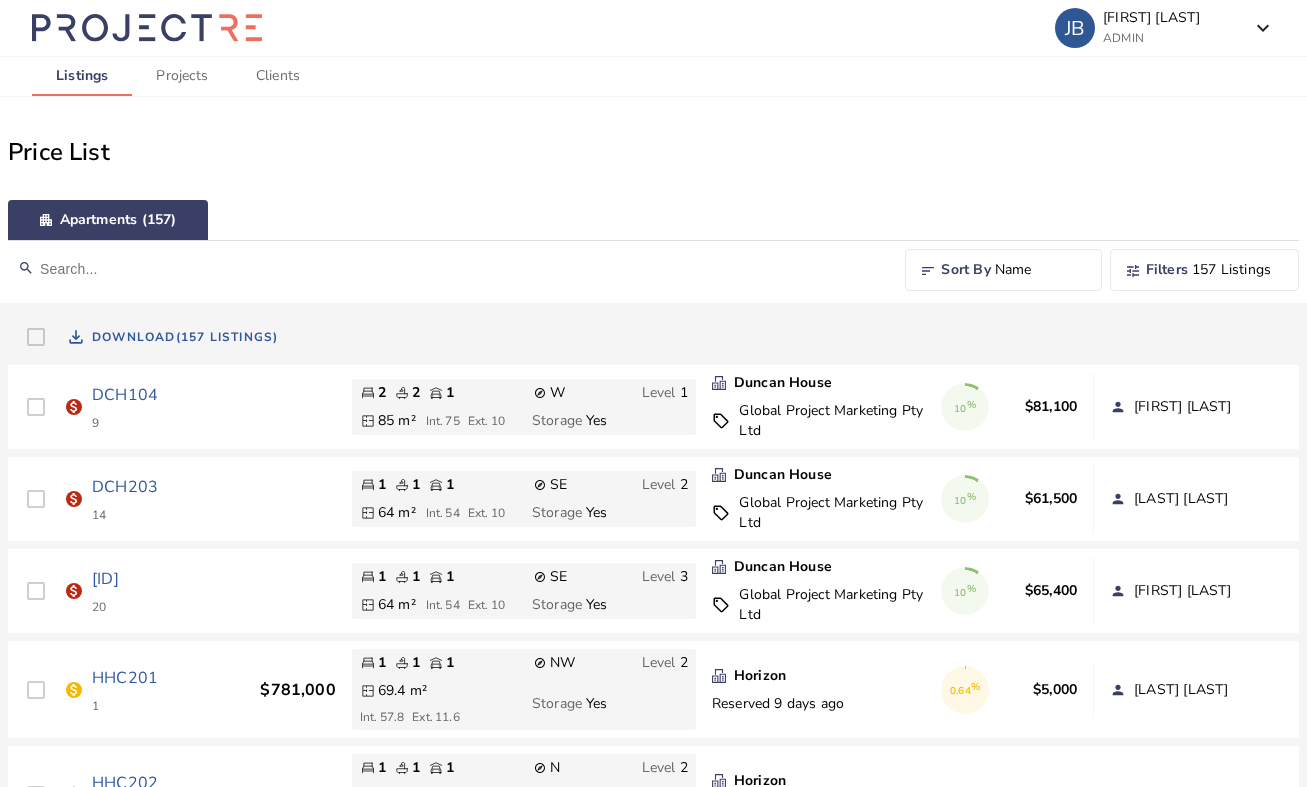 click on "157 Listings" at bounding box center (1237, 270) 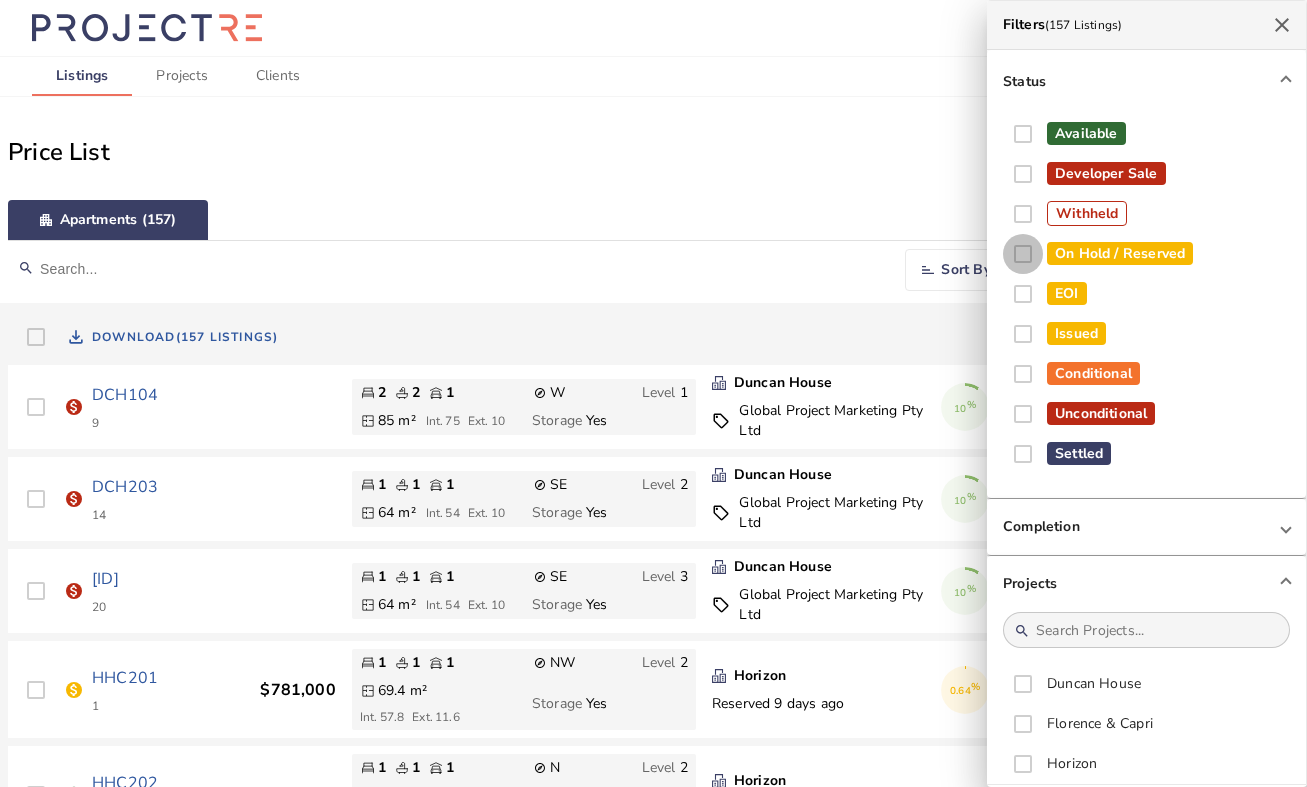 click on "On Hold / Reserved" at bounding box center [1023, 254] 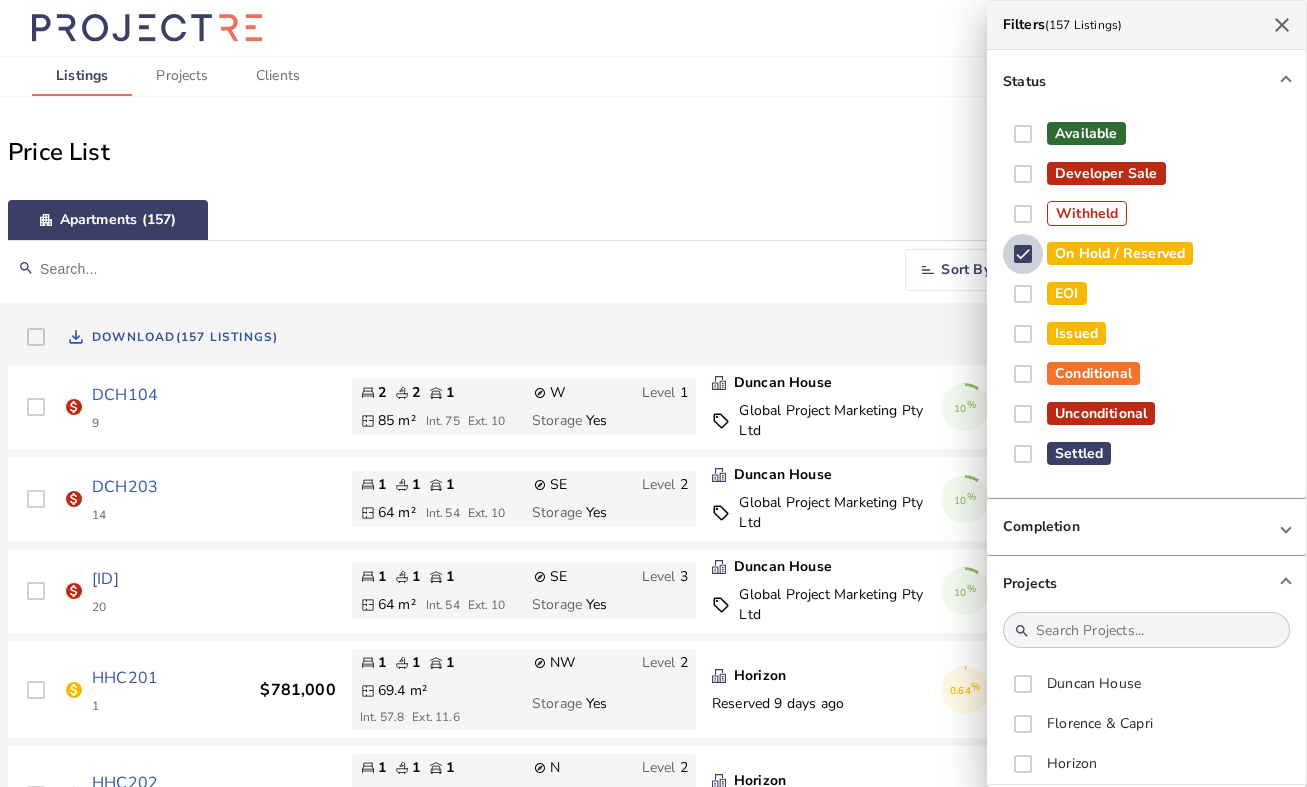 checkbox on "true" 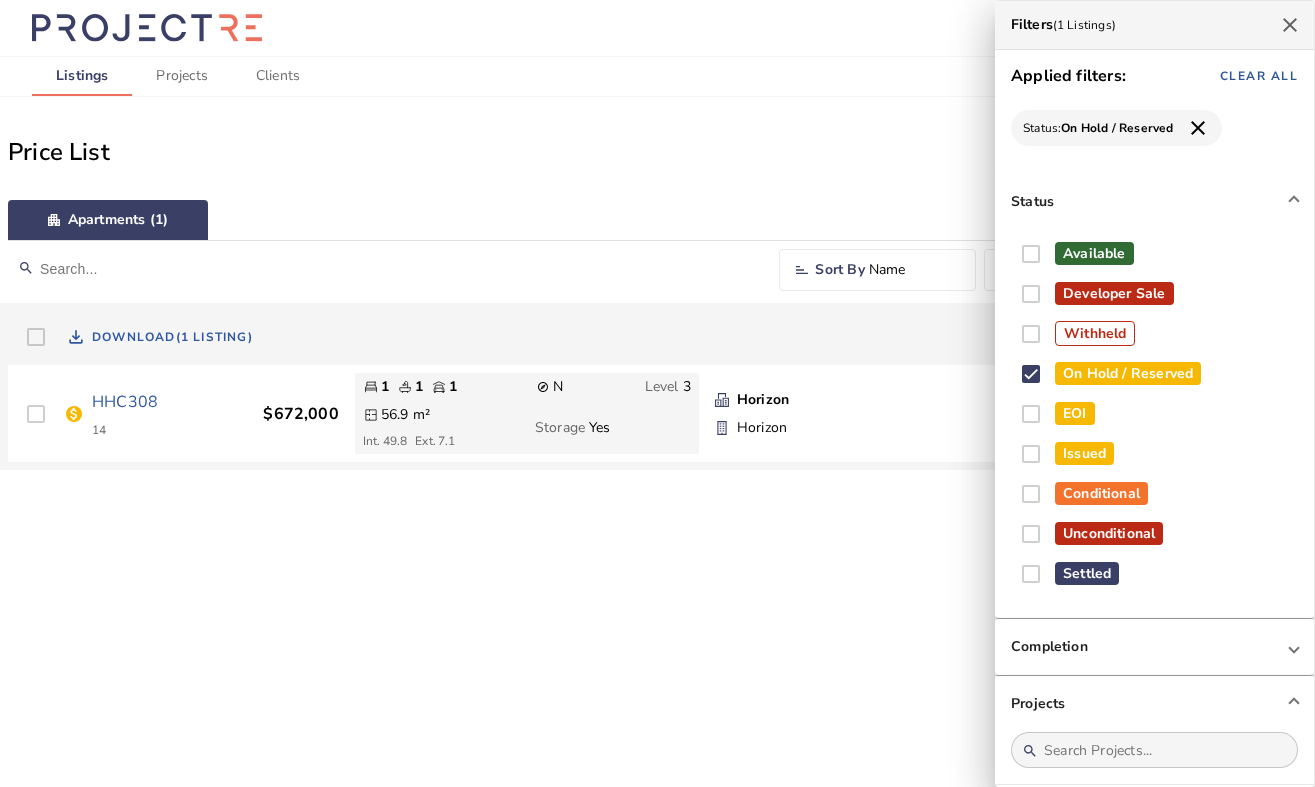 click at bounding box center [657, 393] 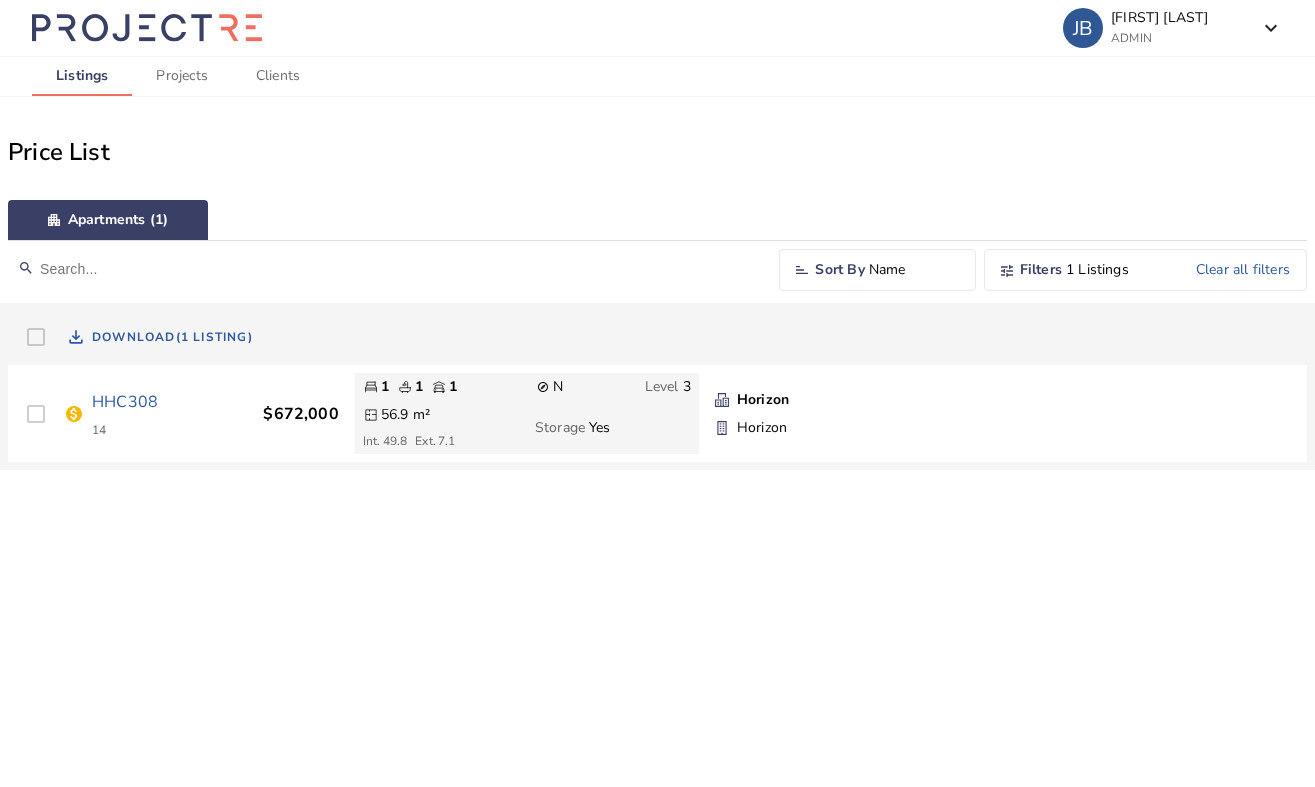 click on "HHC308" at bounding box center [125, 402] 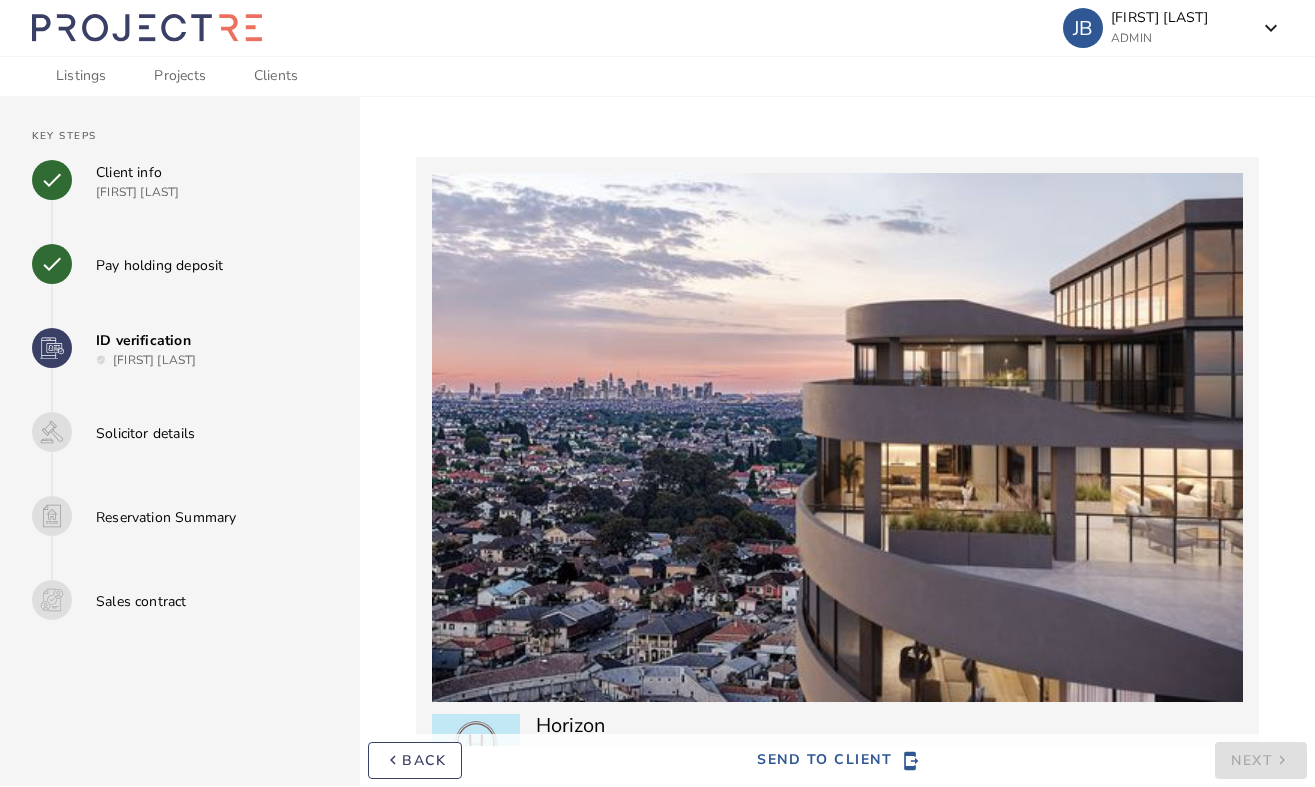 scroll, scrollTop: 0, scrollLeft: 0, axis: both 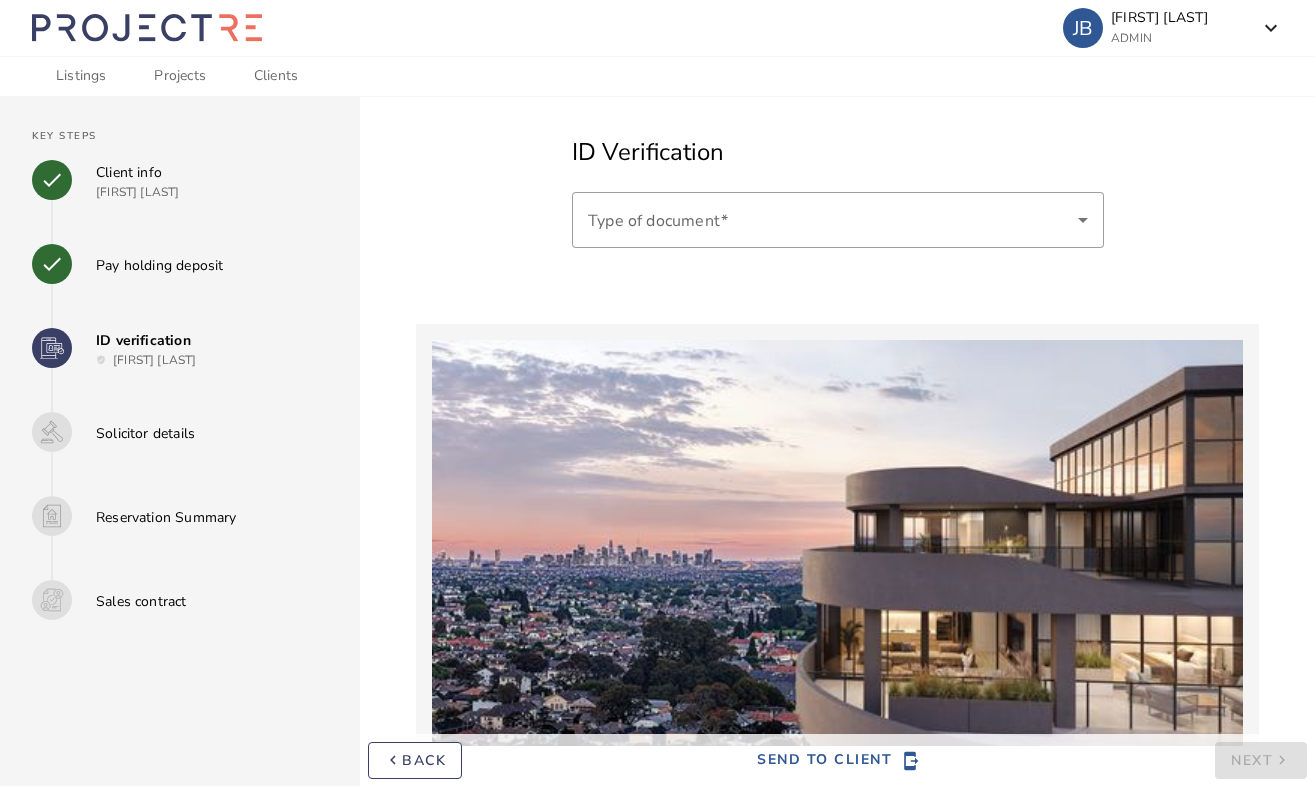 click on "dehaze JB [FIRST] [LAST] ADMIN keyboard_arrow_down Global Project Marketing Pty Ltd ADMIN logout Logout of all accounts" at bounding box center (657, 28) 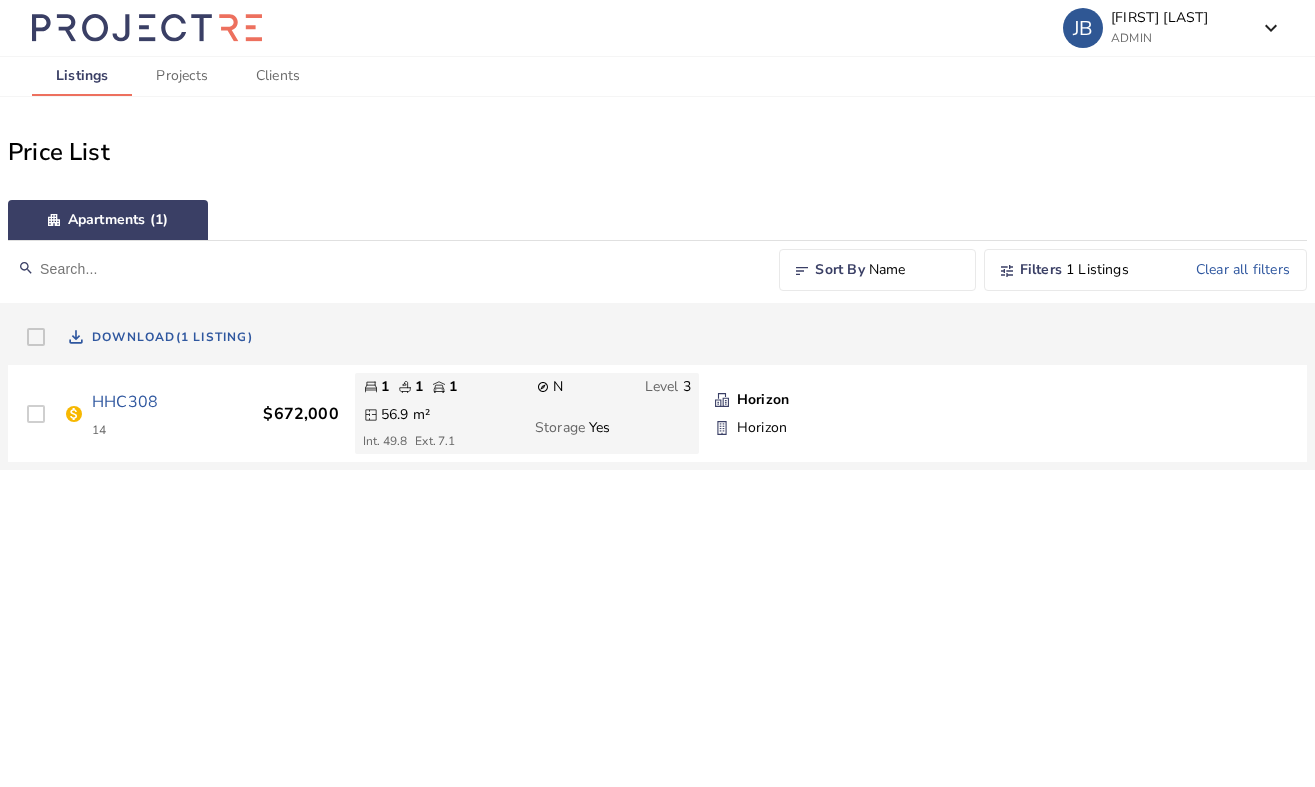click on "Sort On Hold / Reserved" at bounding box center [657, 393] 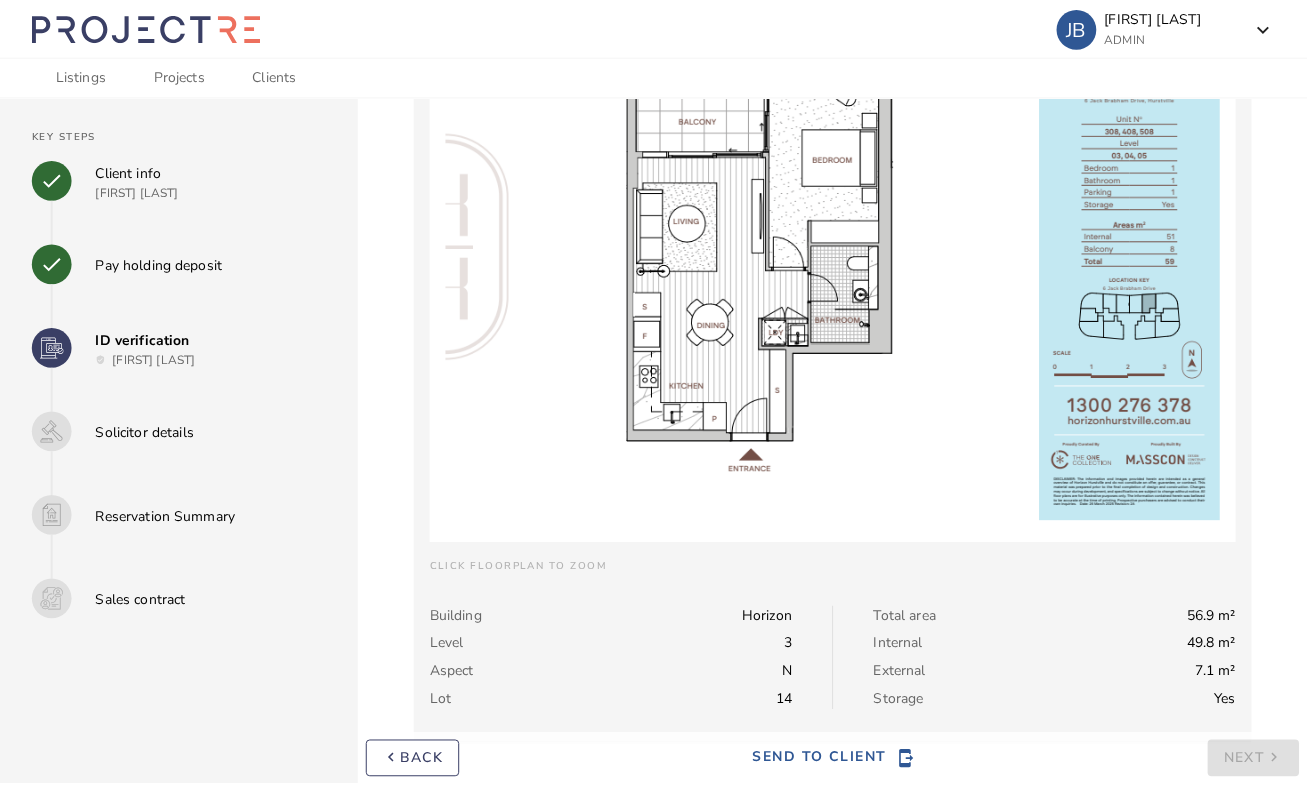 scroll, scrollTop: 1118, scrollLeft: 0, axis: vertical 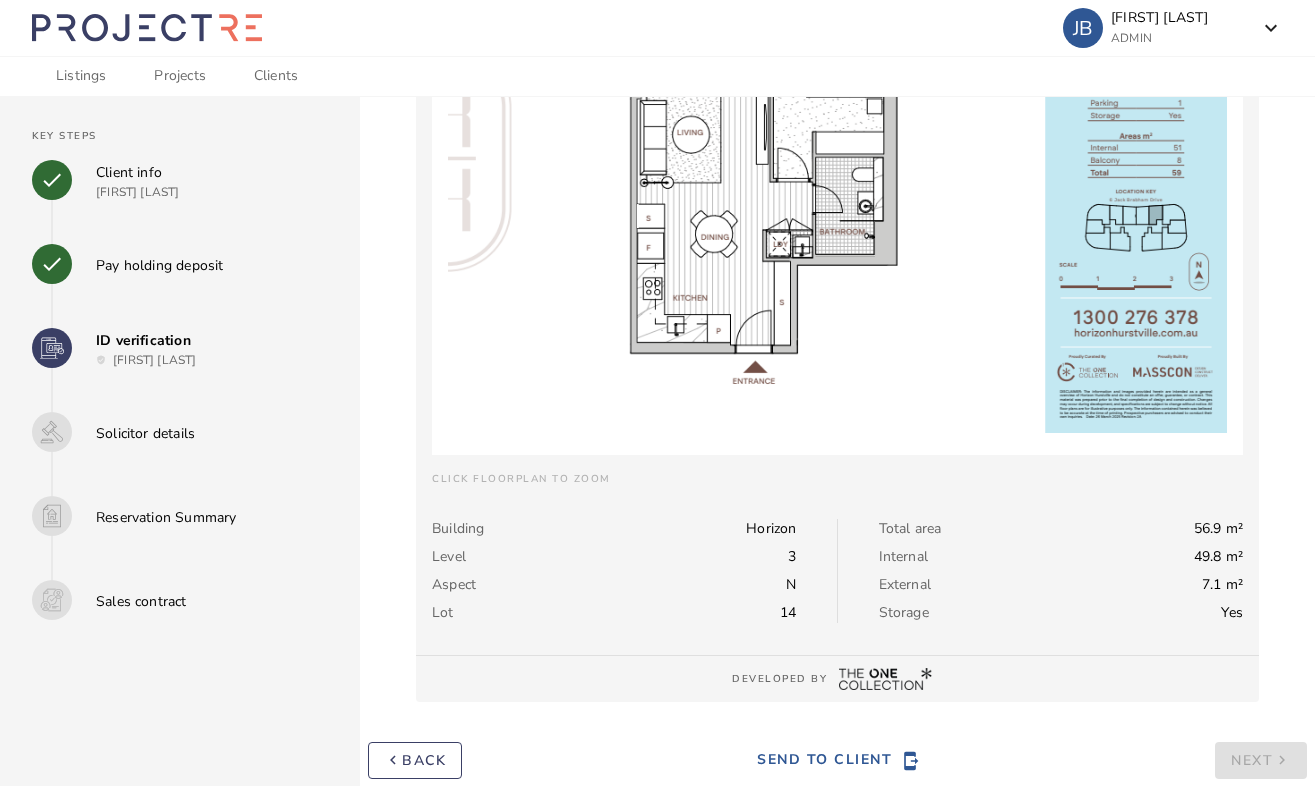 click on "keyboard_arrow_right" at bounding box center (1282, 761) 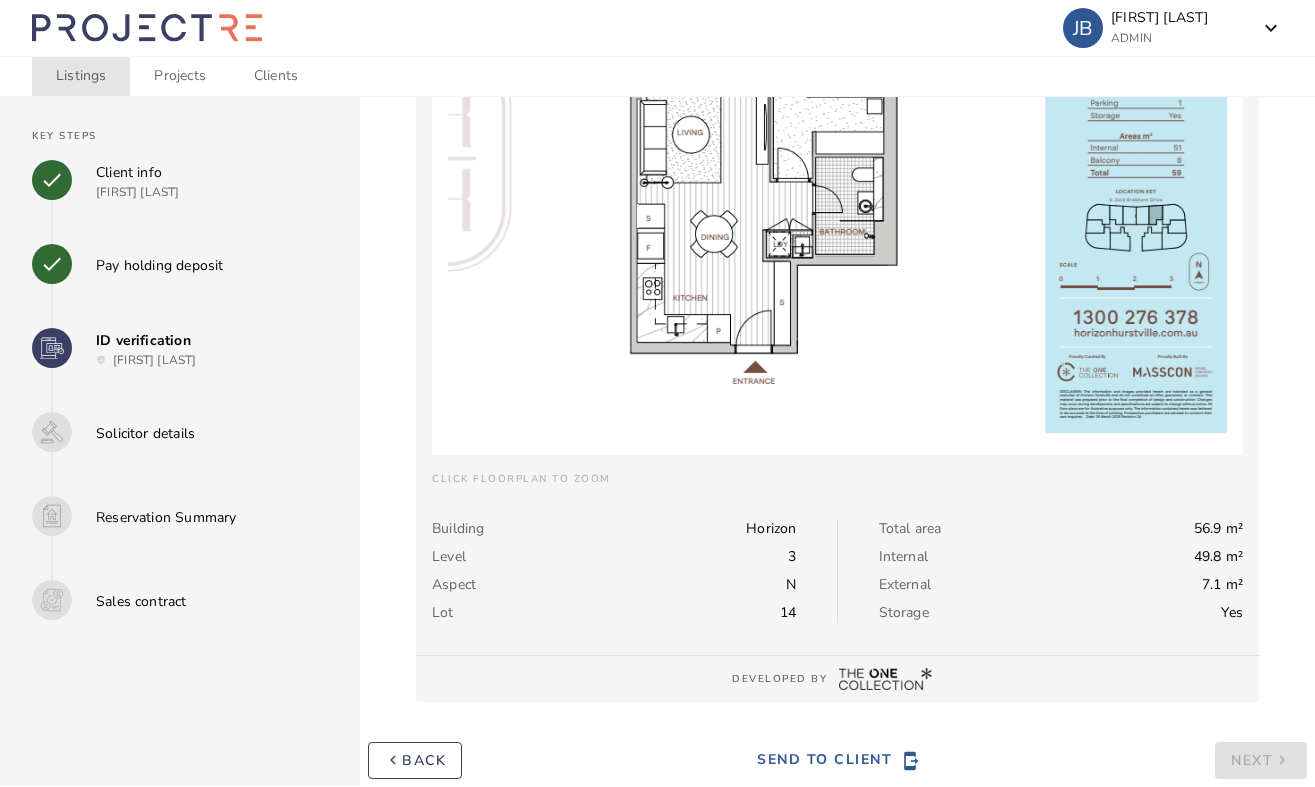 click on "Listings" at bounding box center (81, 76) 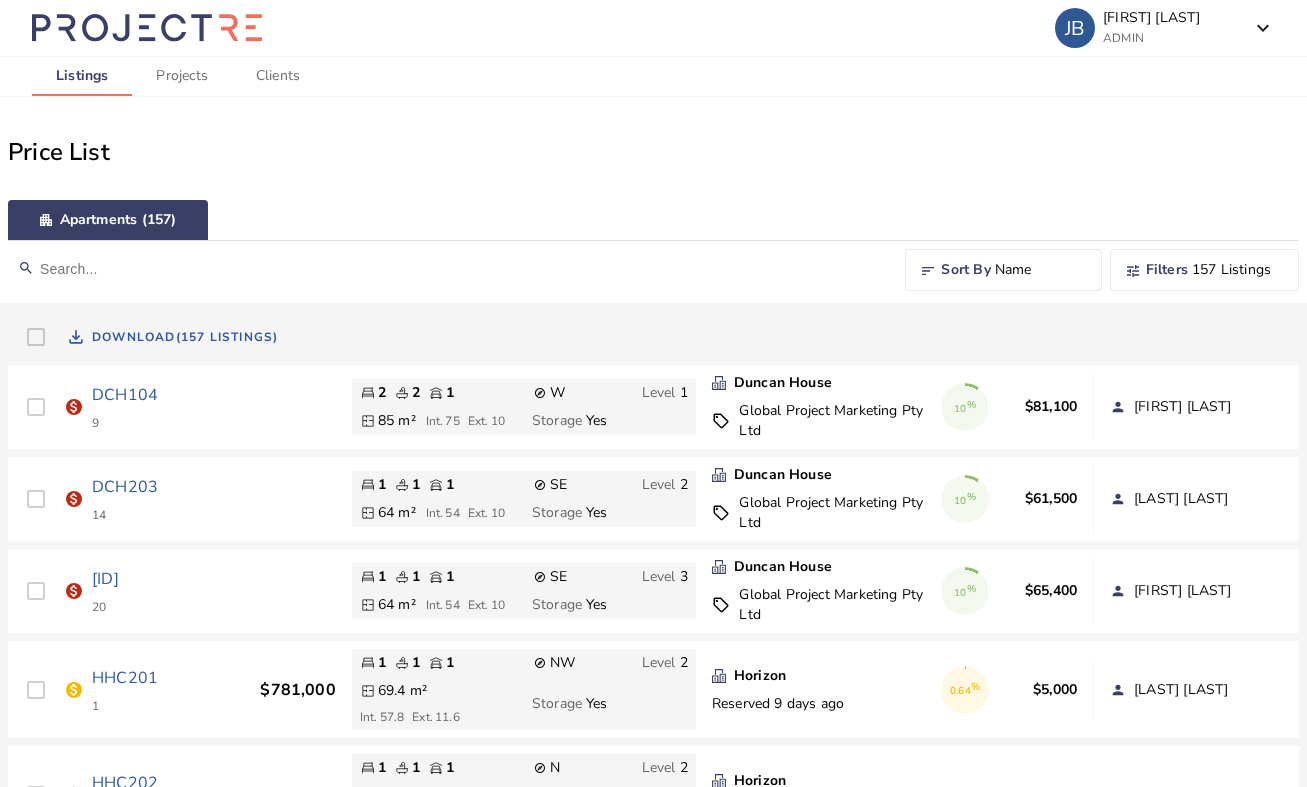 click on "157 Listings" at bounding box center (1237, 270) 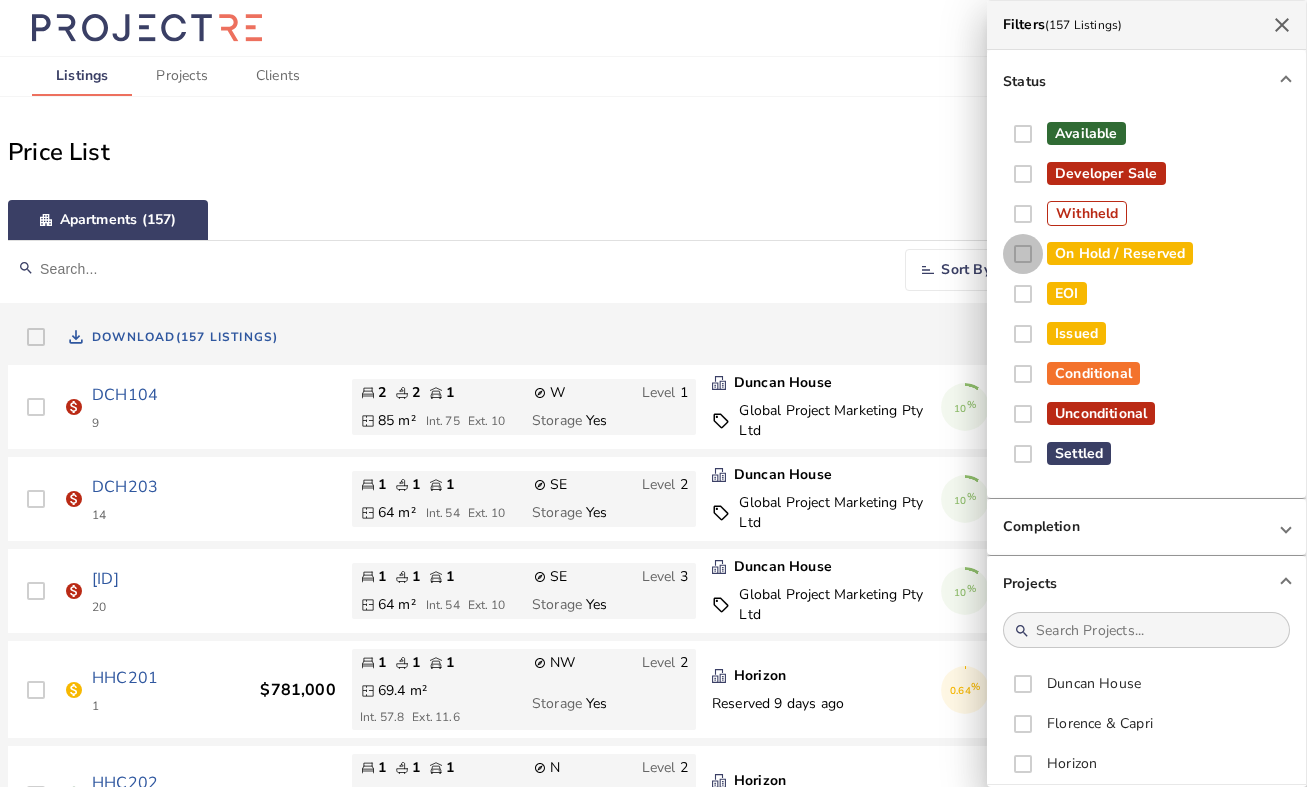 click on "On Hold / Reserved" at bounding box center (1023, 254) 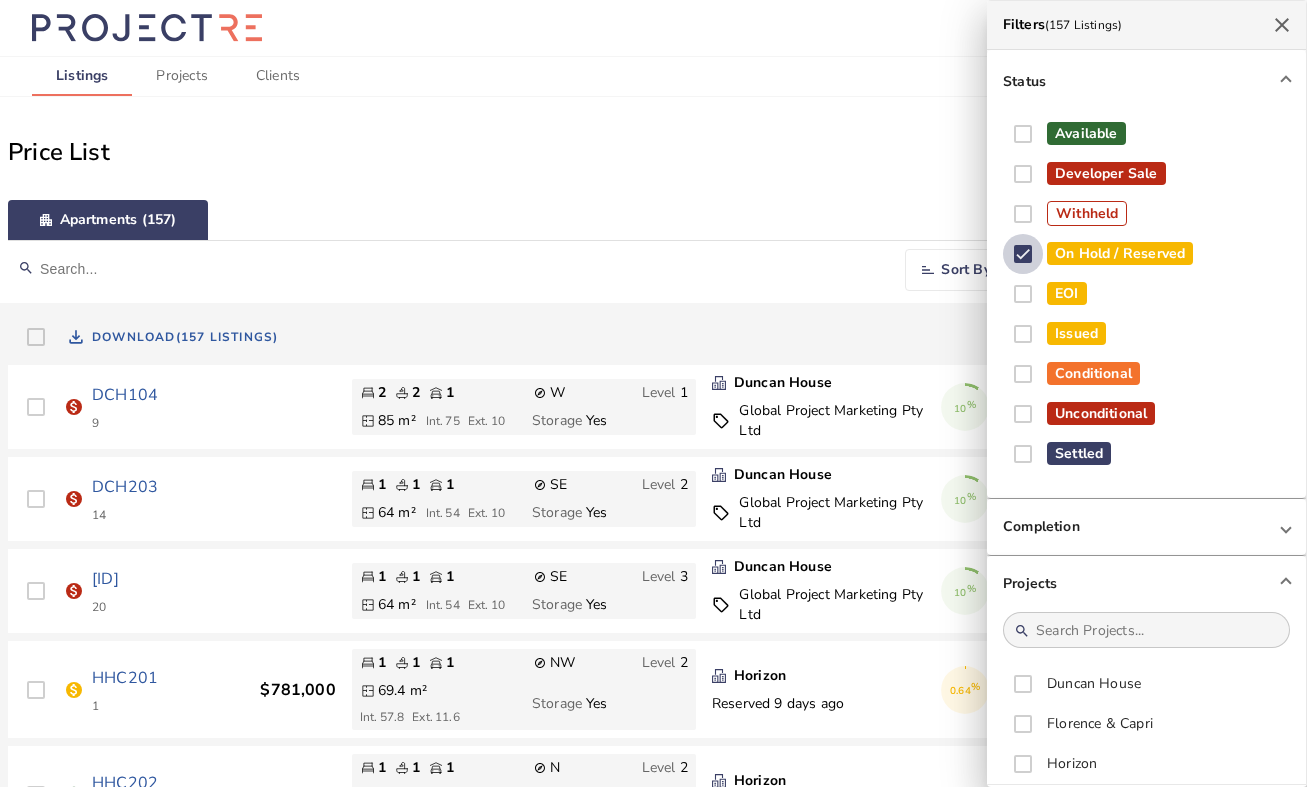 checkbox on "true" 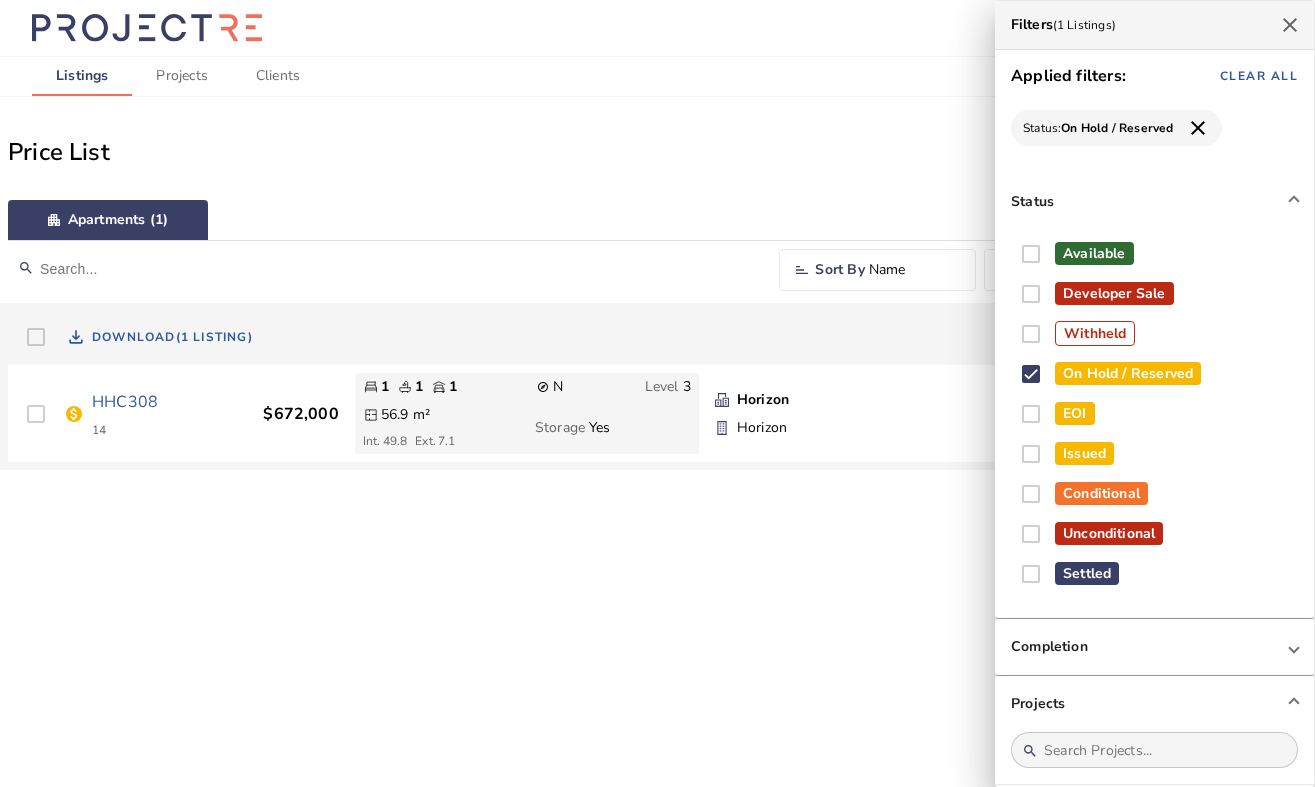 click at bounding box center [657, 393] 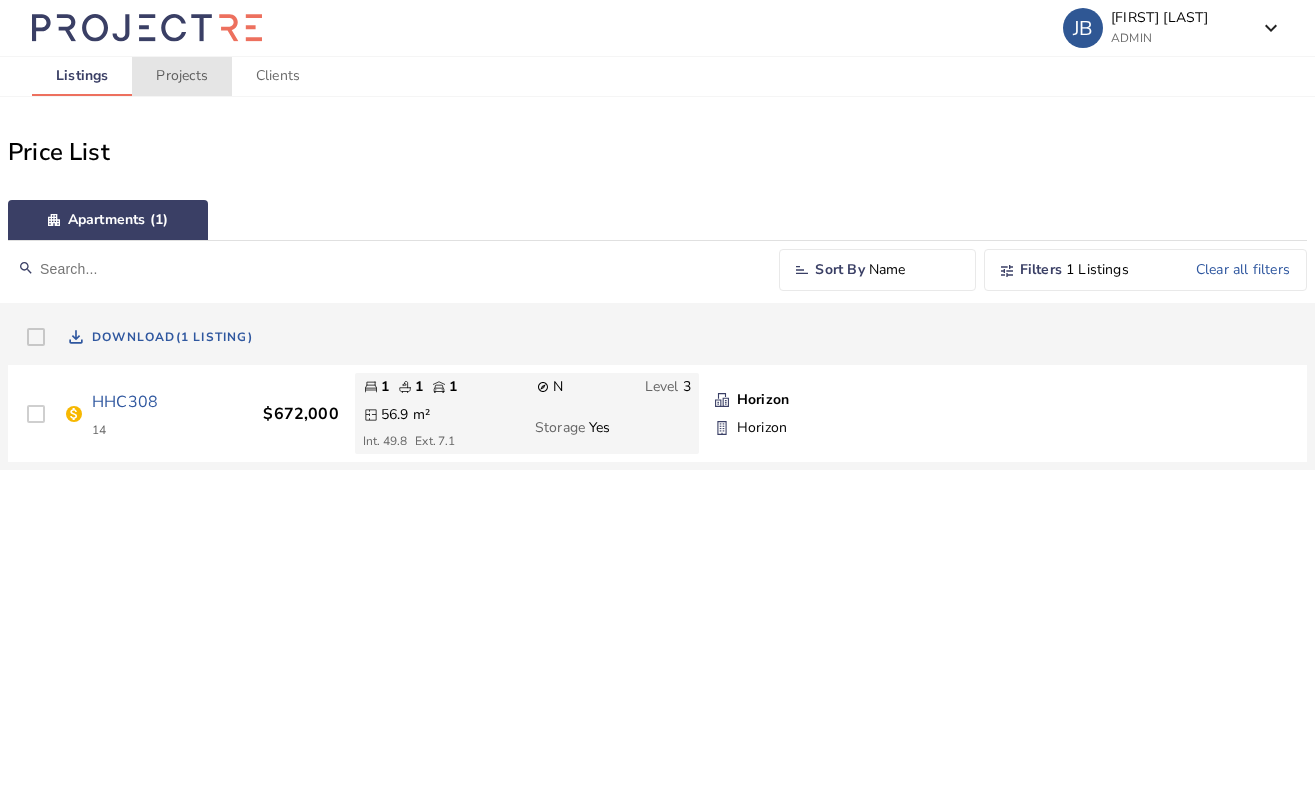 click on "Projects" at bounding box center [181, 76] 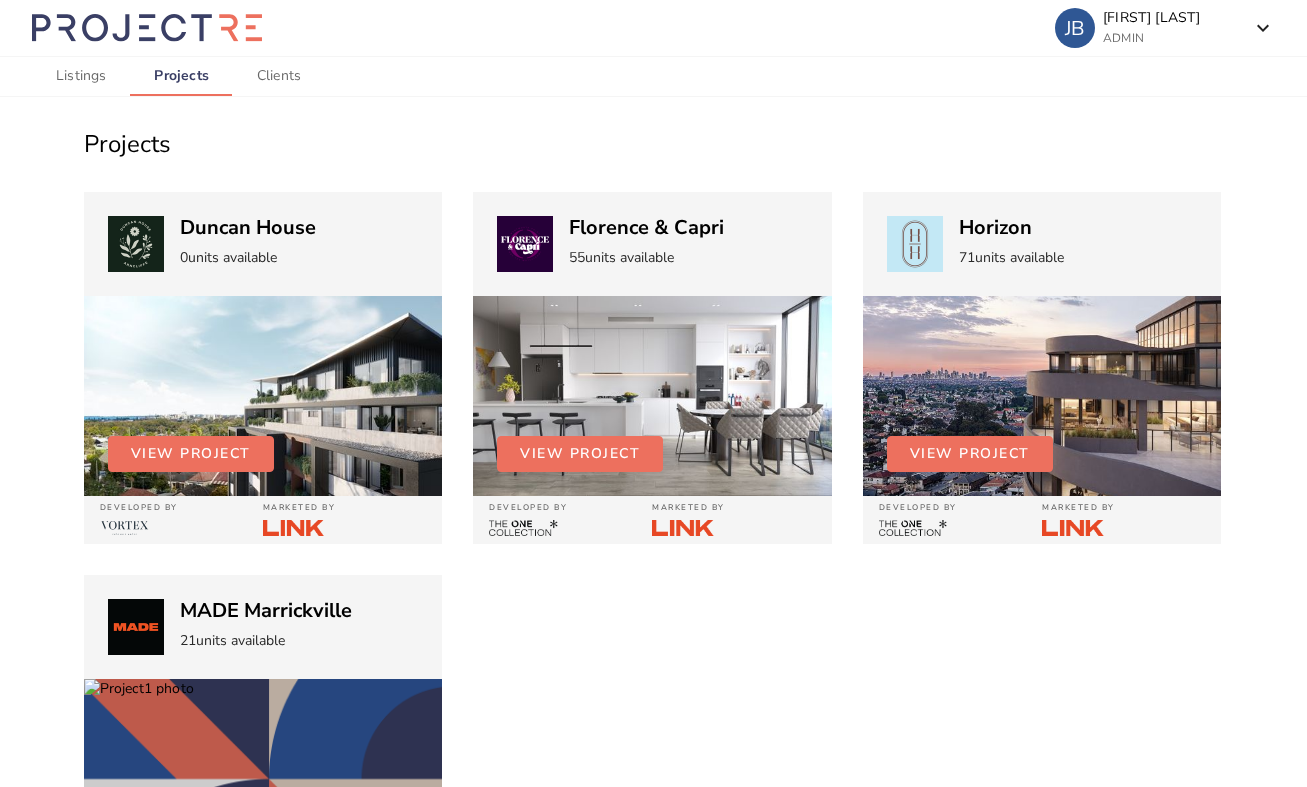 click on "Horizon" at bounding box center [248, 228] 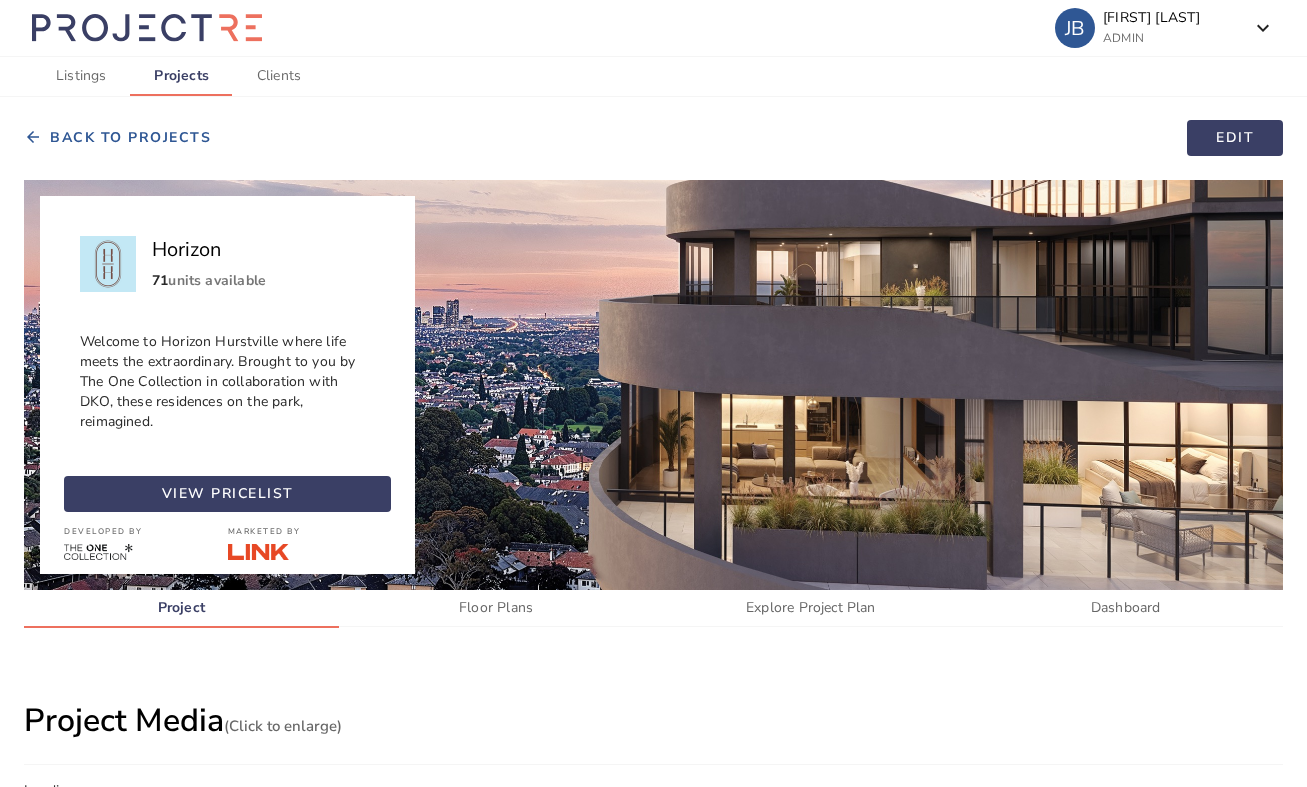 click on "Horizon Hurstville where
life meets the extraordinary. Brought to you by The One Collection in collaboration with DKO, these residences on the park, reimagined.  view pricelist  DEVELOPED BY MARKETED BY  Project   Floor Plans   Explore Project Plan   Dashboard  Horizon  Project Media  (Click to enlarge) Loading..." at bounding box center [653, 460] 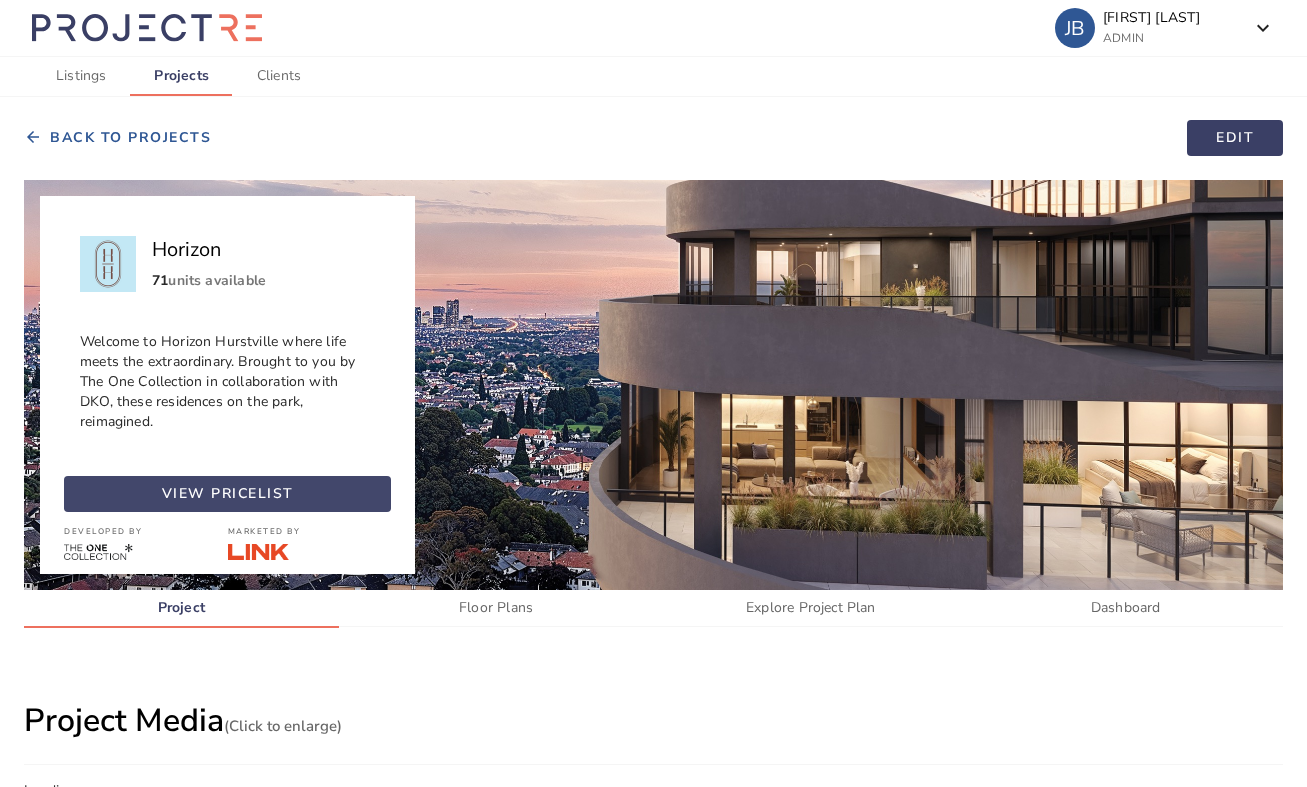 click on "view pricelist" at bounding box center (228, 494) 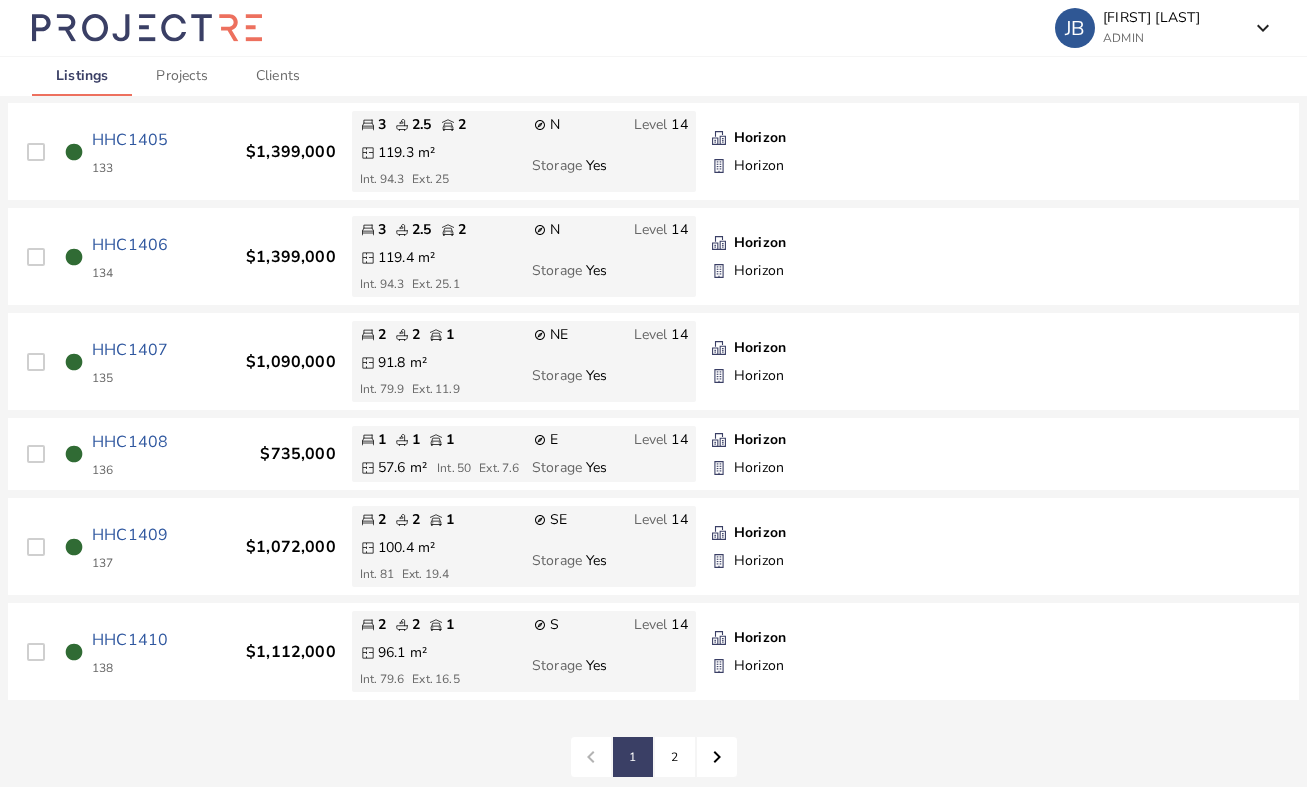 scroll, scrollTop: 4728, scrollLeft: 0, axis: vertical 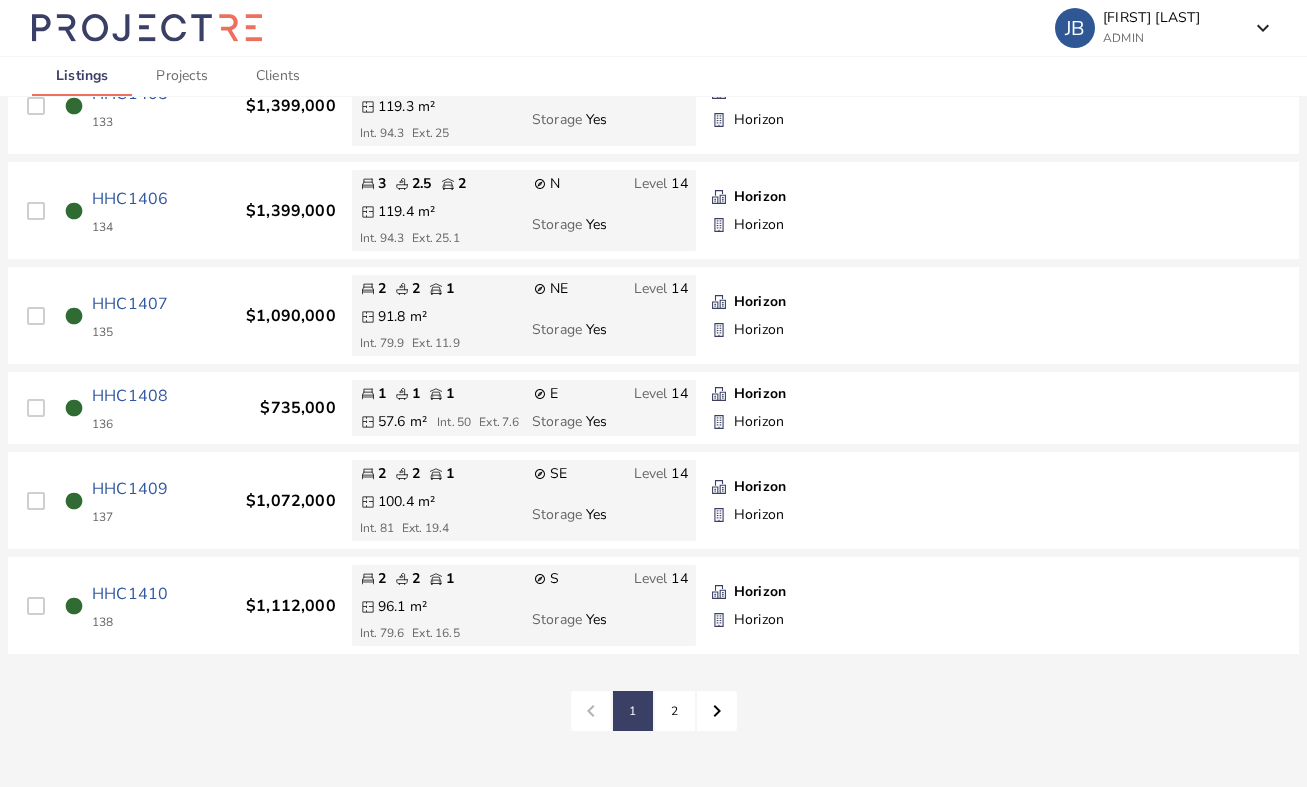click on "2" at bounding box center [633, 711] 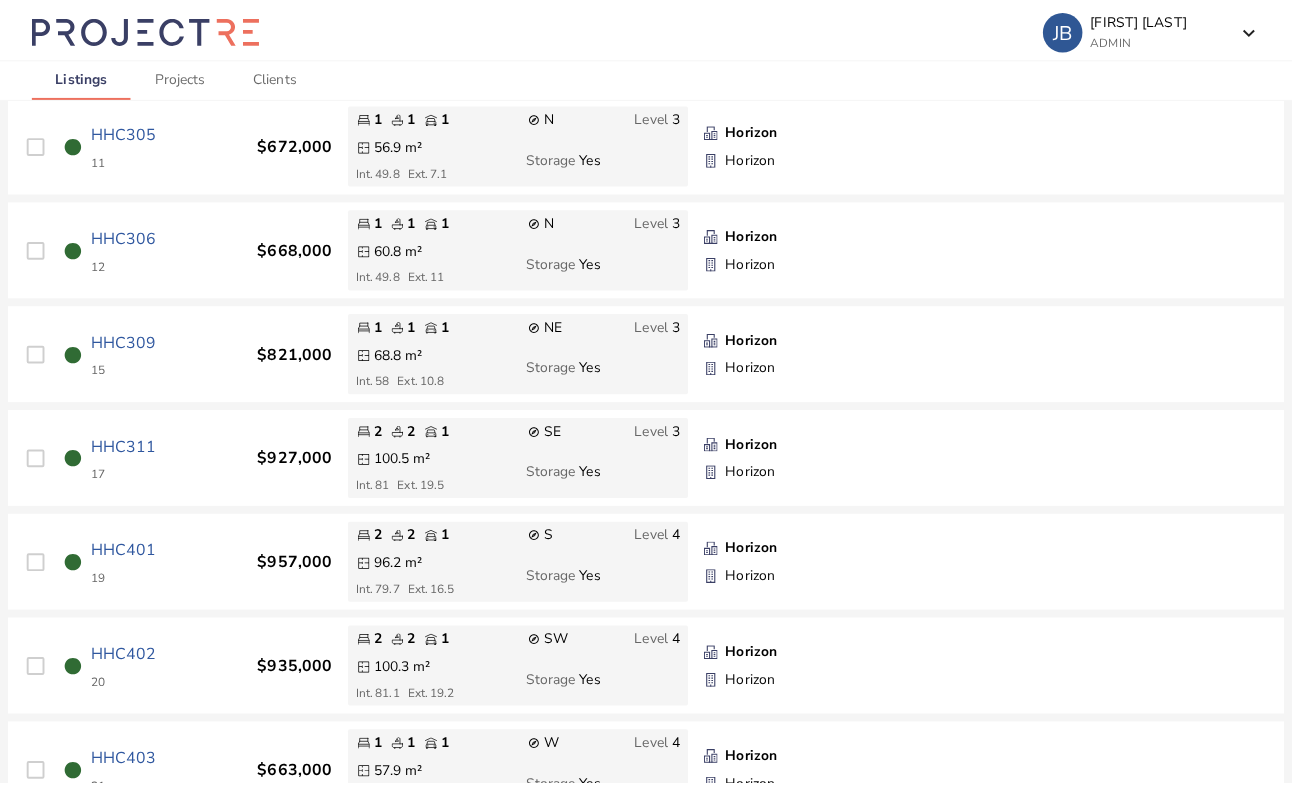 scroll, scrollTop: 250, scrollLeft: 0, axis: vertical 